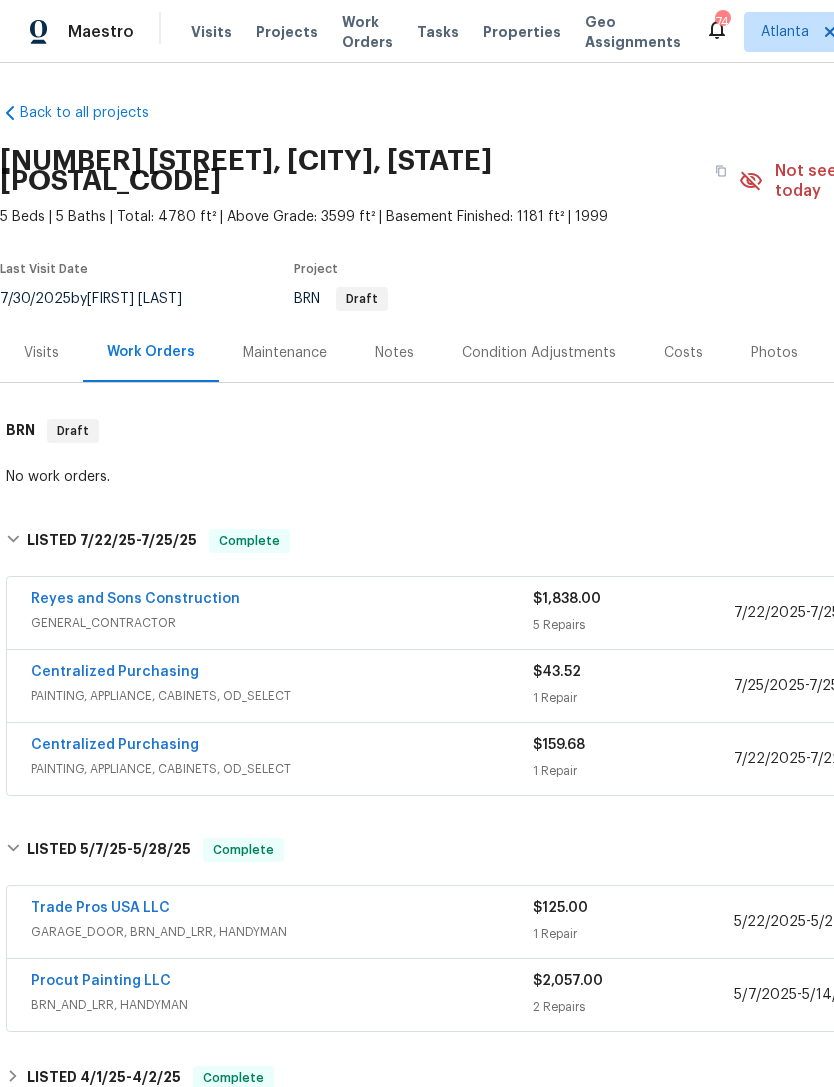 scroll, scrollTop: 0, scrollLeft: 0, axis: both 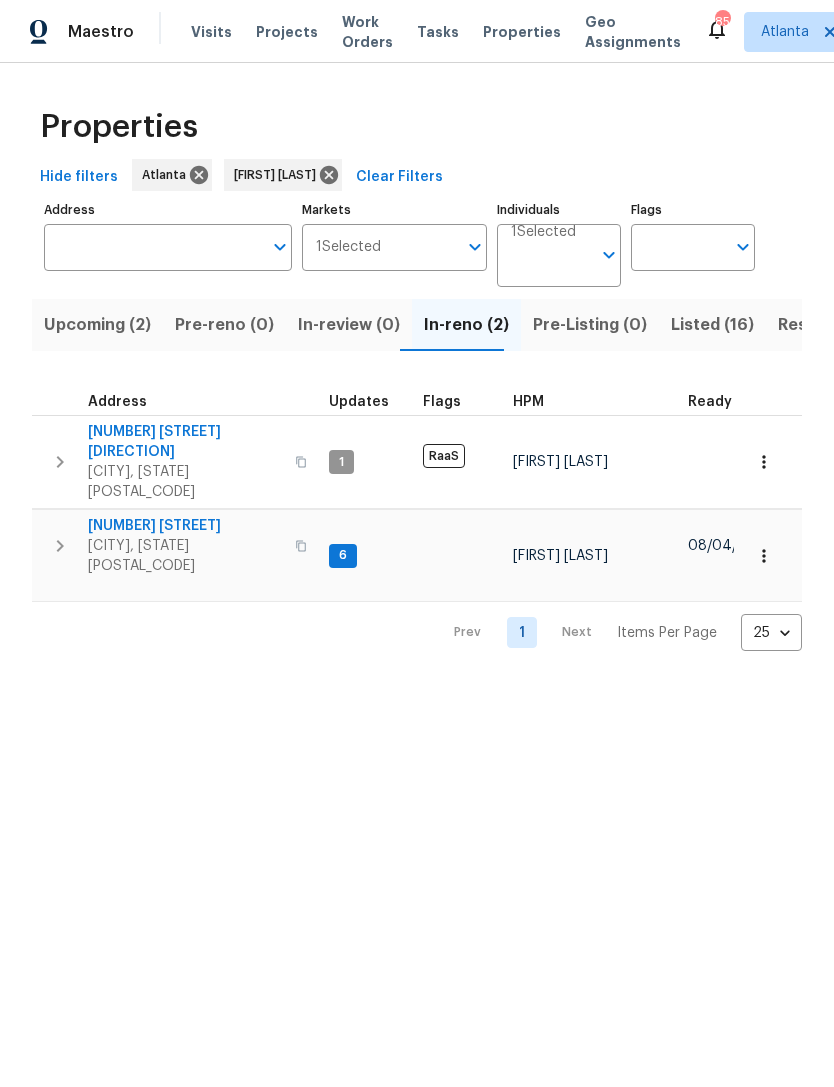 click on "Listed (16)" at bounding box center [712, 325] 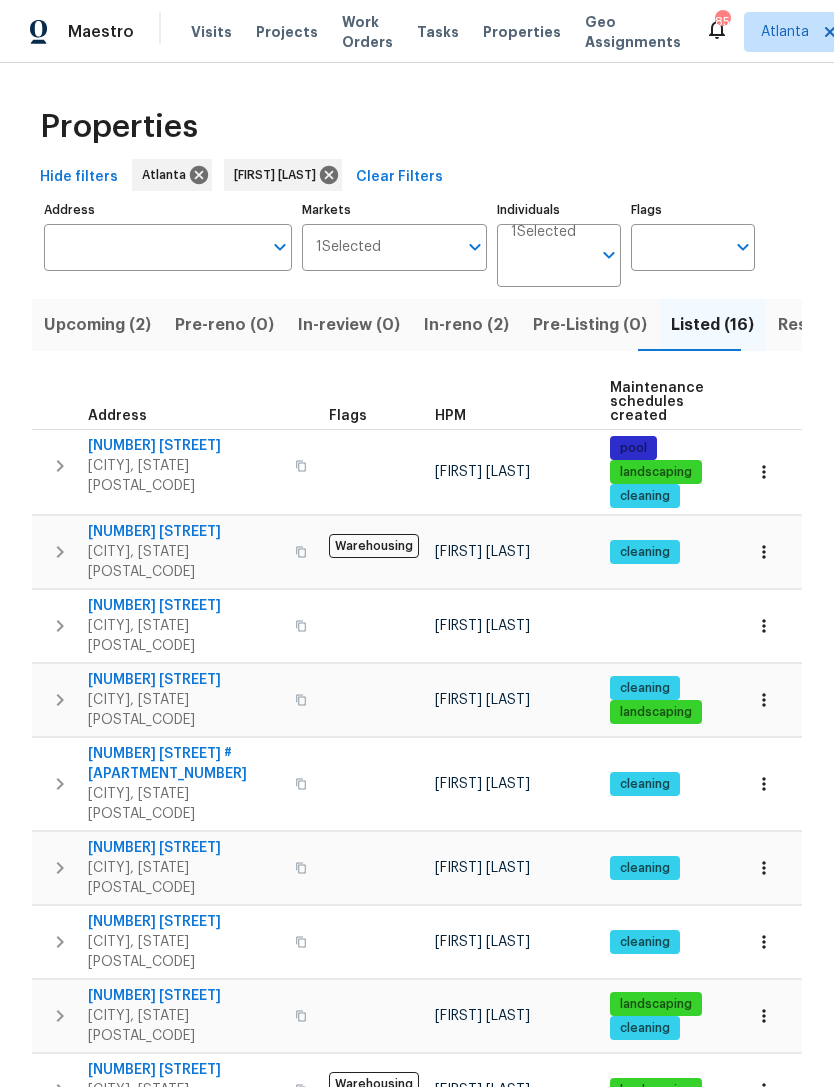 click on "[NUMBER] [STREET]" at bounding box center [185, 996] 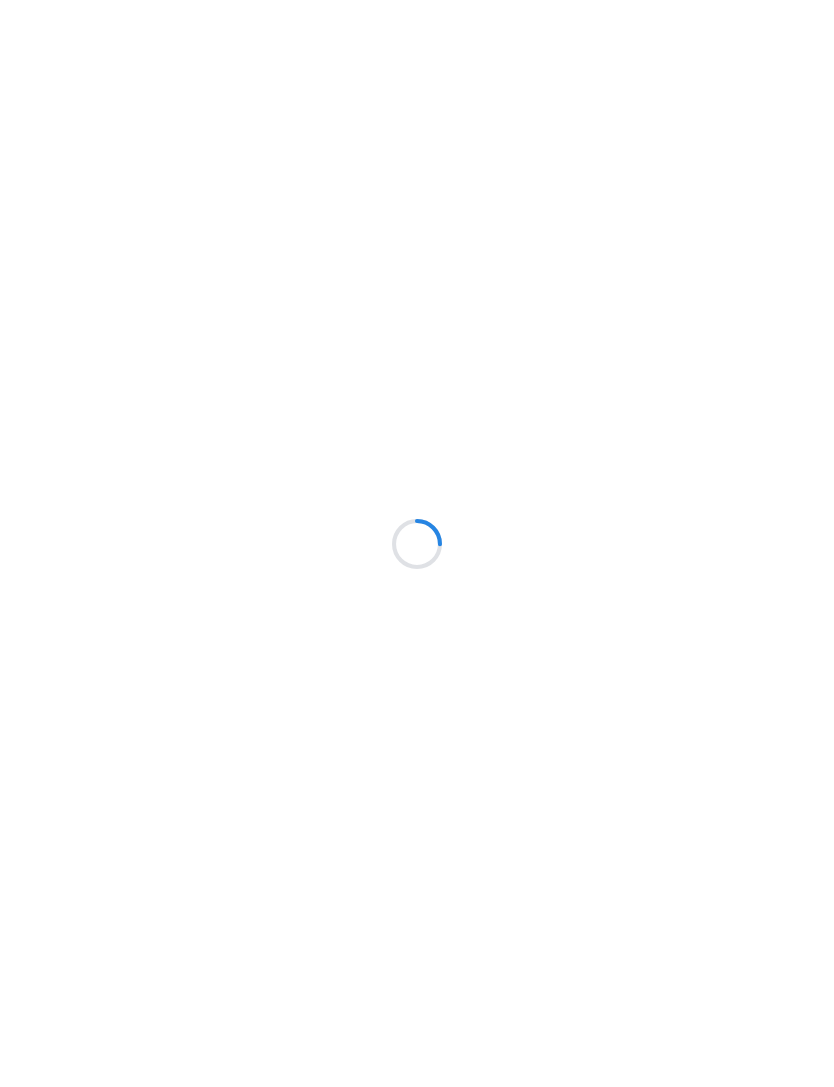 scroll, scrollTop: 0, scrollLeft: 0, axis: both 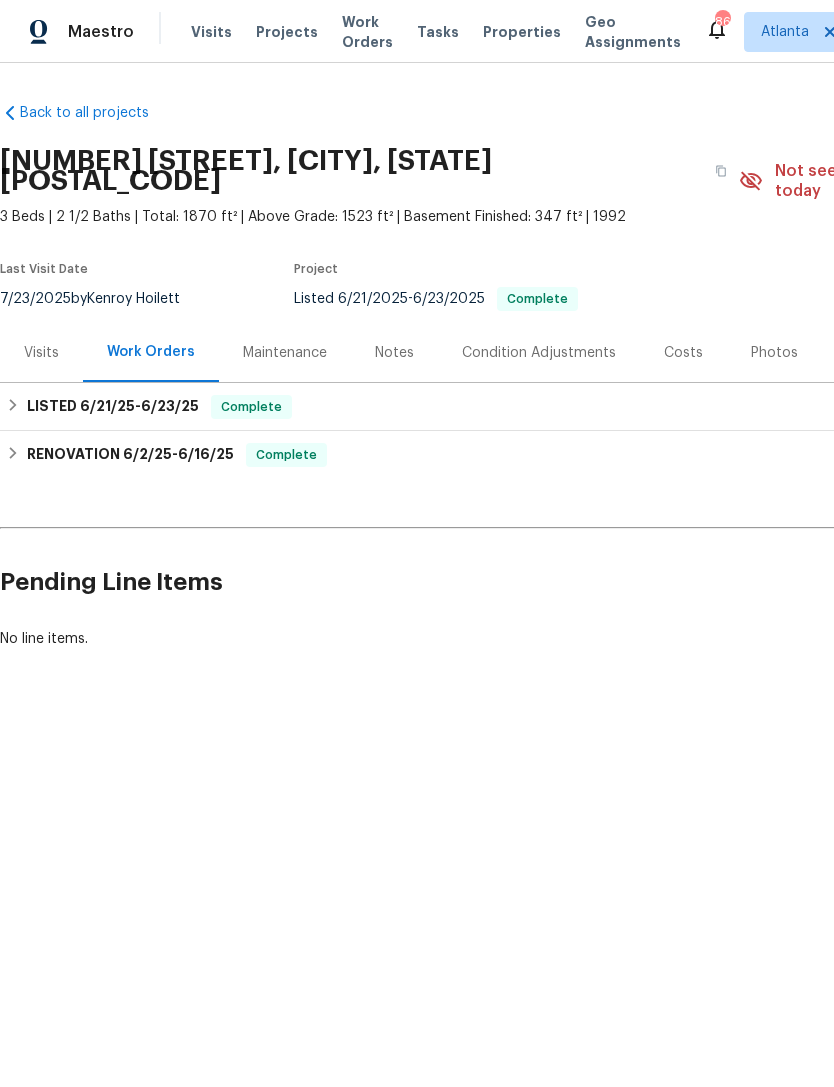 click on "Maintenance" at bounding box center [285, 352] 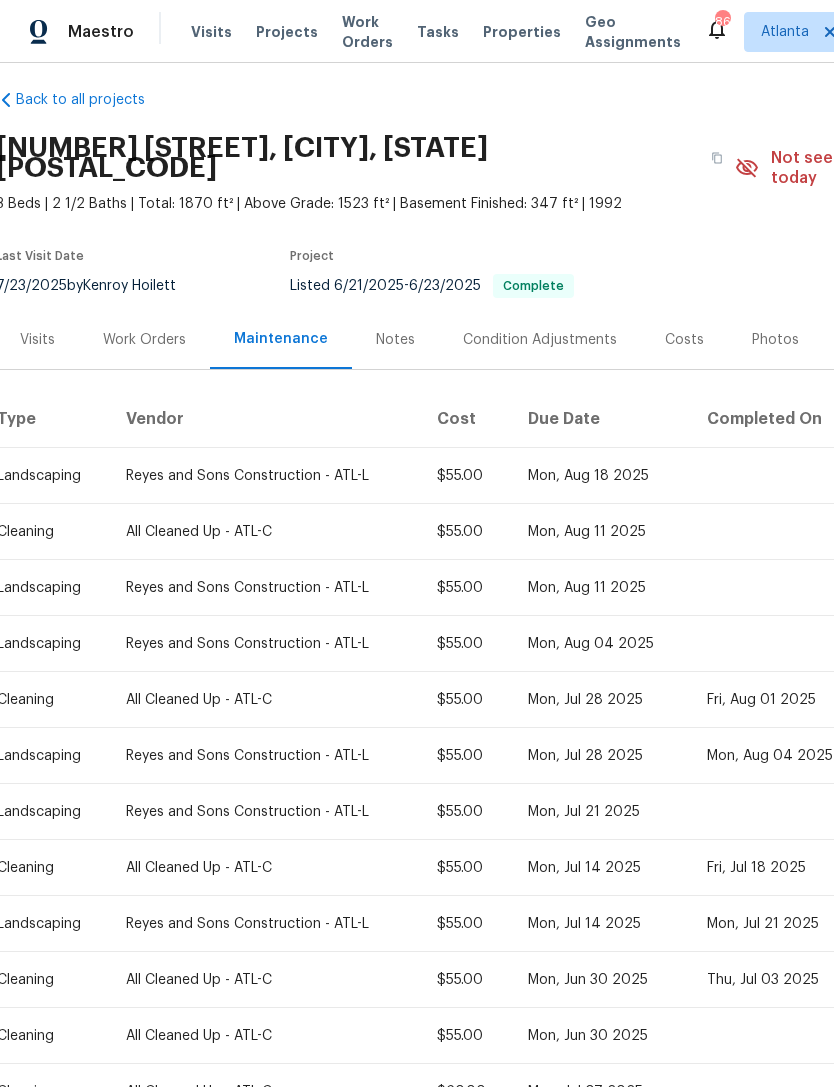 scroll, scrollTop: 12, scrollLeft: 4, axis: both 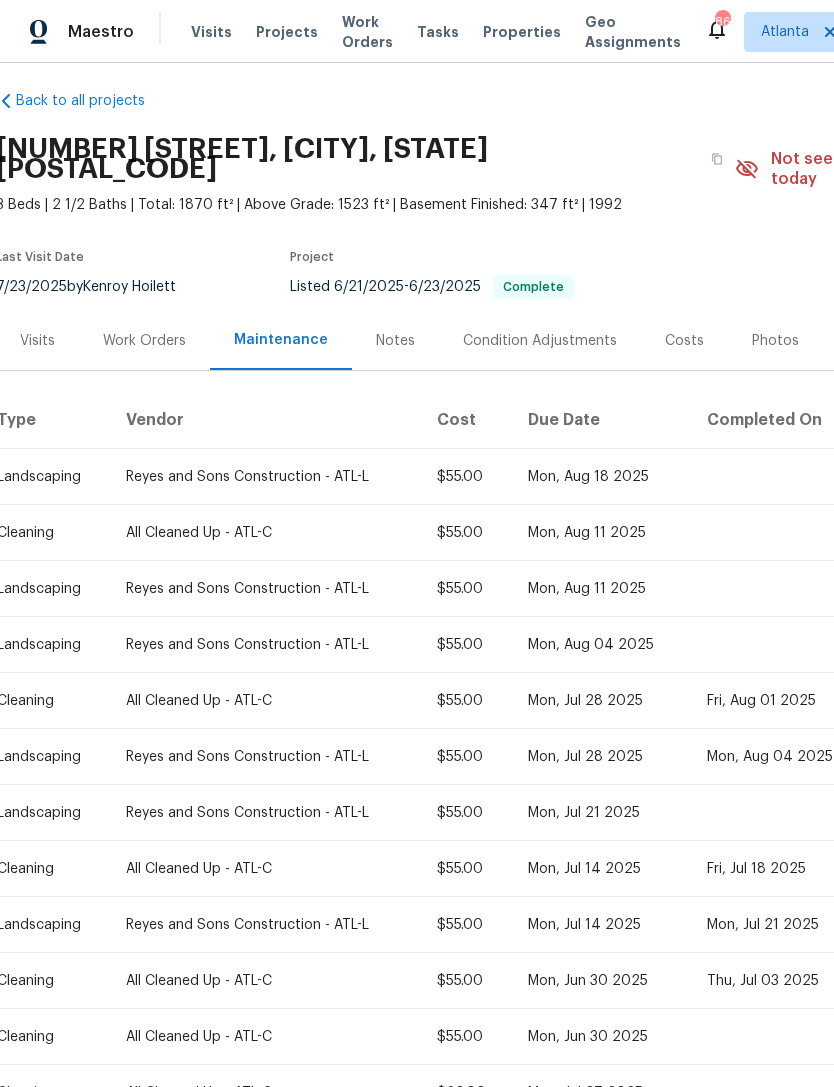 click on "Photos" at bounding box center (775, 341) 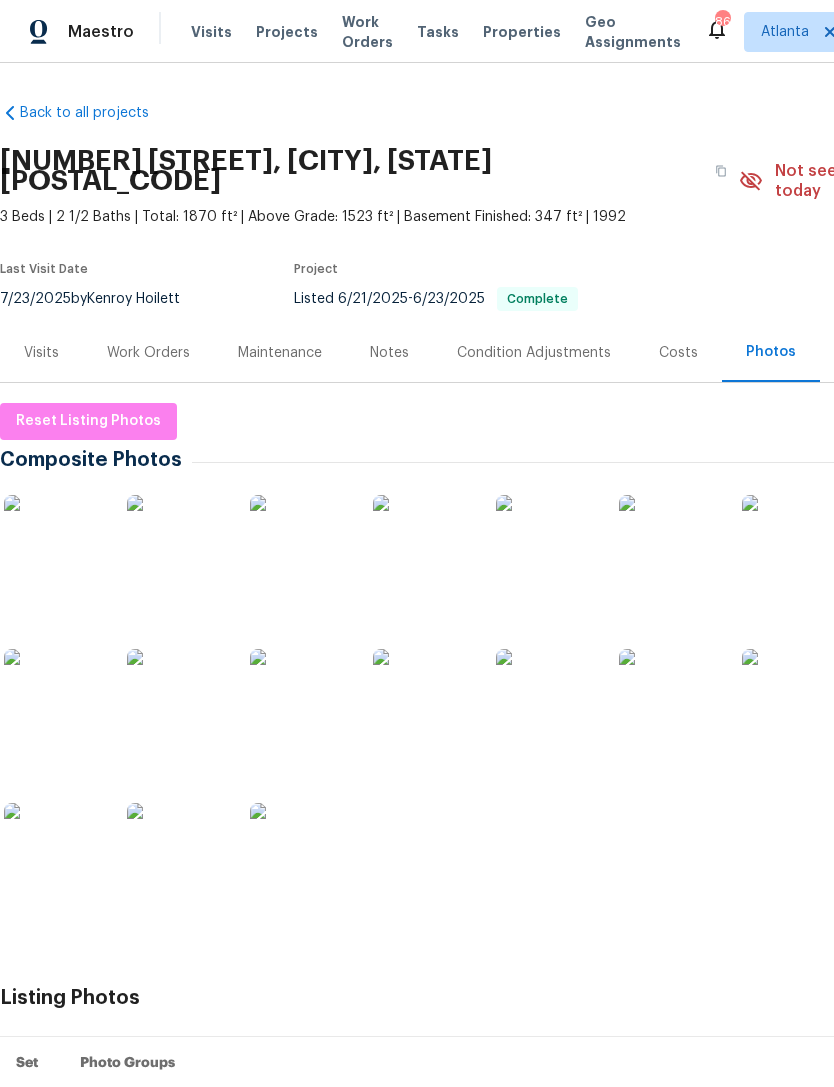 scroll, scrollTop: 0, scrollLeft: 0, axis: both 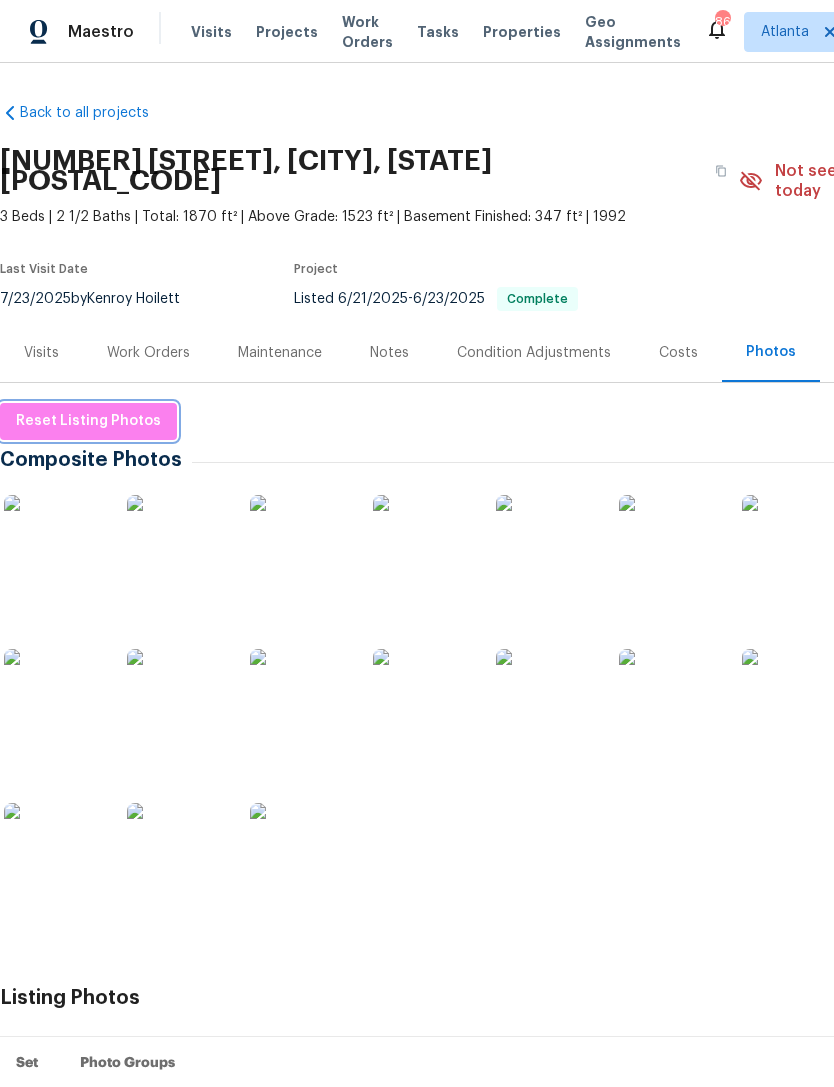 click on "Reset Listing Photos" at bounding box center [88, 421] 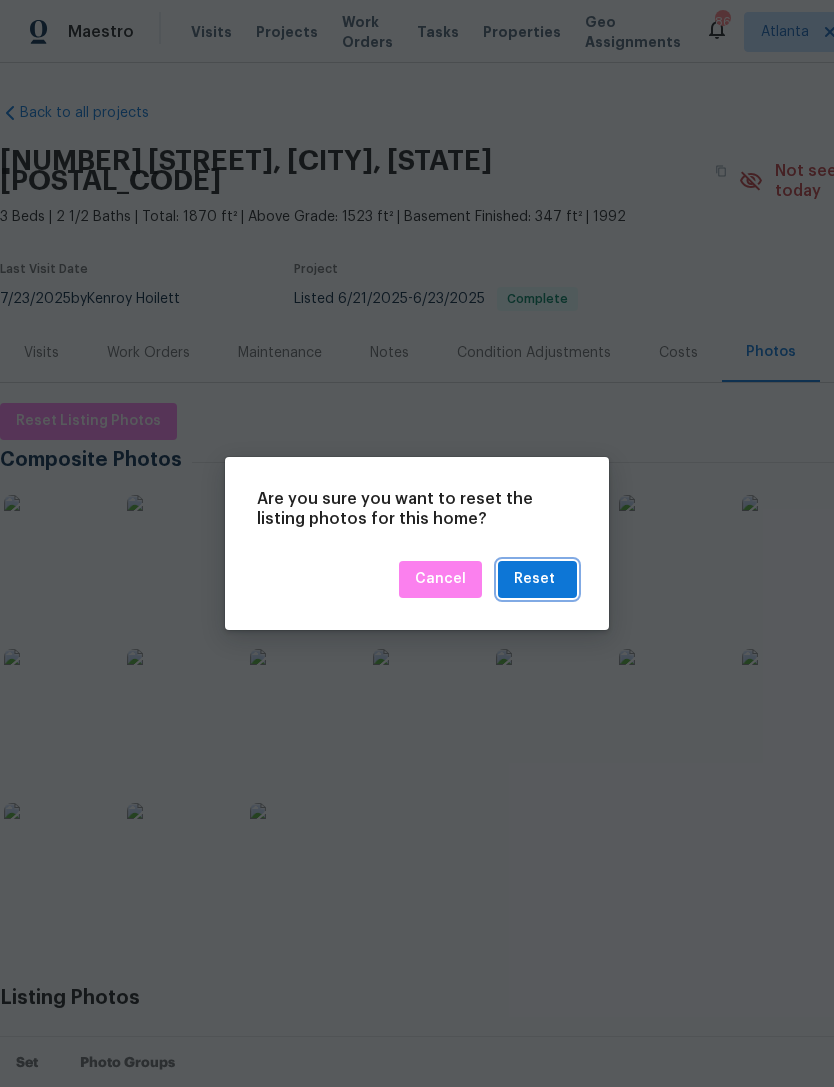 click on "Reset" at bounding box center (537, 579) 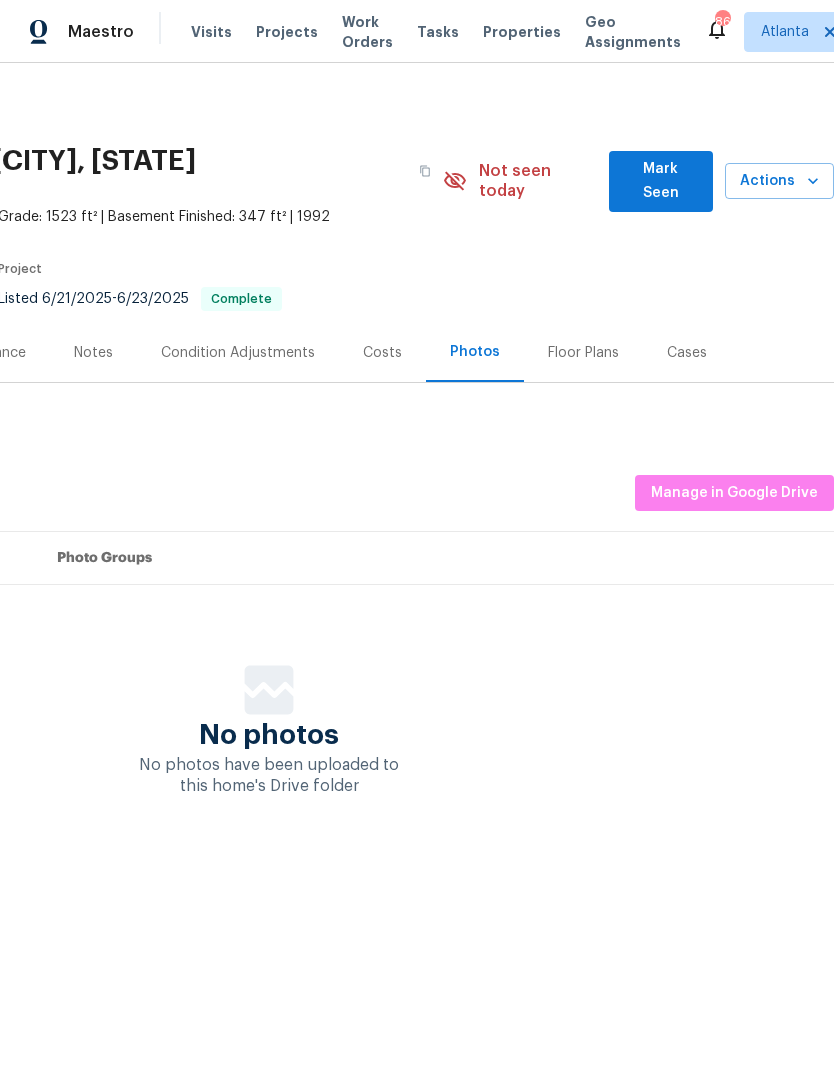 scroll, scrollTop: 0, scrollLeft: 296, axis: horizontal 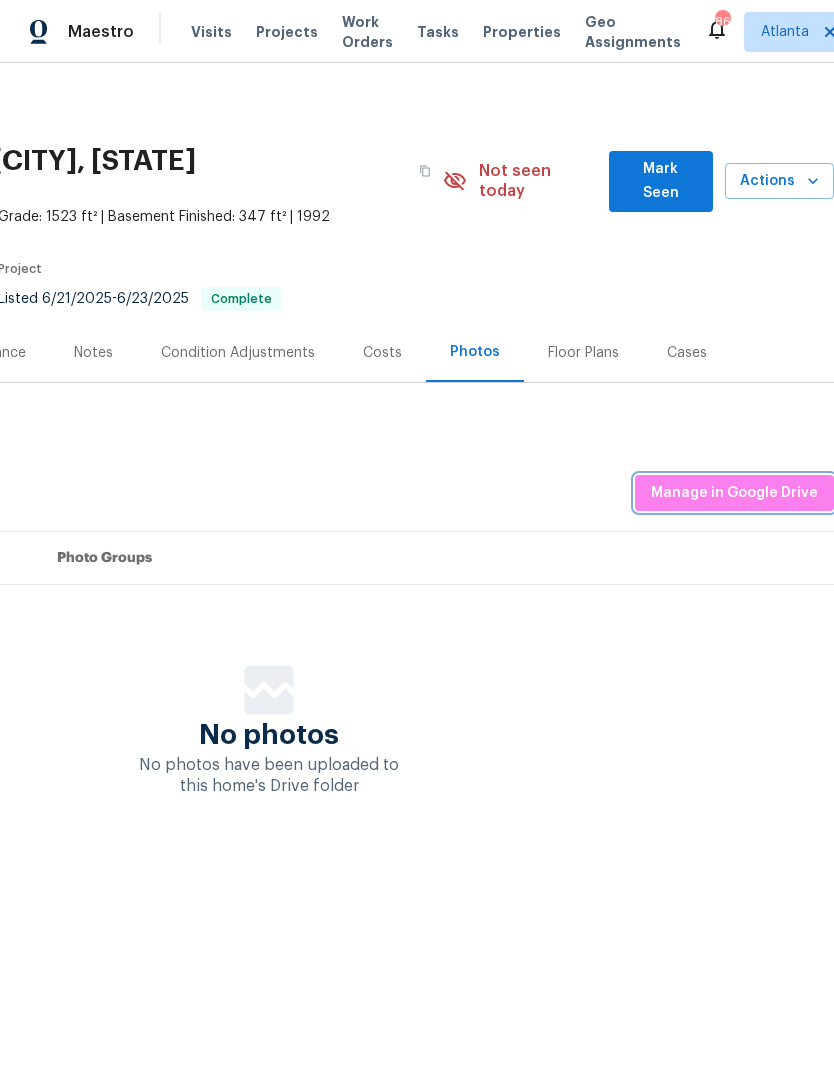 click on "Manage in Google Drive" at bounding box center [734, 493] 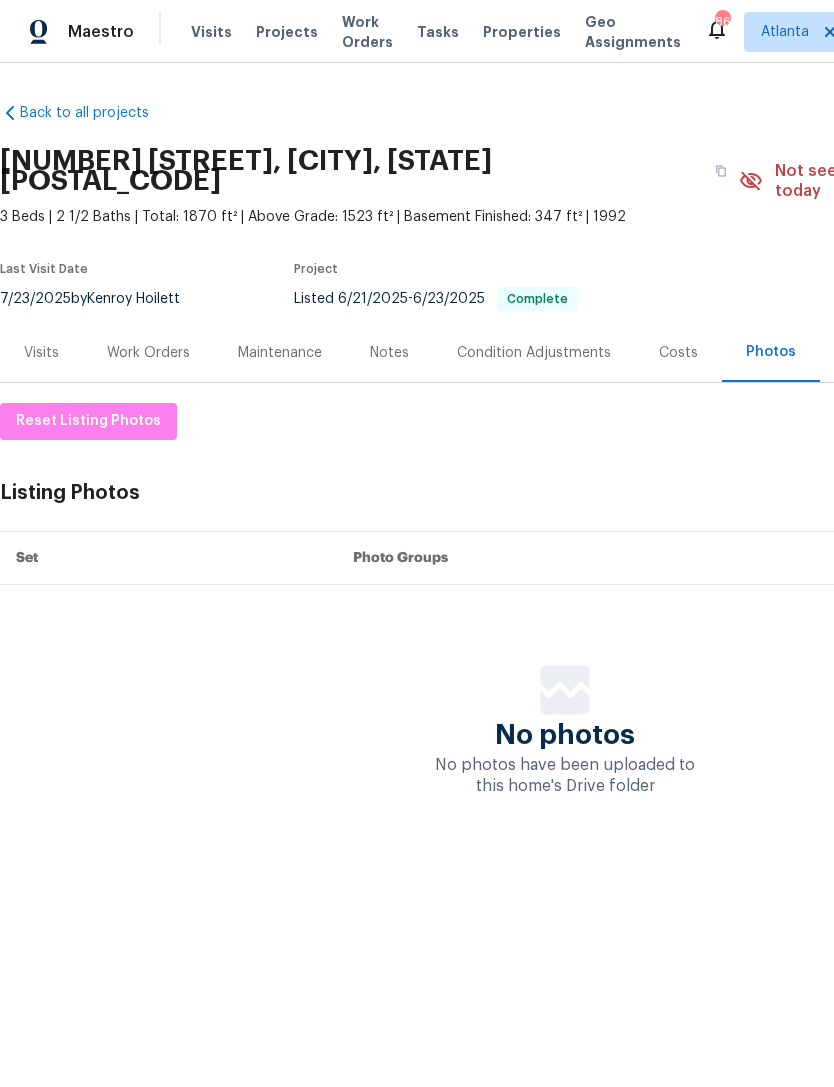 scroll, scrollTop: 0, scrollLeft: 0, axis: both 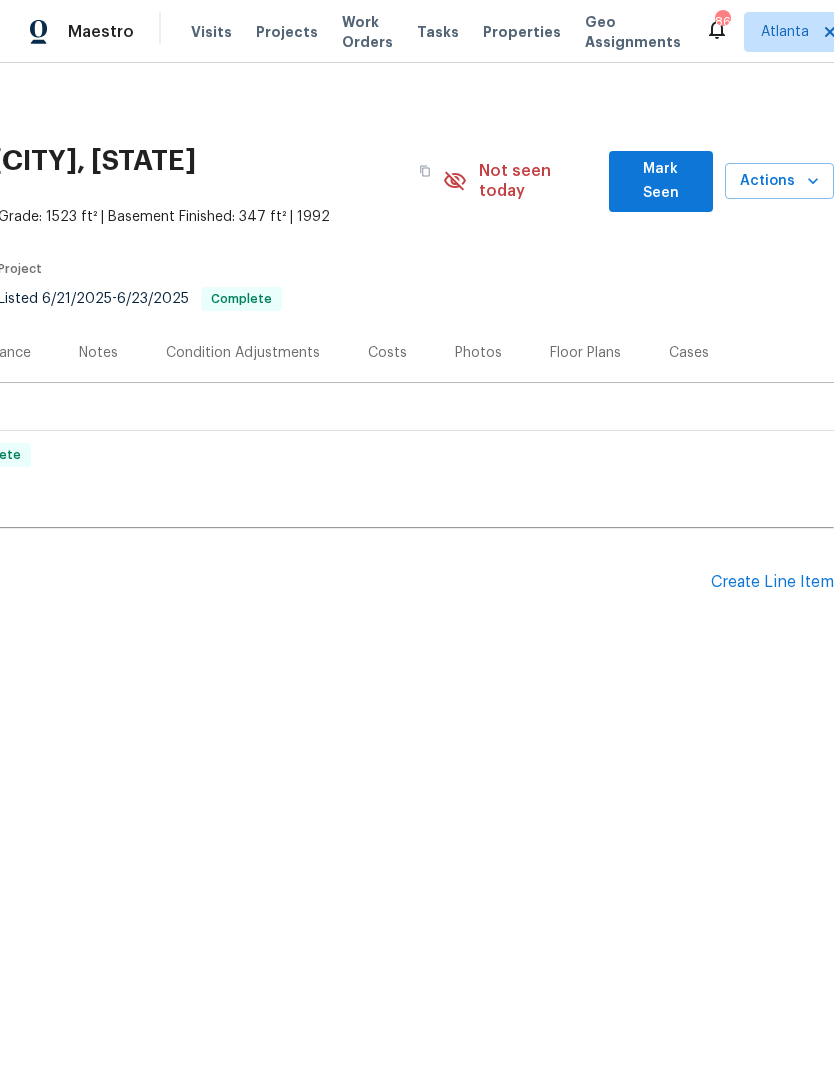 click on "Create Line Item" at bounding box center (772, 582) 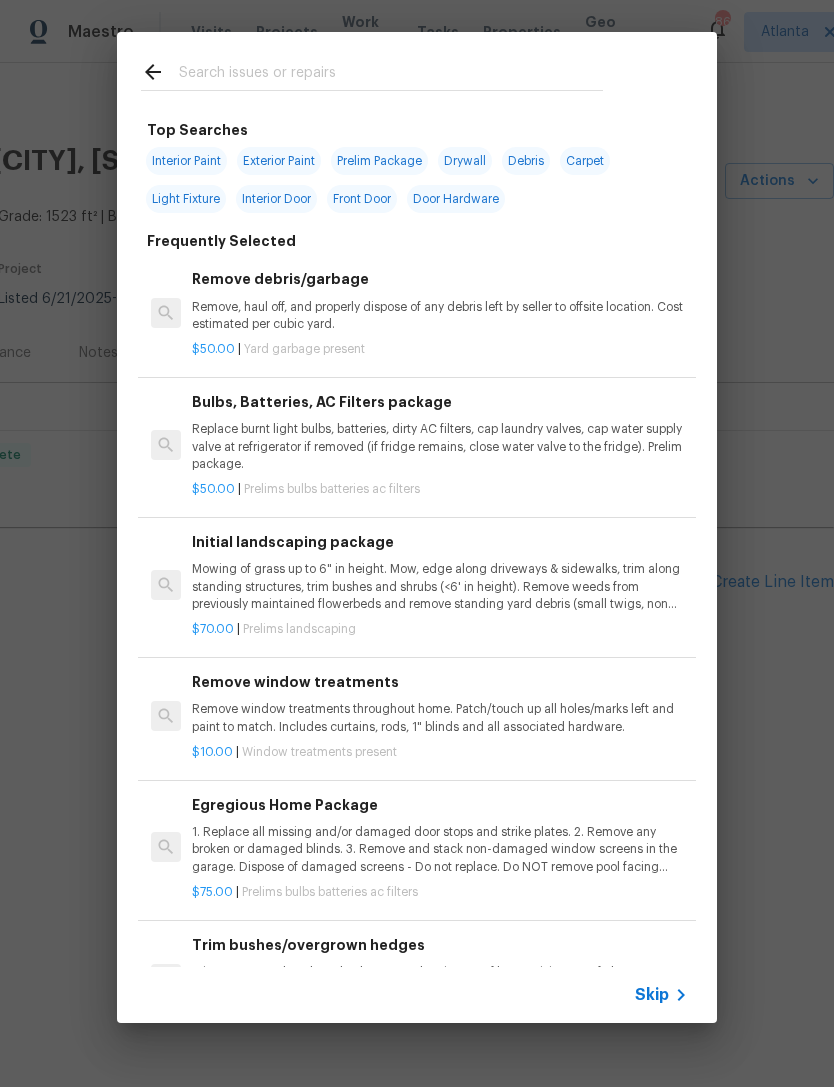 click at bounding box center [391, 75] 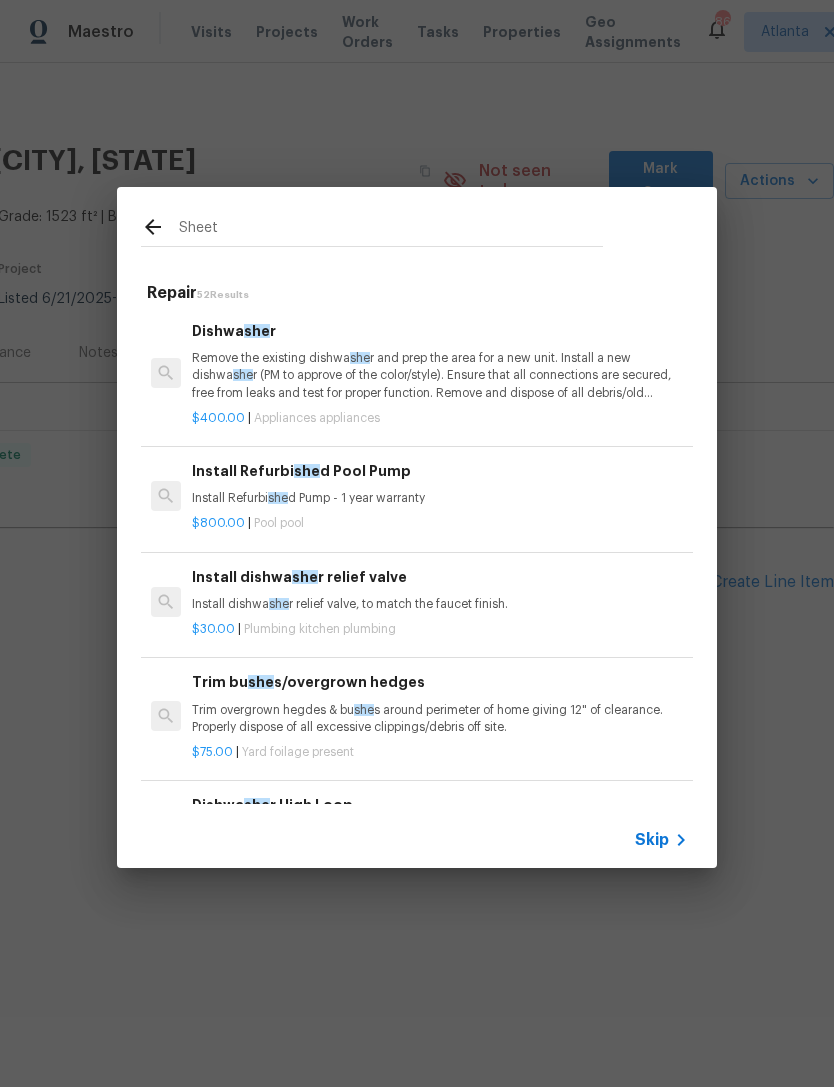 type on "Sheet" 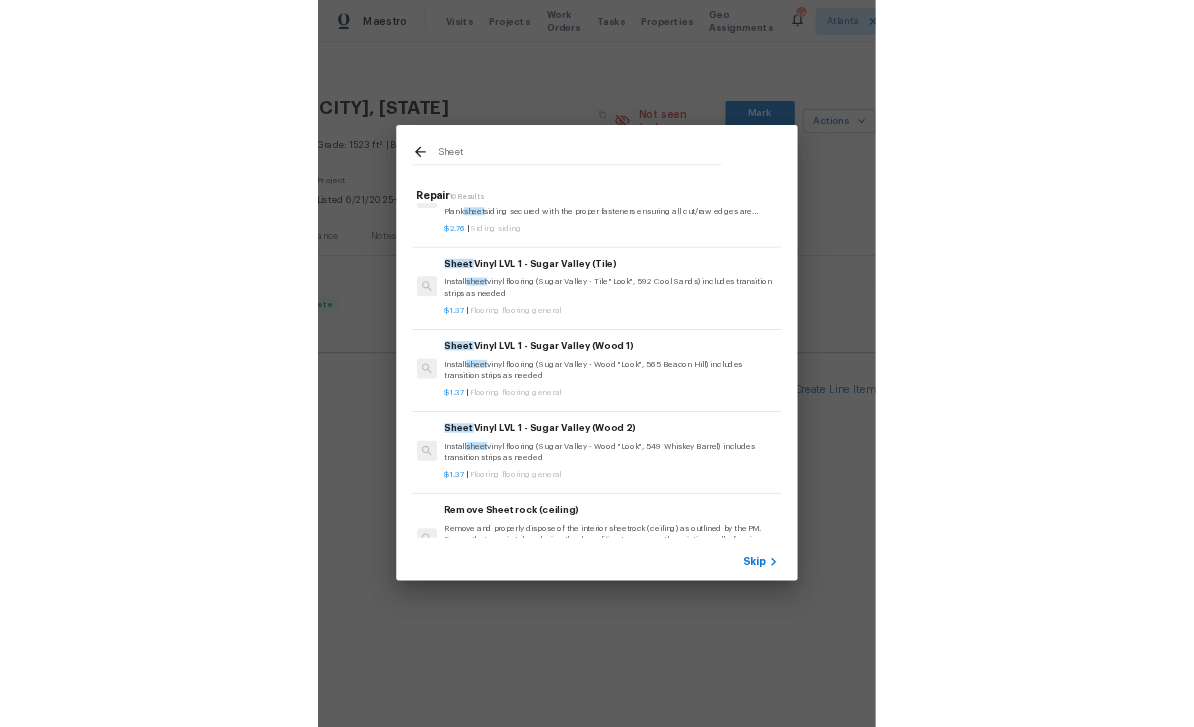 scroll, scrollTop: 76, scrollLeft: 3, axis: both 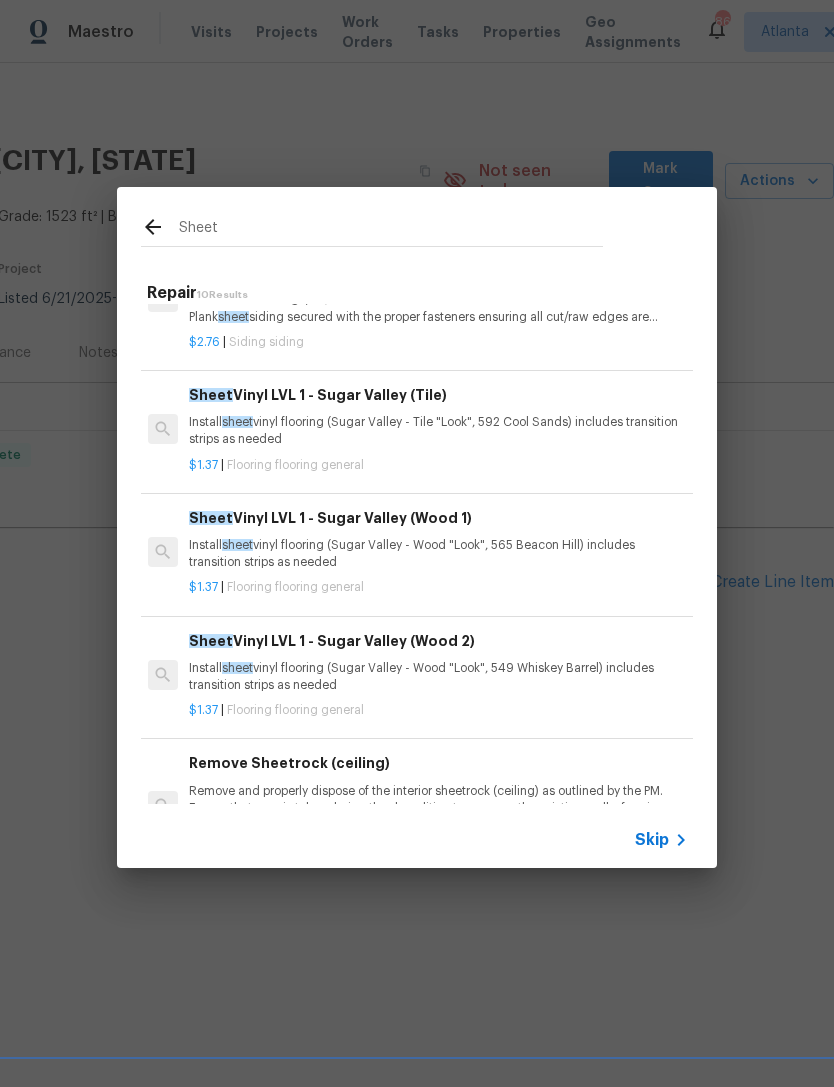 click on "Sheet  Vinyl LVL 1 - Sugar Valley (Tile) Install  sheet  vinyl flooring (Sugar Valley - Tile "Look", [NUMBER] [COLOR]) includes transition strips as needed" at bounding box center (437, 416) 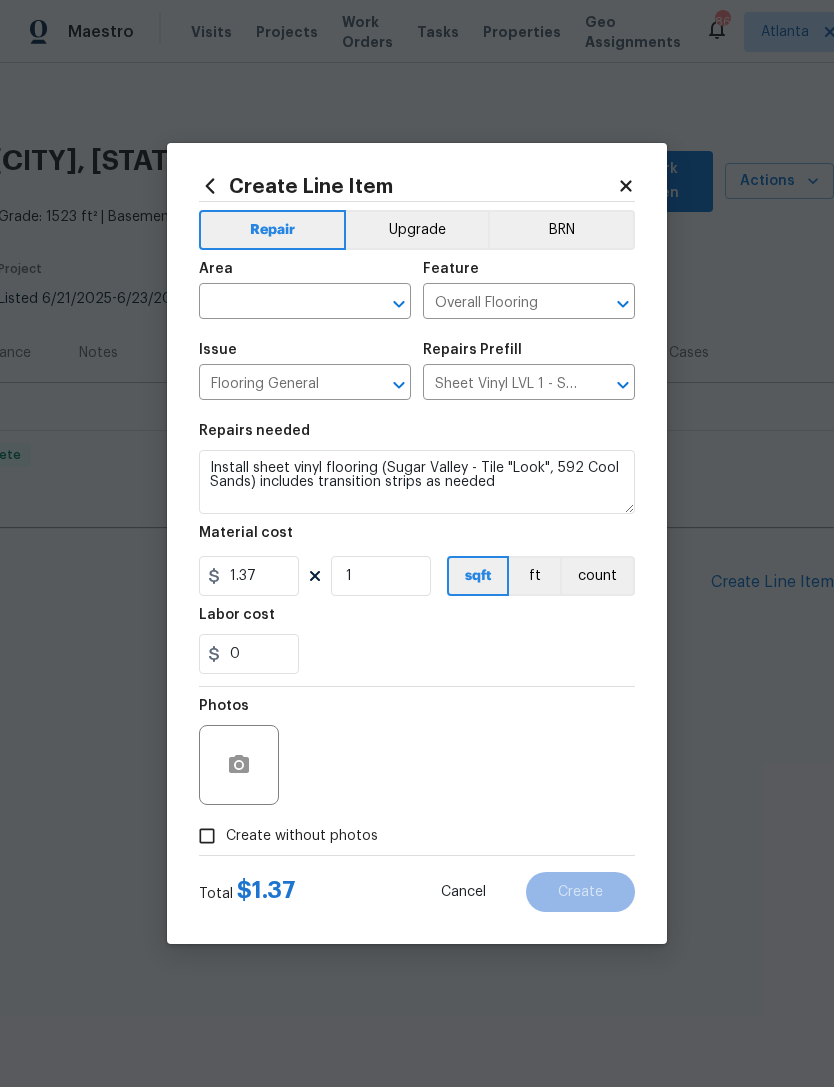 click at bounding box center [277, 303] 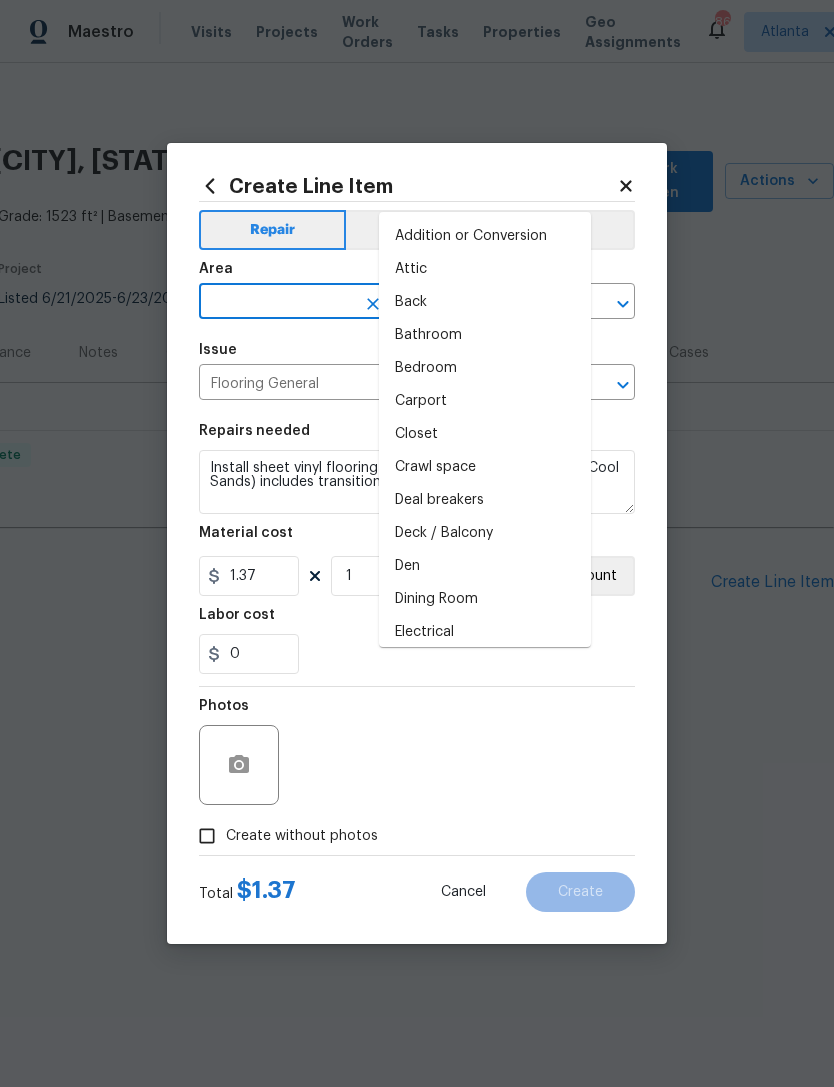 scroll, scrollTop: 0, scrollLeft: 0, axis: both 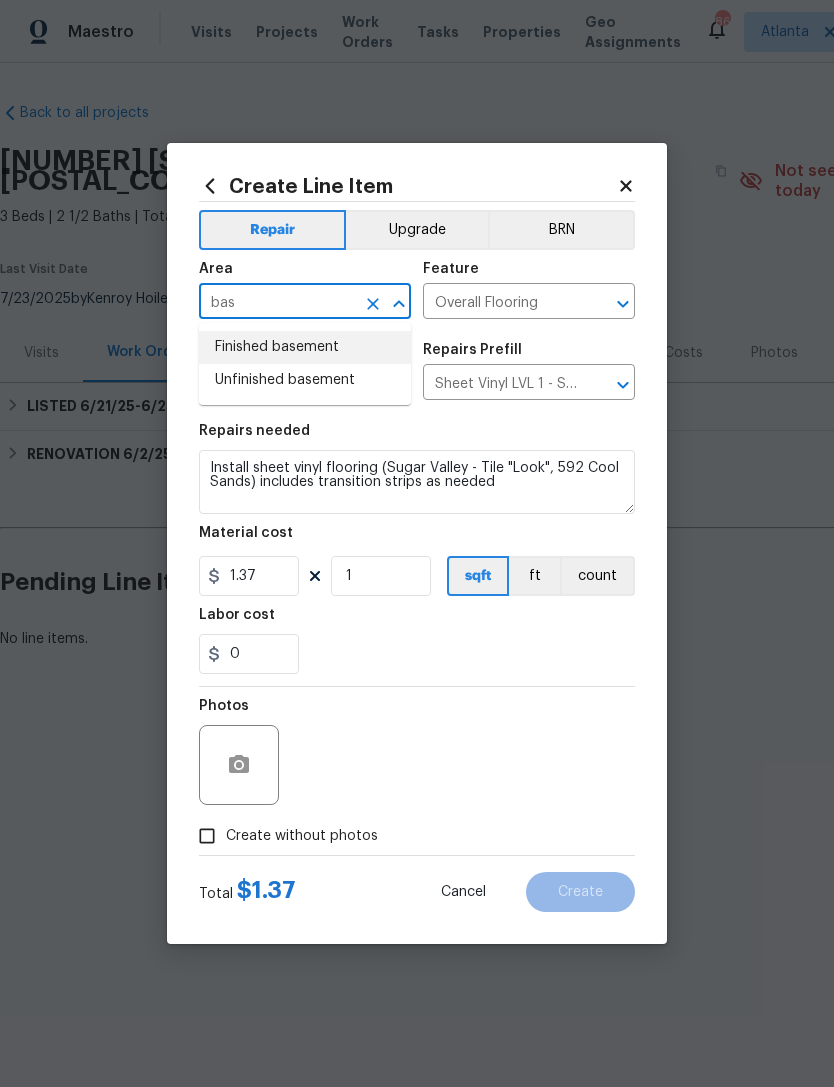 click on "Finished basement" at bounding box center (305, 347) 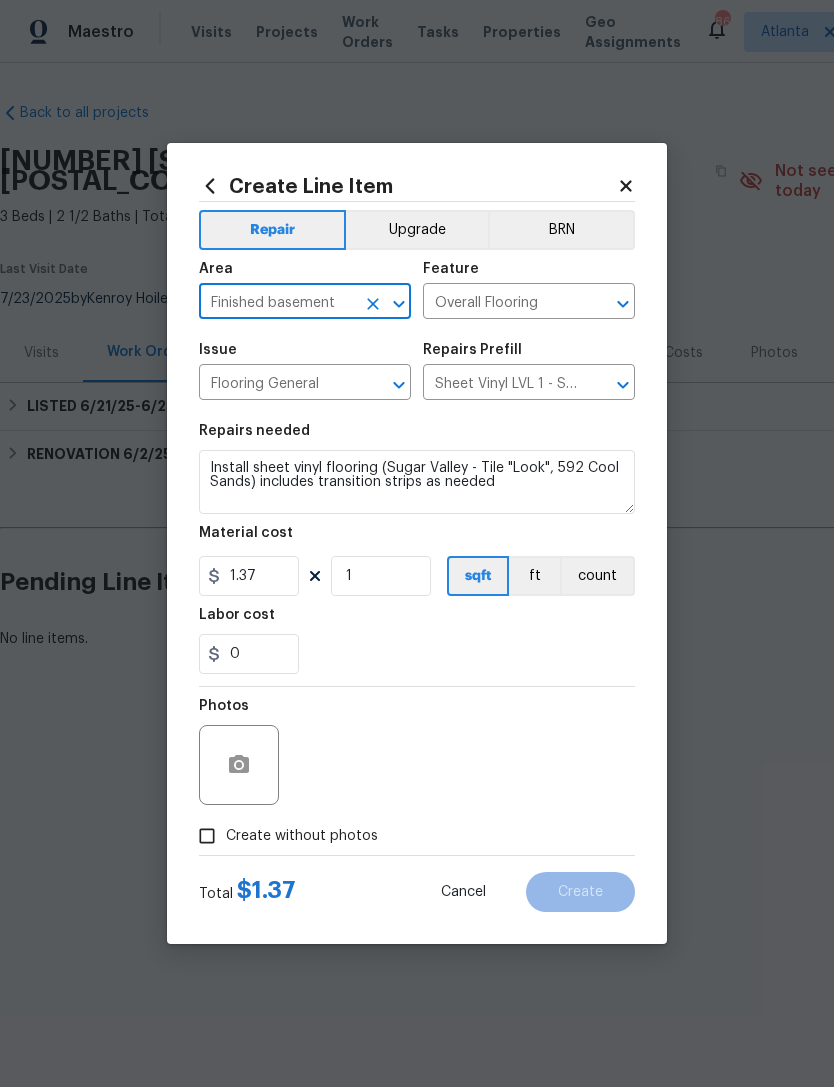 click on "0" at bounding box center [417, 654] 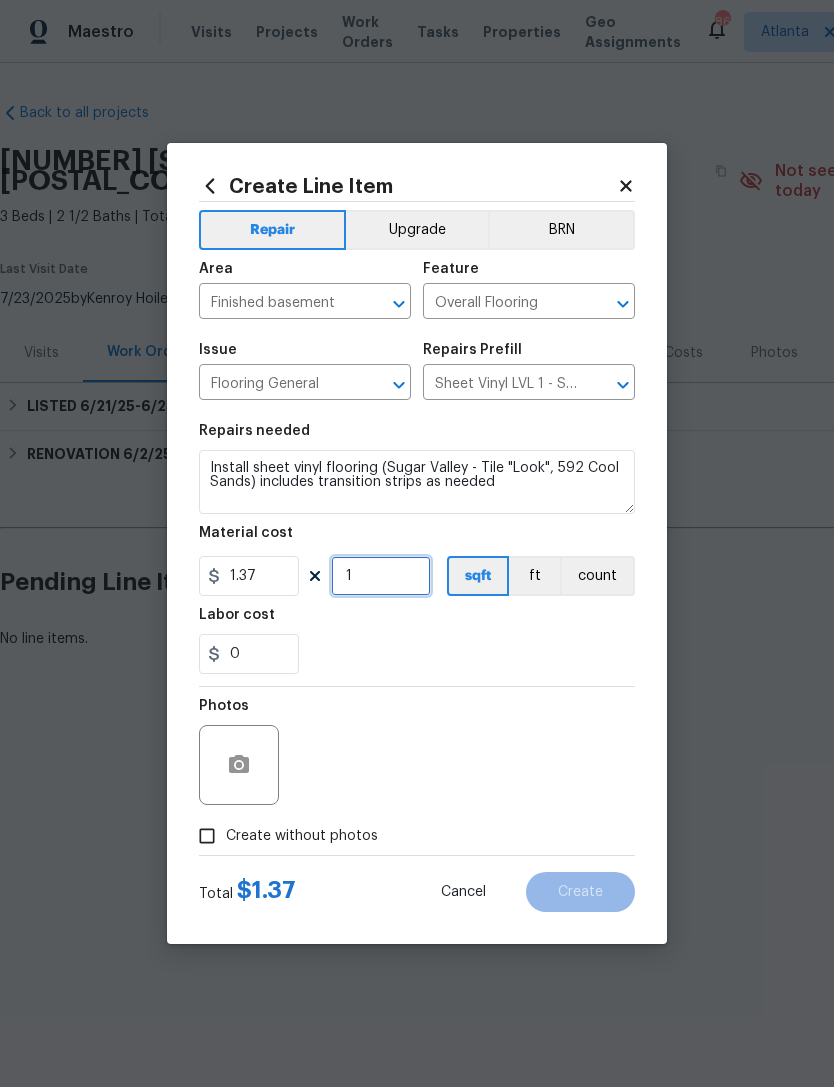 click on "1" at bounding box center [381, 576] 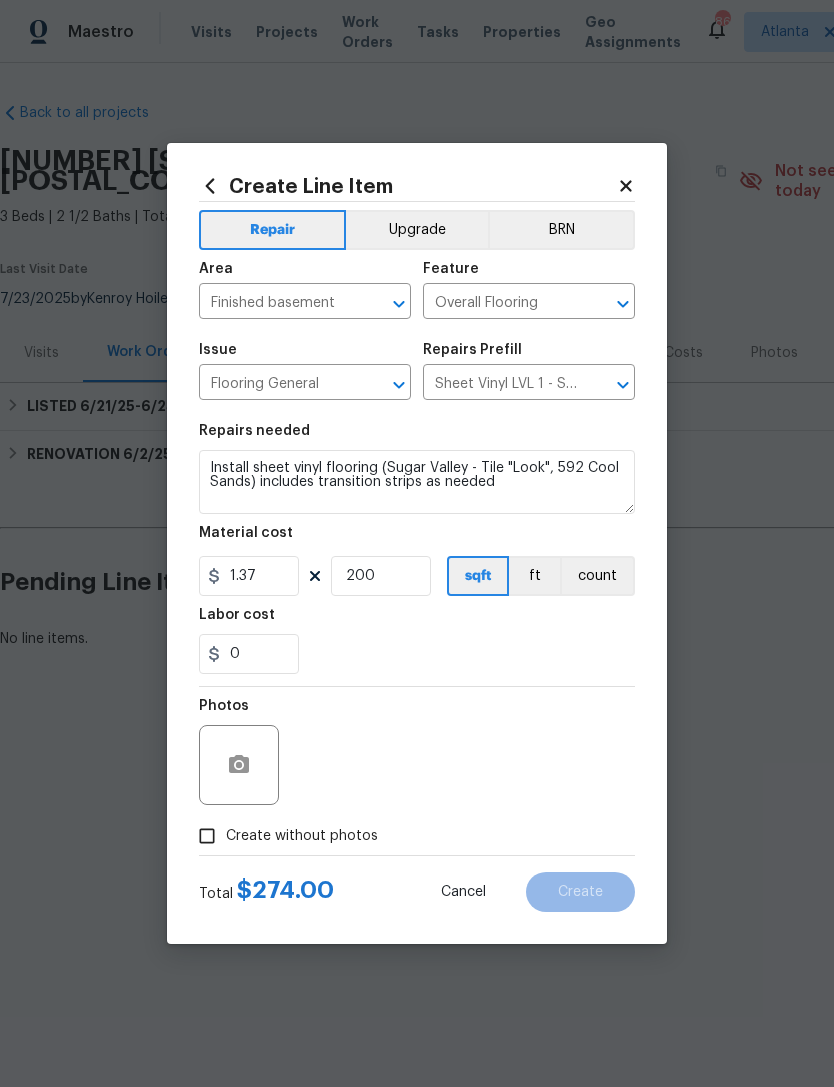 click on "0" at bounding box center [417, 654] 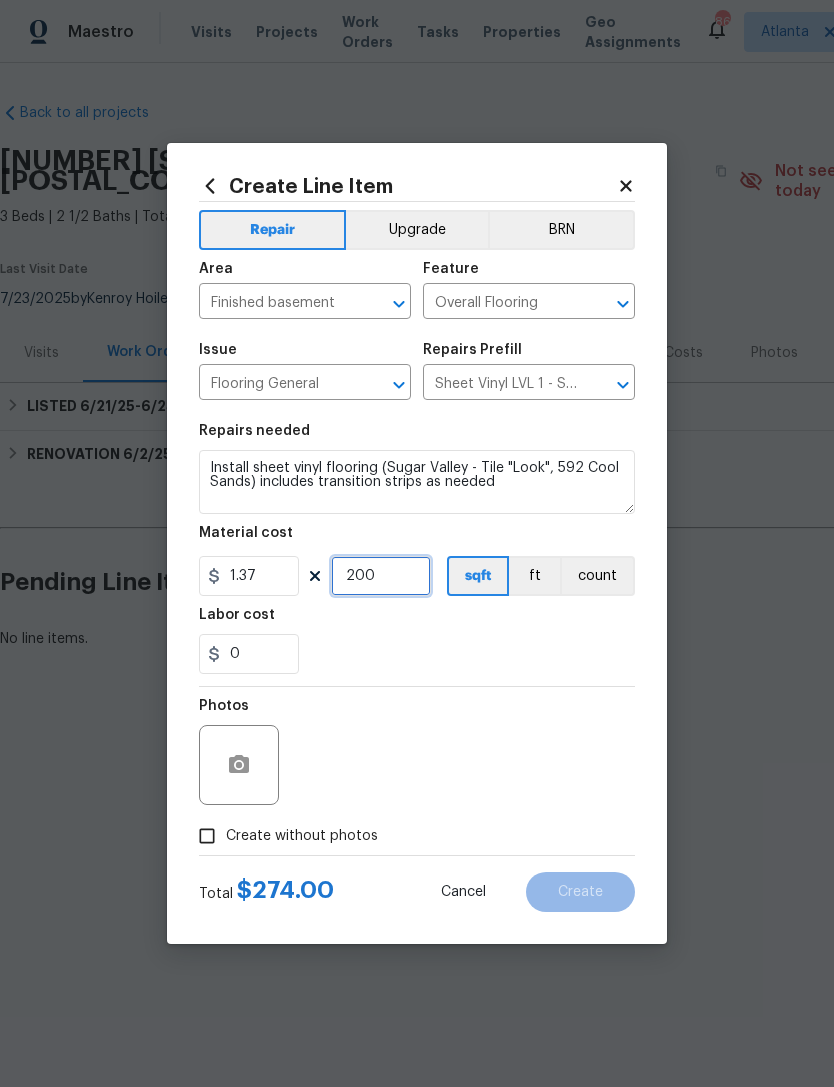 click on "200" at bounding box center [381, 576] 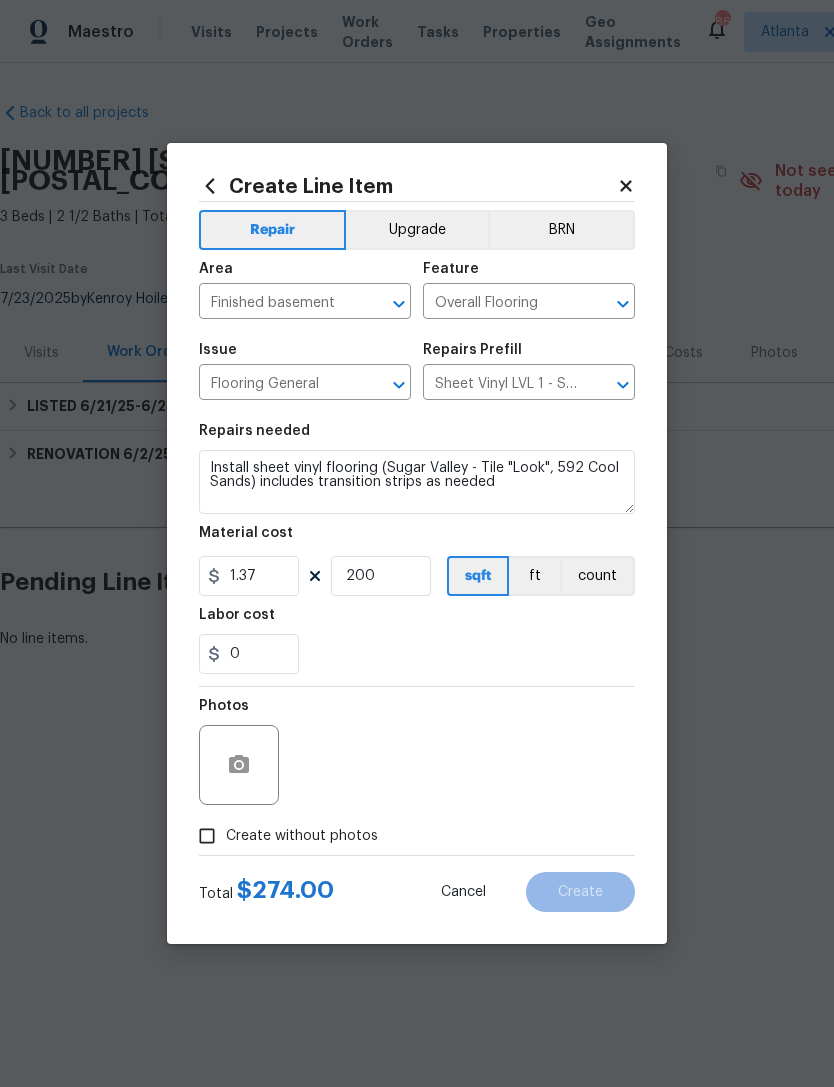 click on "0" at bounding box center [417, 654] 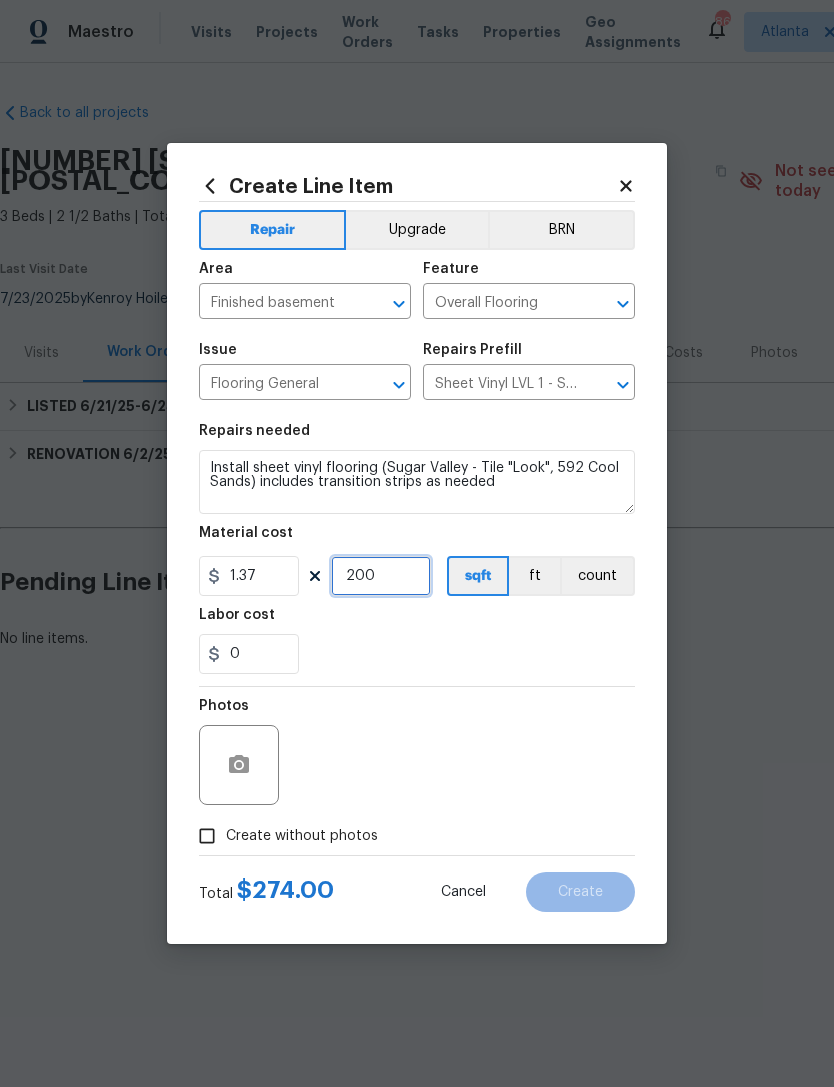 click on "200" at bounding box center (381, 576) 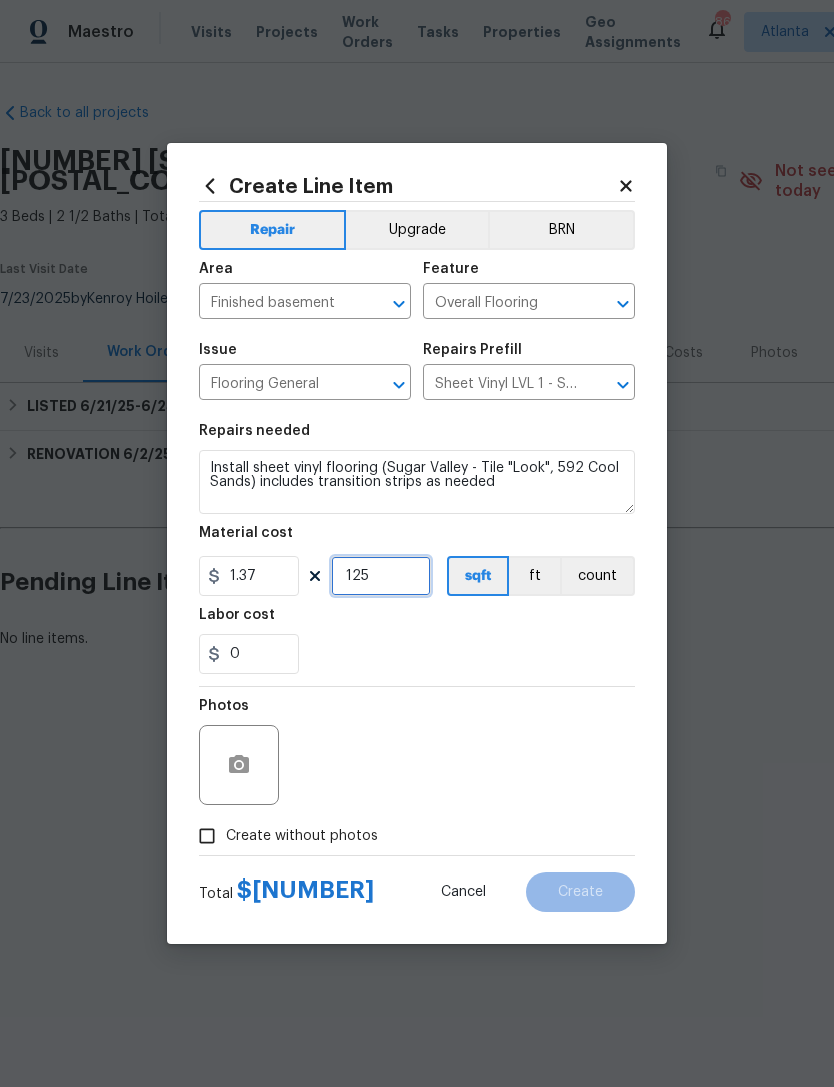 type on "125" 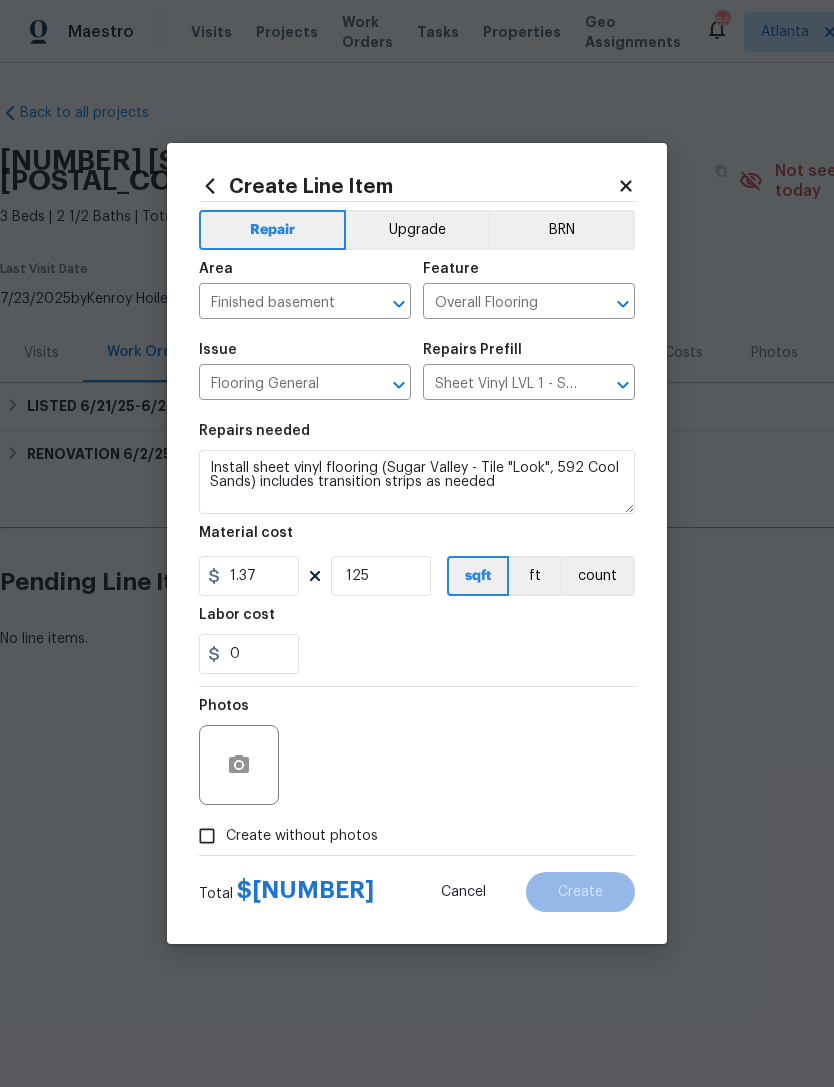 click on "0" at bounding box center [417, 654] 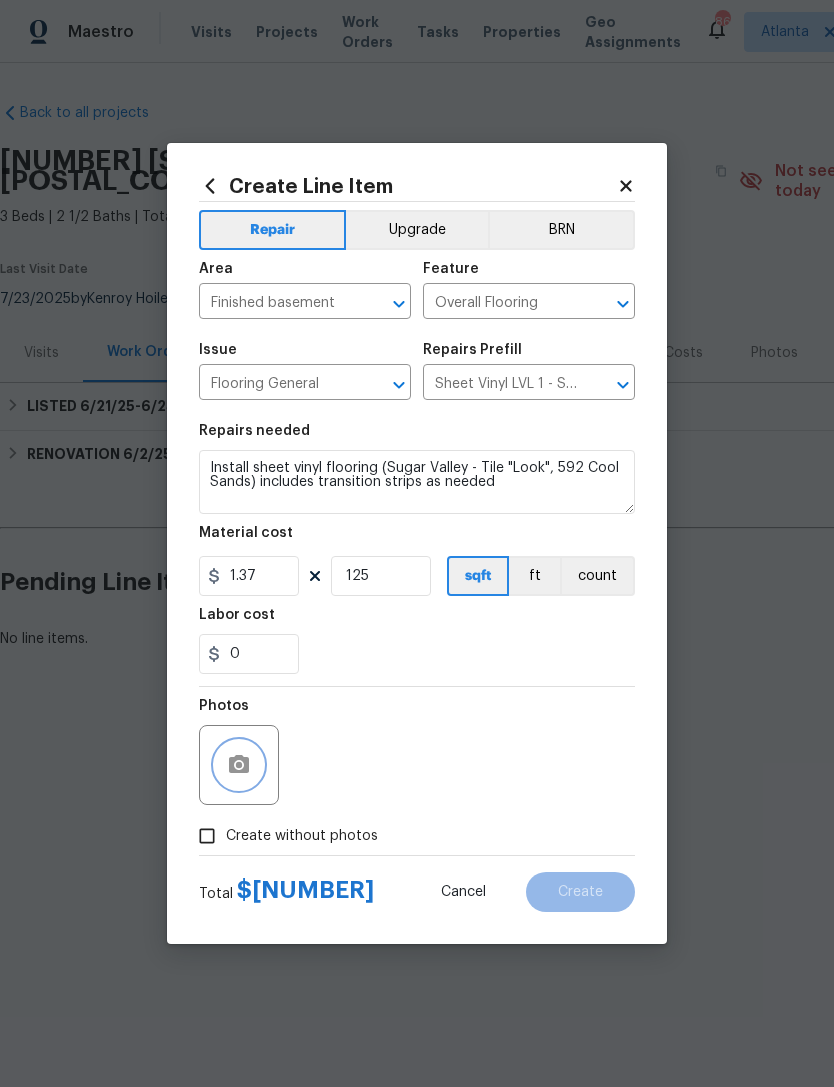 click 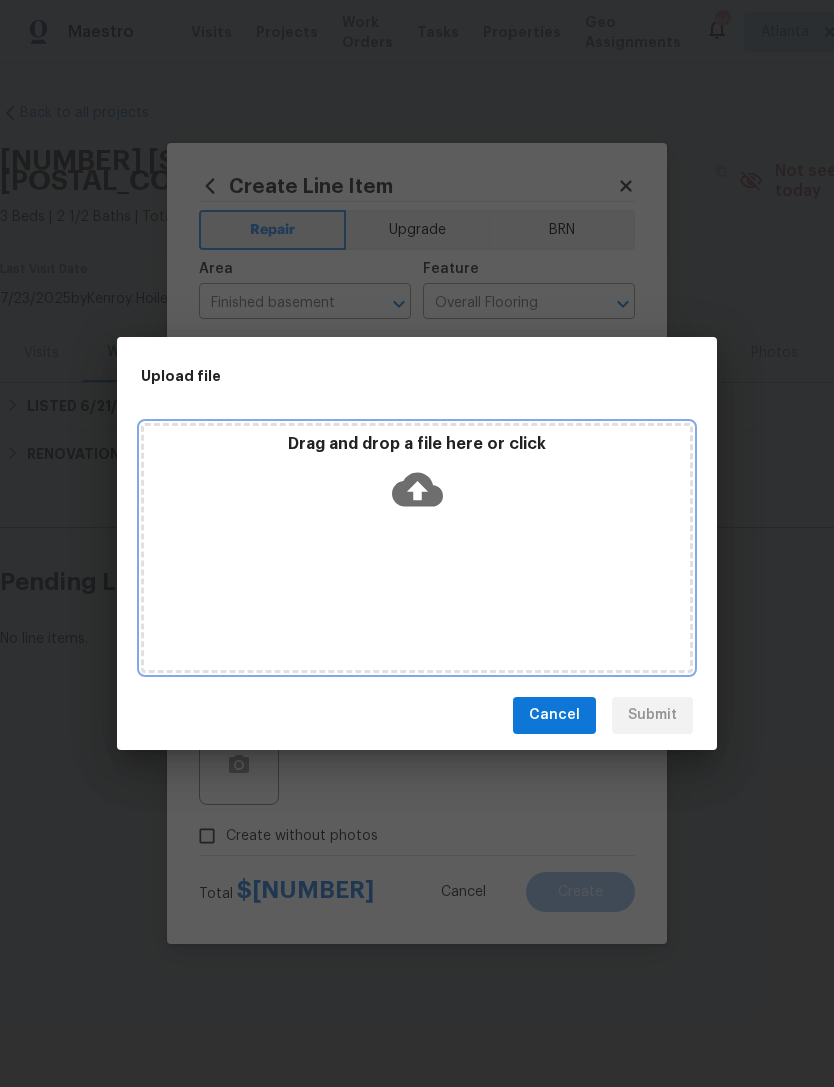 click on "Drag and drop a file here or click" at bounding box center [417, 477] 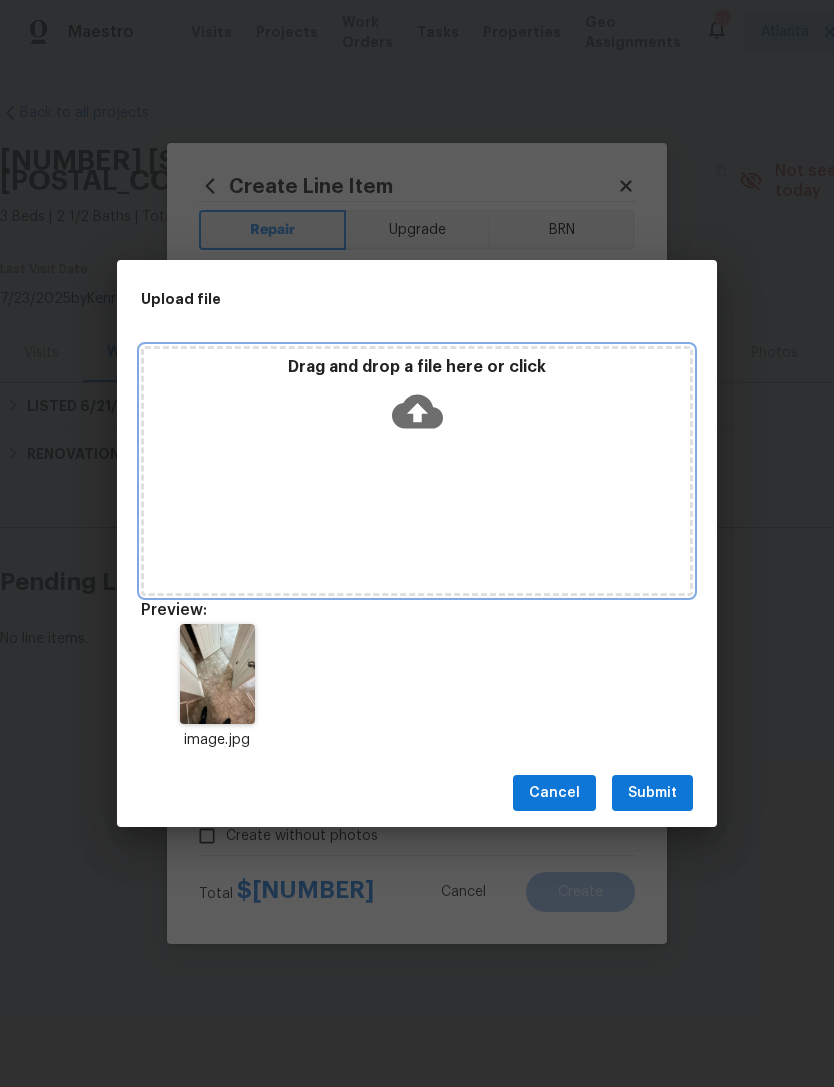 click on "Drag and drop a file here or click" at bounding box center [417, 471] 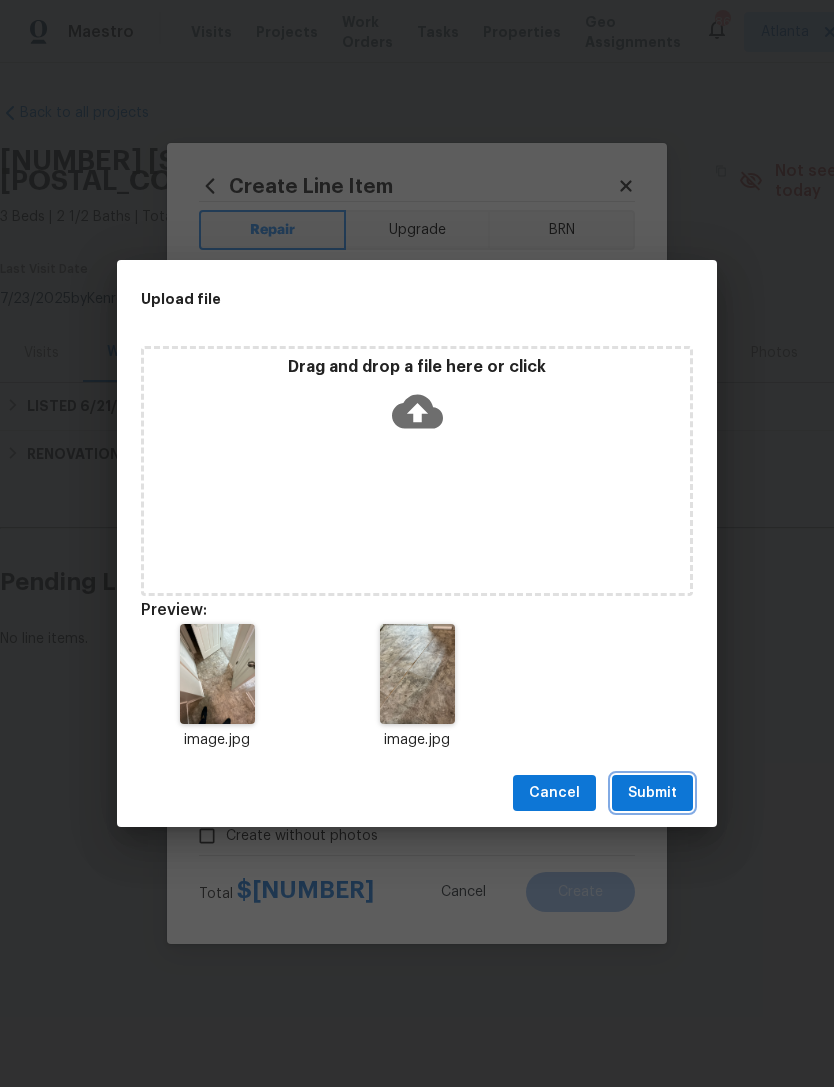 click on "Submit" at bounding box center (652, 793) 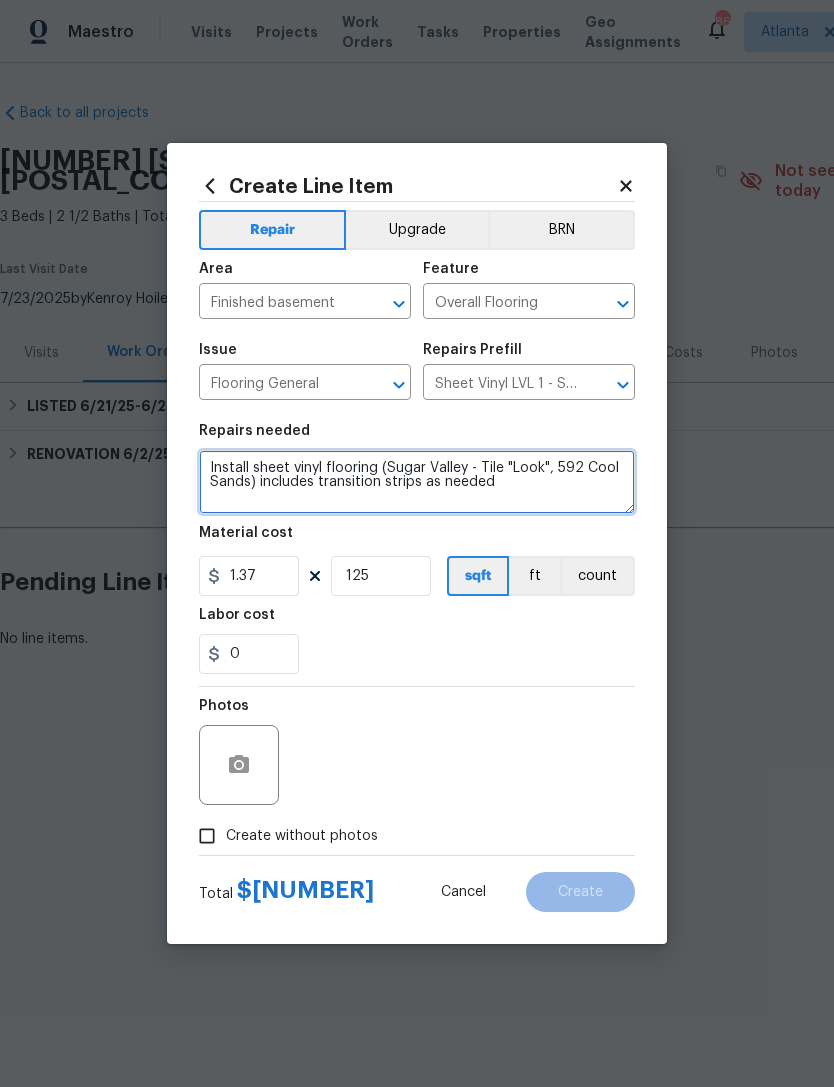 click on "Install sheet vinyl flooring (Sugar Valley - Tile "Look", 592 Cool Sands) includes transition strips as needed" at bounding box center [417, 482] 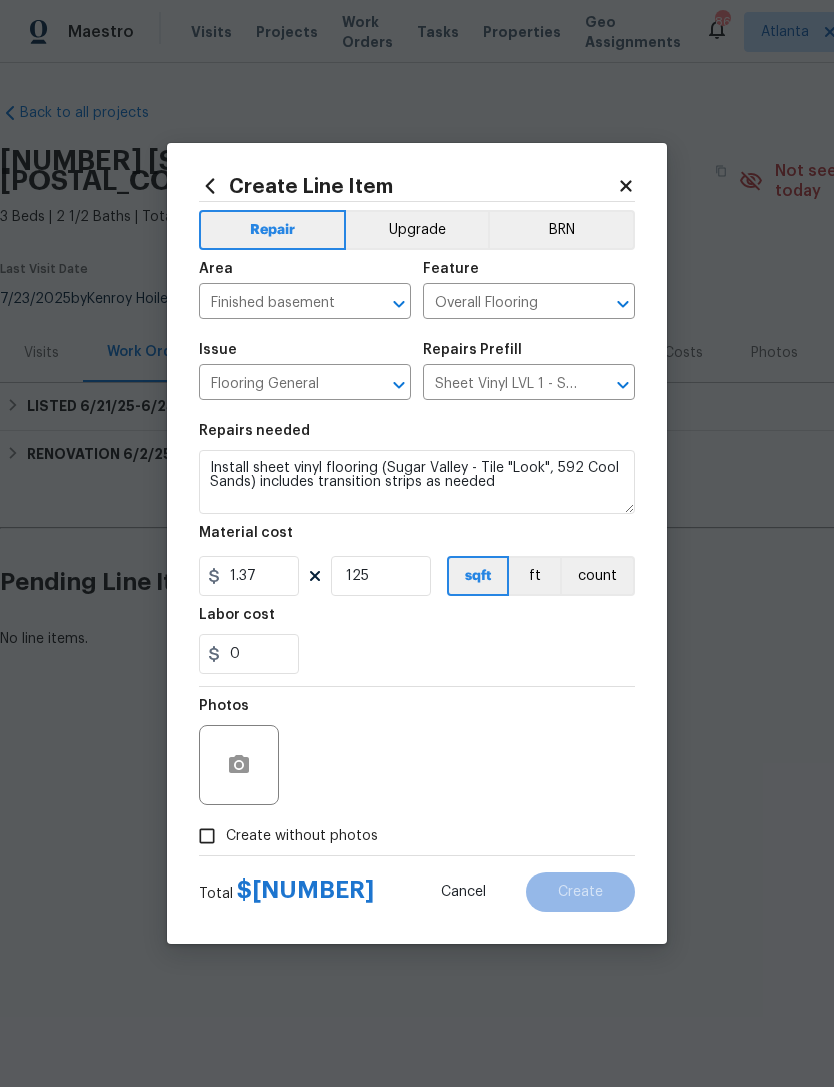 click on "0" at bounding box center [417, 654] 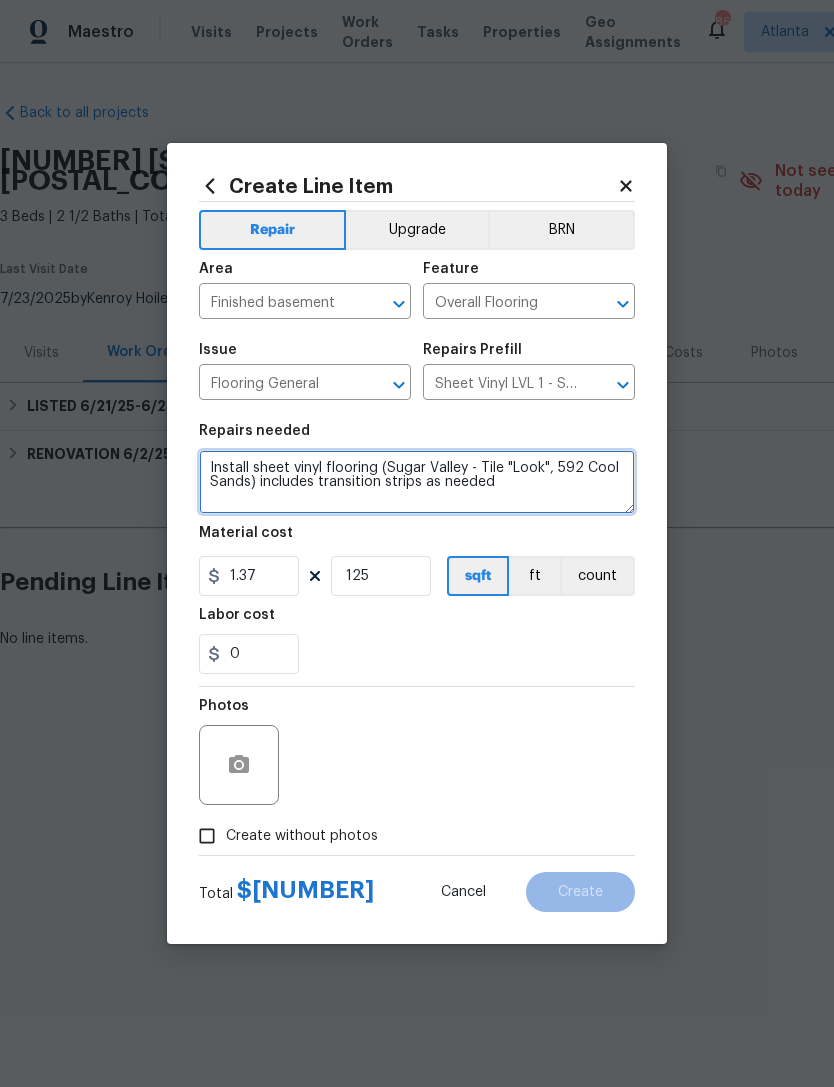 click on "Install sheet vinyl flooring (Sugar Valley - Tile "Look", 592 Cool Sands) includes transition strips as needed" at bounding box center (417, 482) 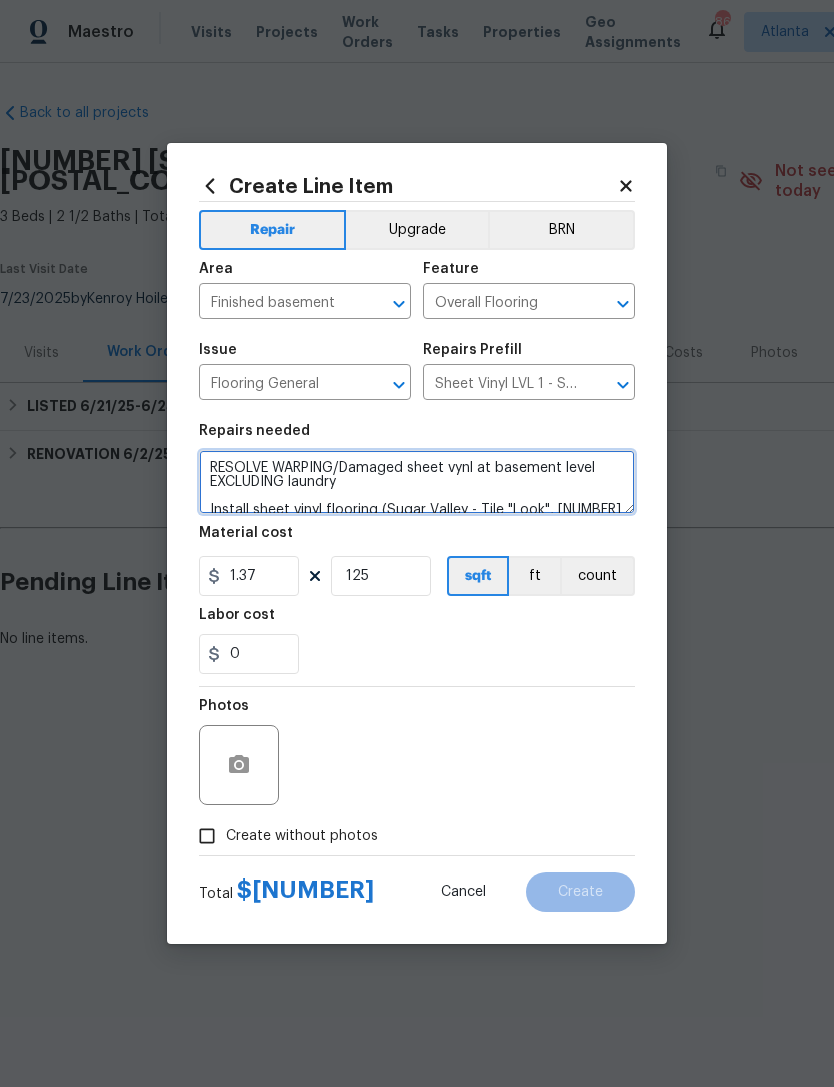 type on "RESOLVE WARPING/Damaged sheet vynl at basement level EXCLUDING laundry
Install sheet vinyl flooring (Sugar Valley - Tile "Look", [NUMBER] [COLOR]) includes transition strips as needed" 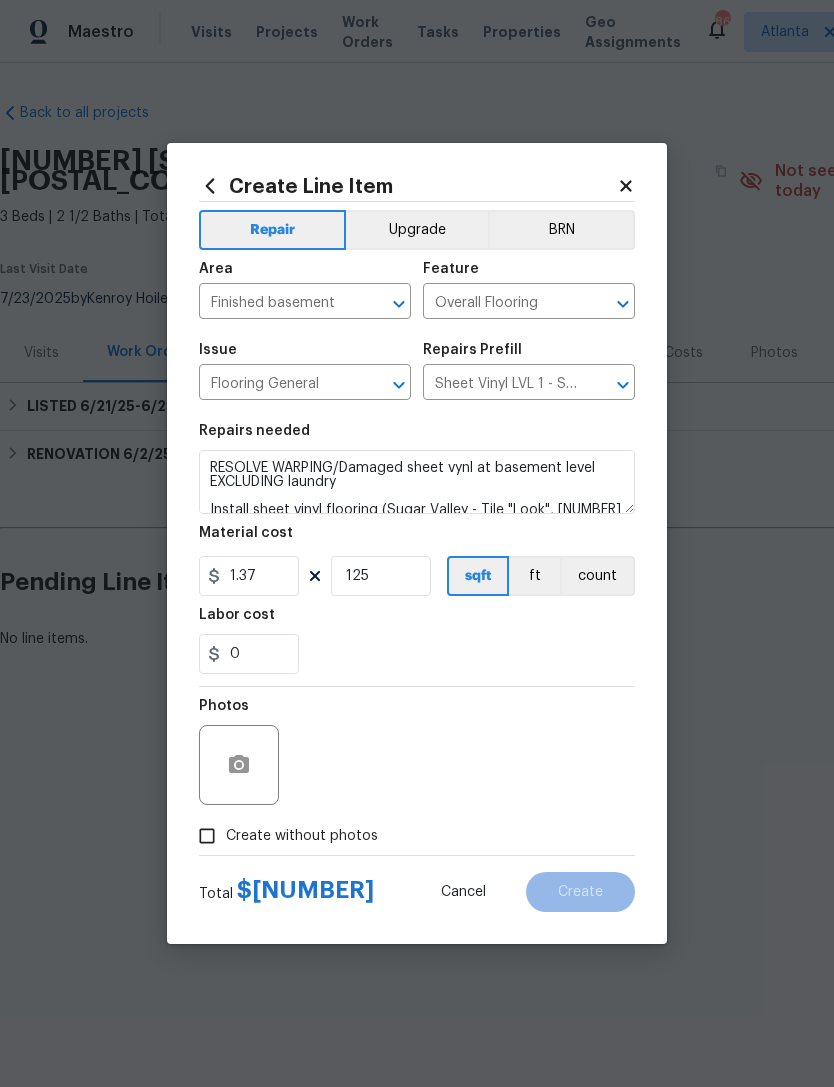 click on "0" at bounding box center [417, 654] 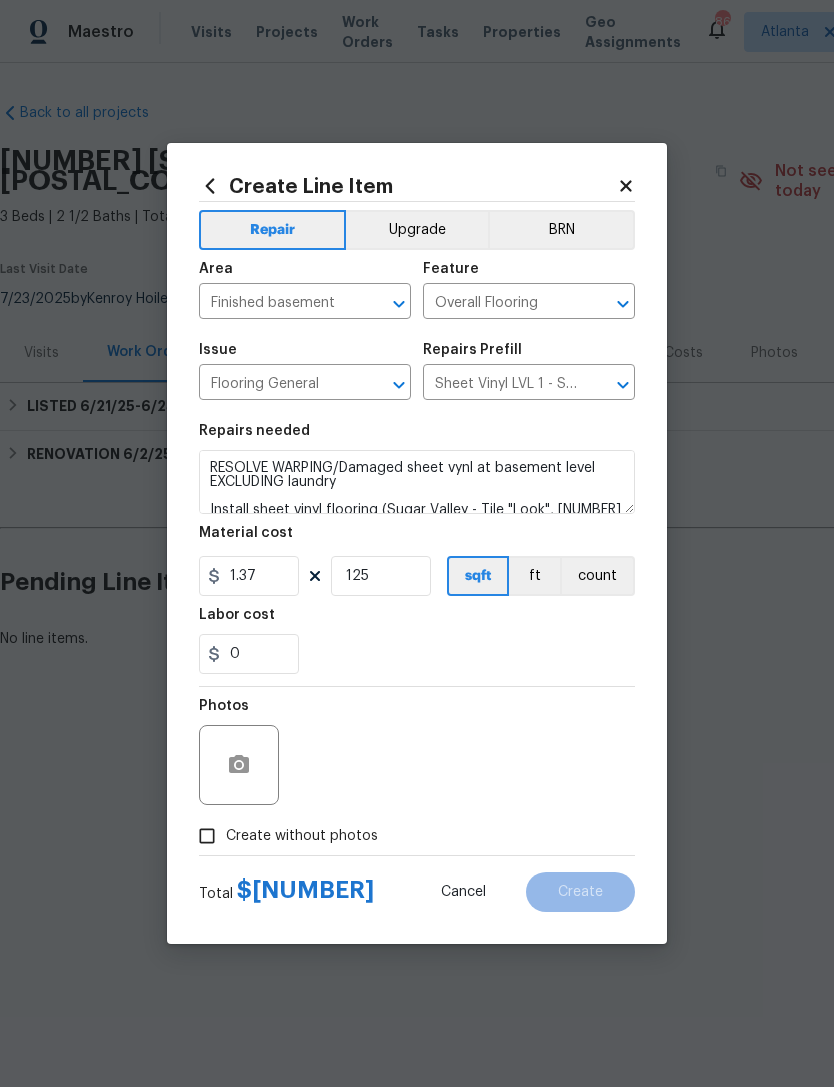 click on "Photos" at bounding box center (417, 752) 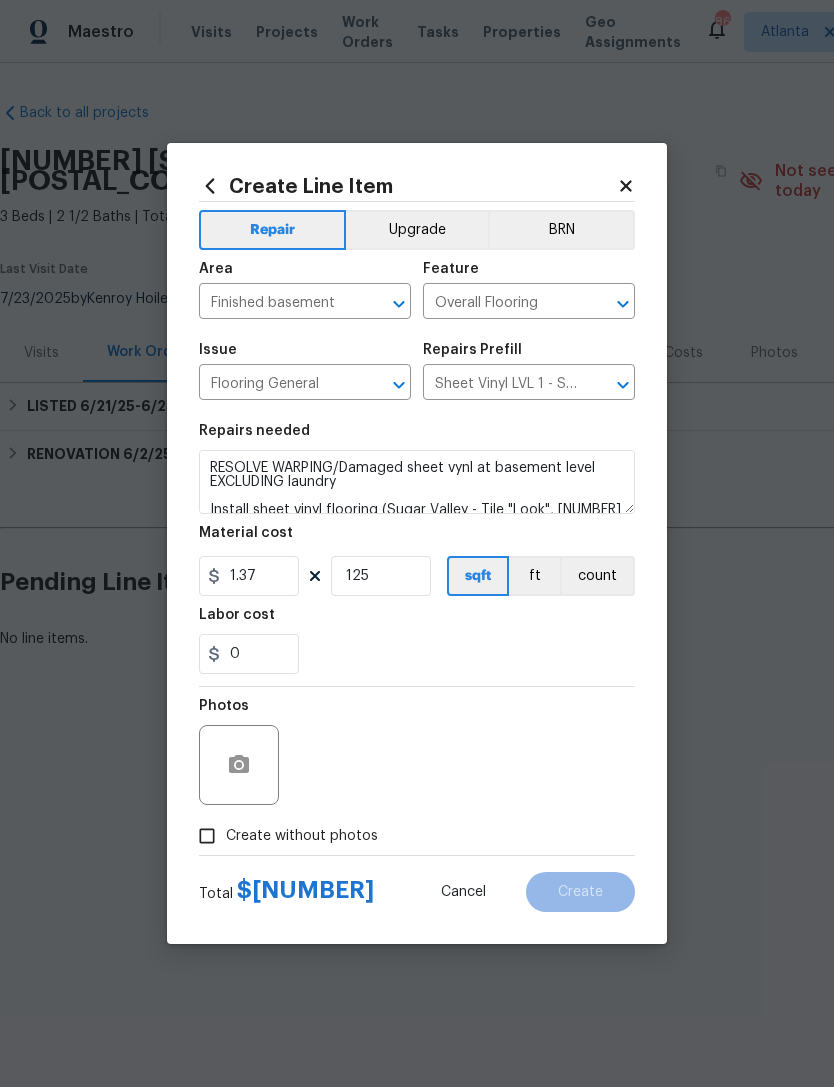 click on "Create without photos" at bounding box center [207, 836] 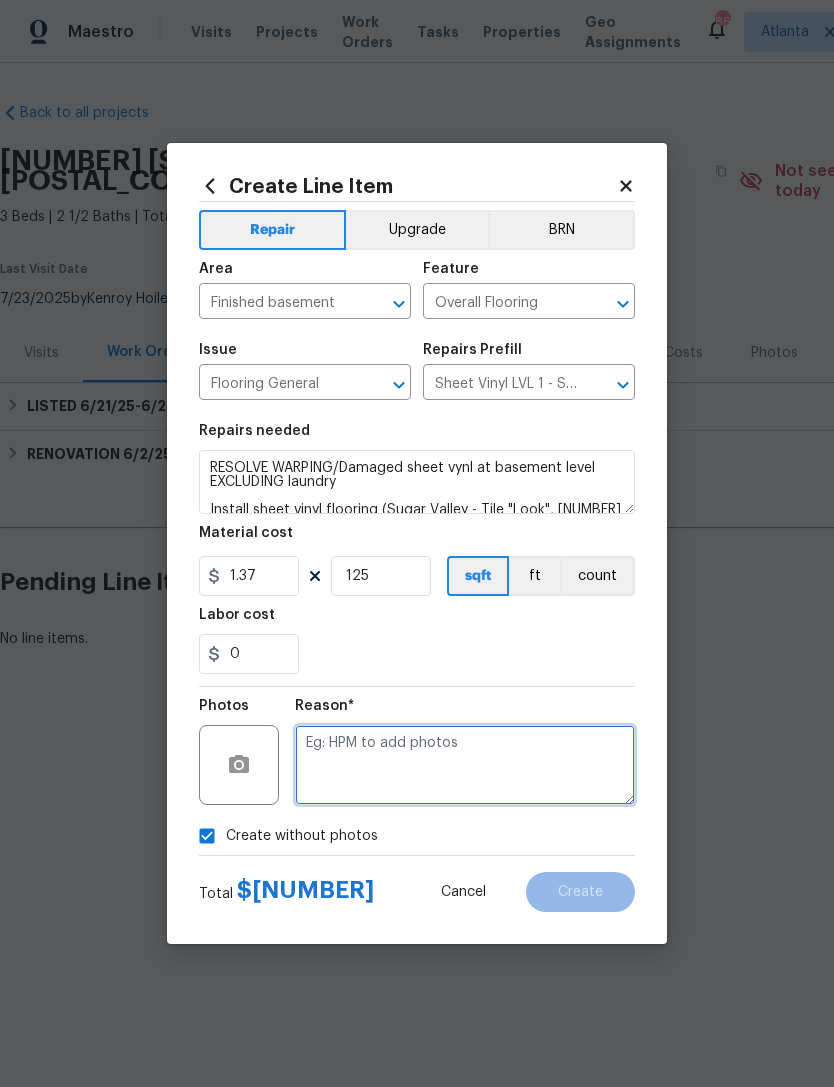 click at bounding box center [465, 765] 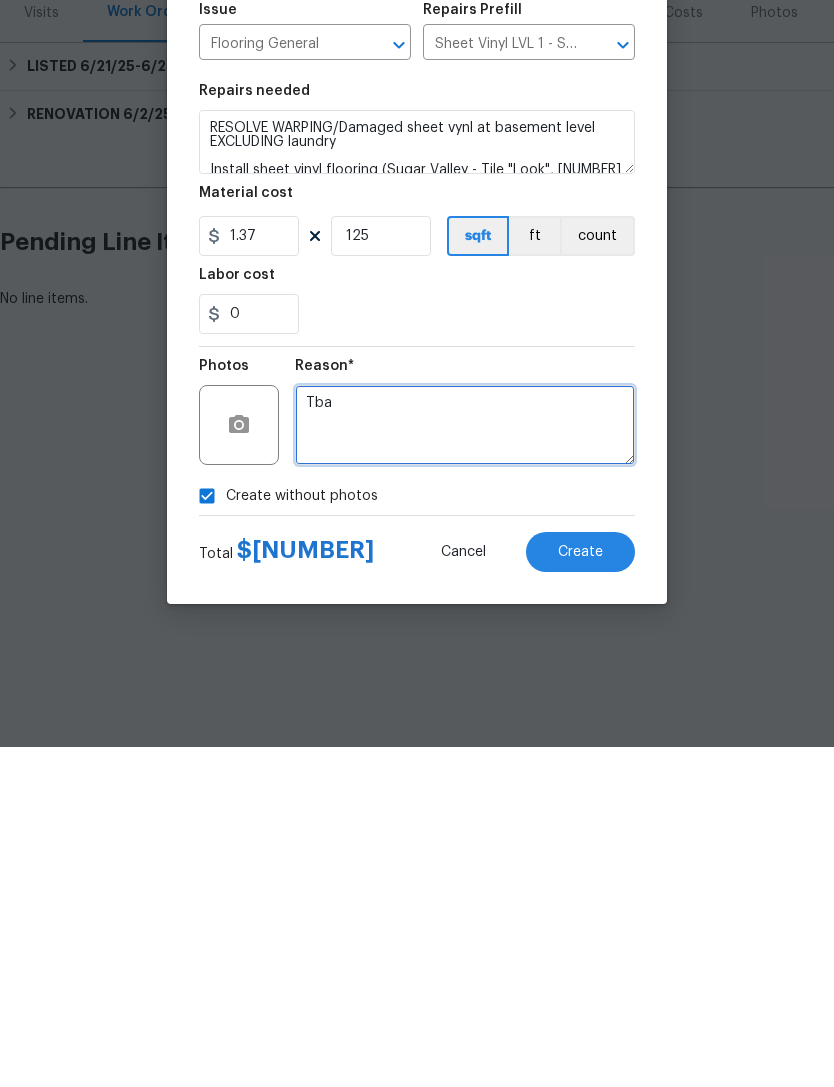 type on "Tba" 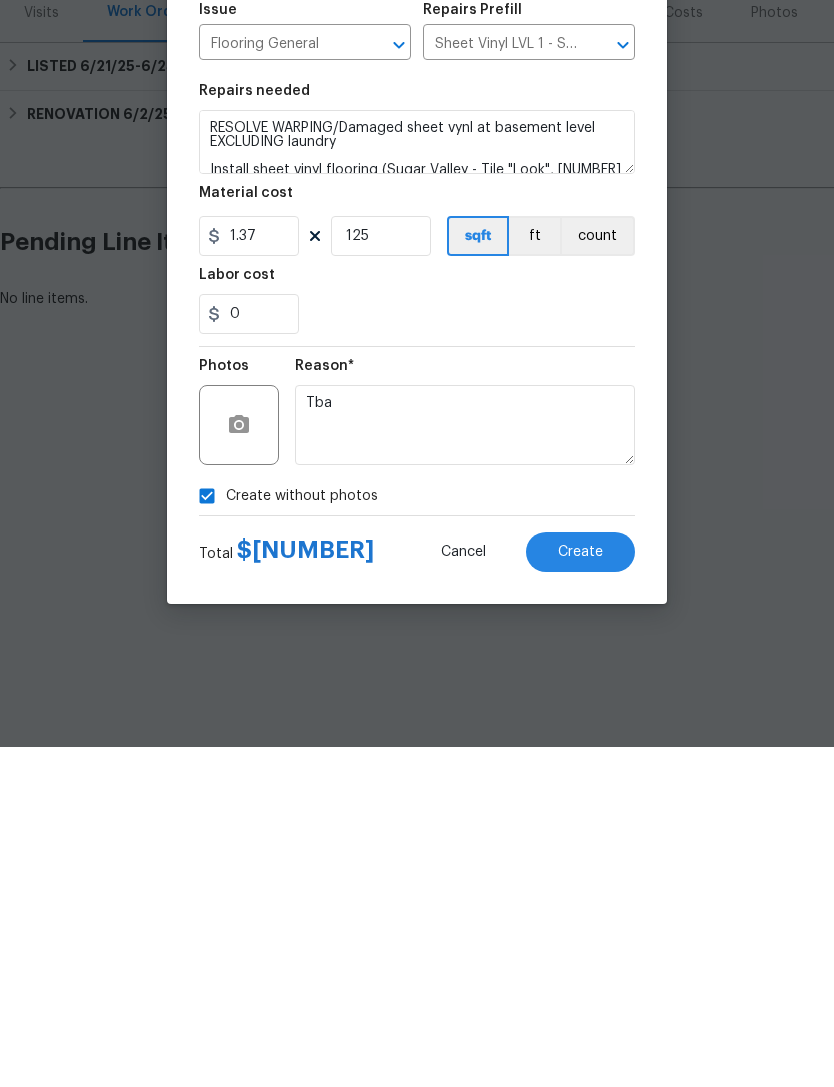 click on "Create" at bounding box center [580, 892] 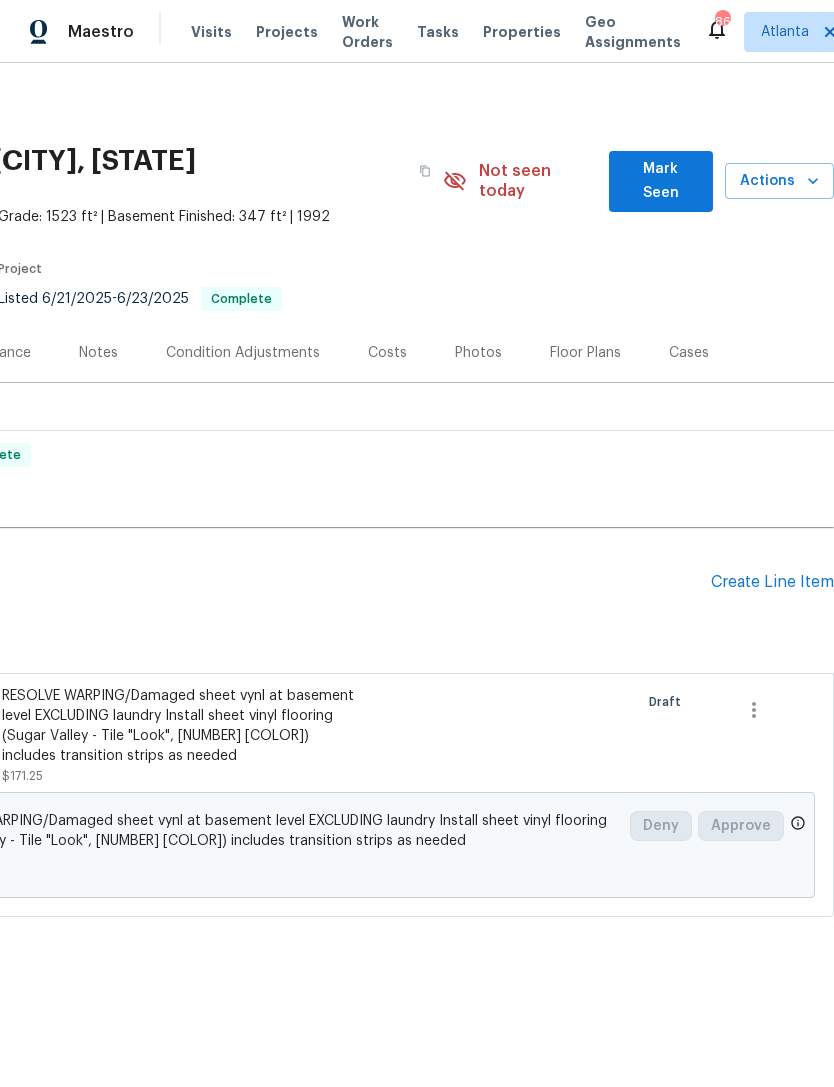 scroll, scrollTop: 0, scrollLeft: 296, axis: horizontal 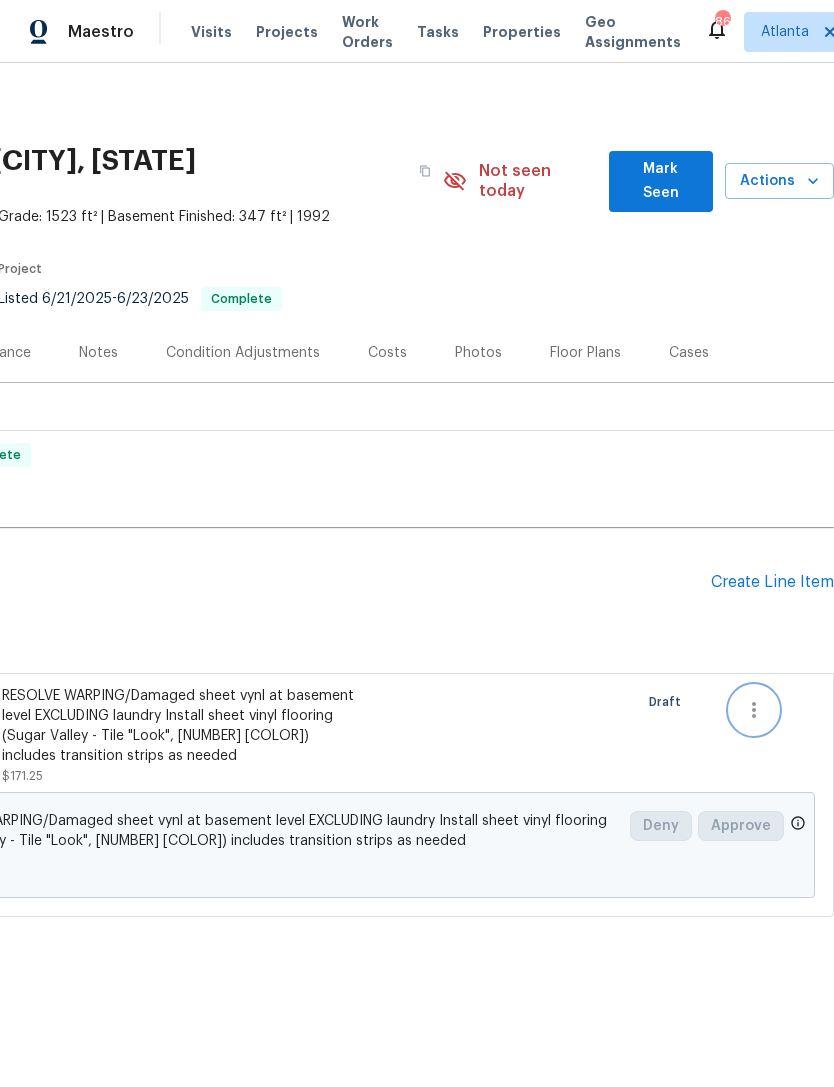 click 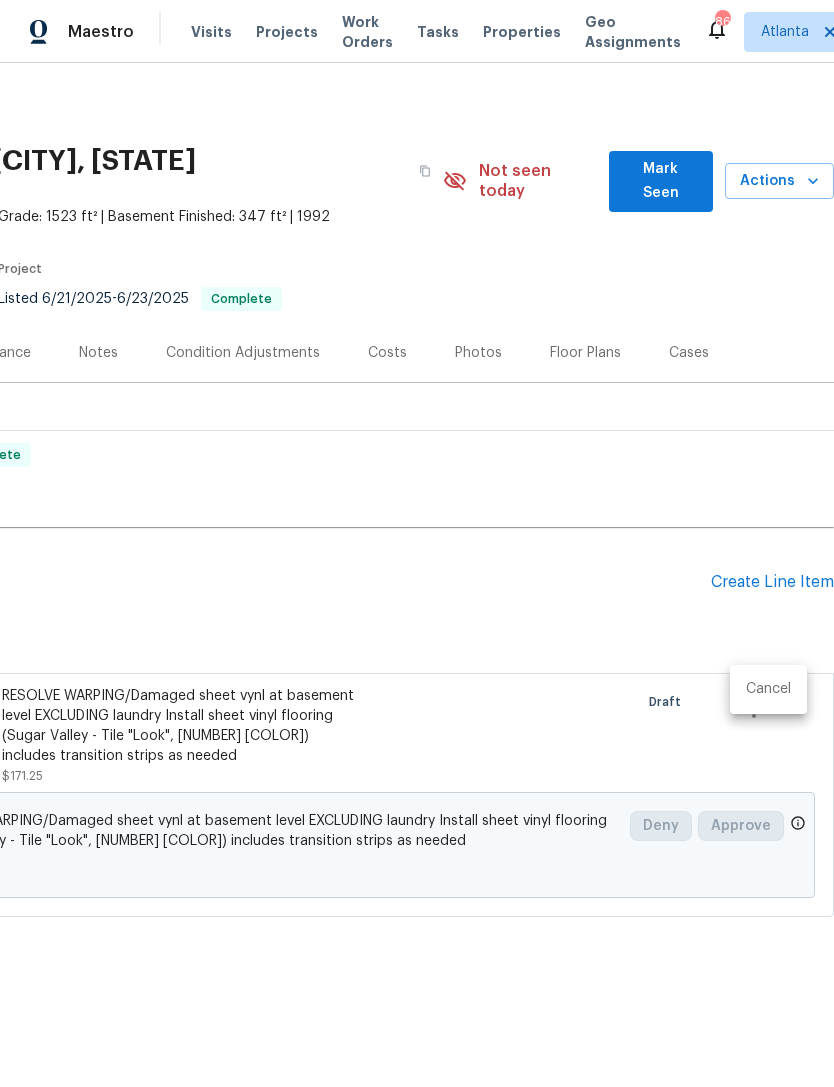 click at bounding box center (417, 543) 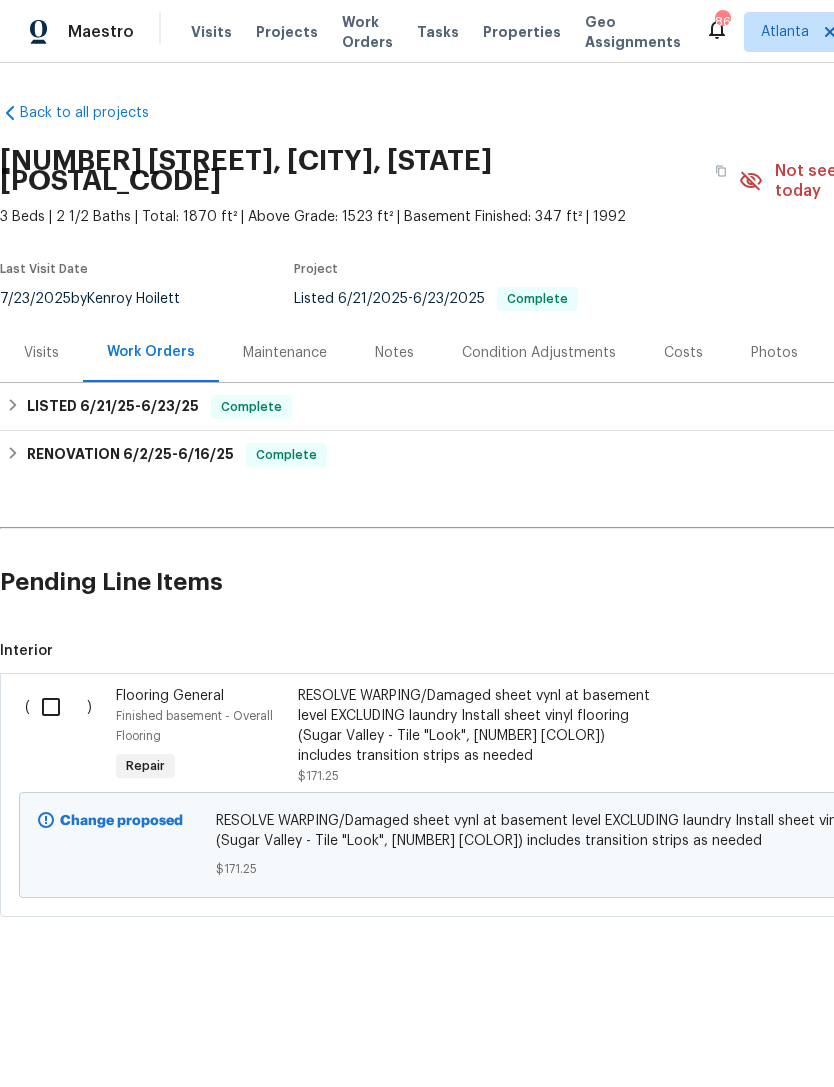 scroll, scrollTop: 0, scrollLeft: 0, axis: both 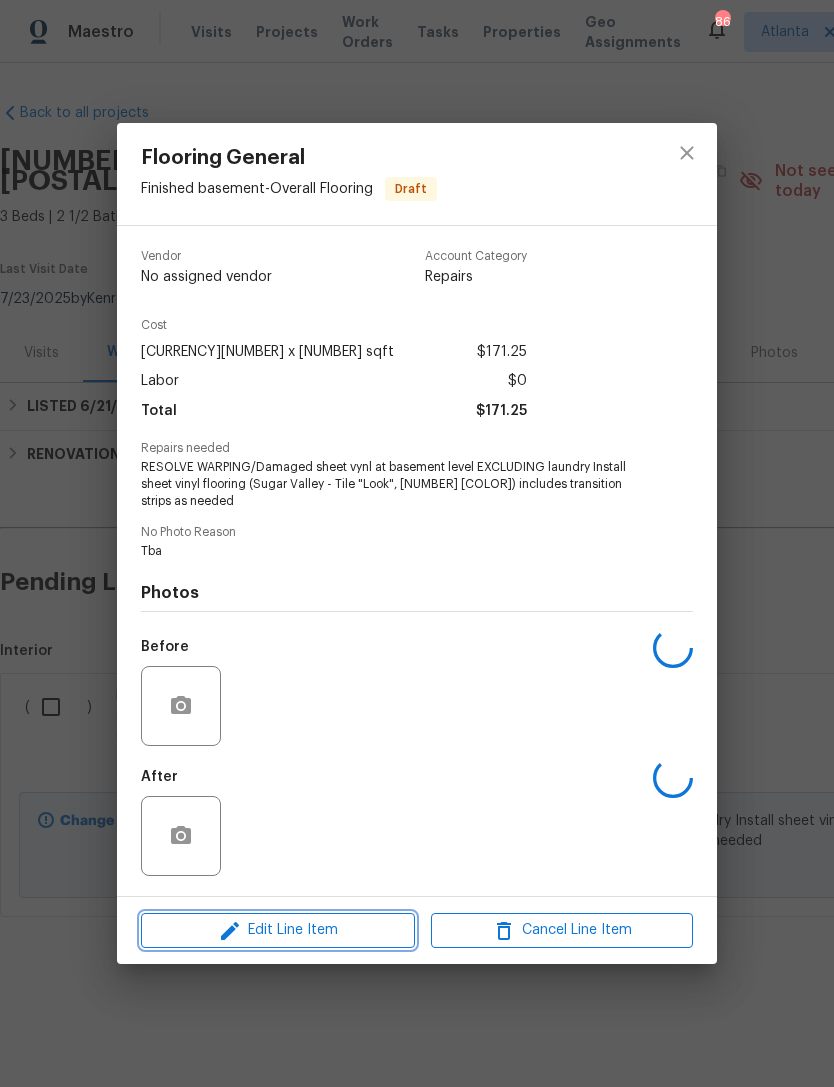 click on "Edit Line Item" at bounding box center [278, 930] 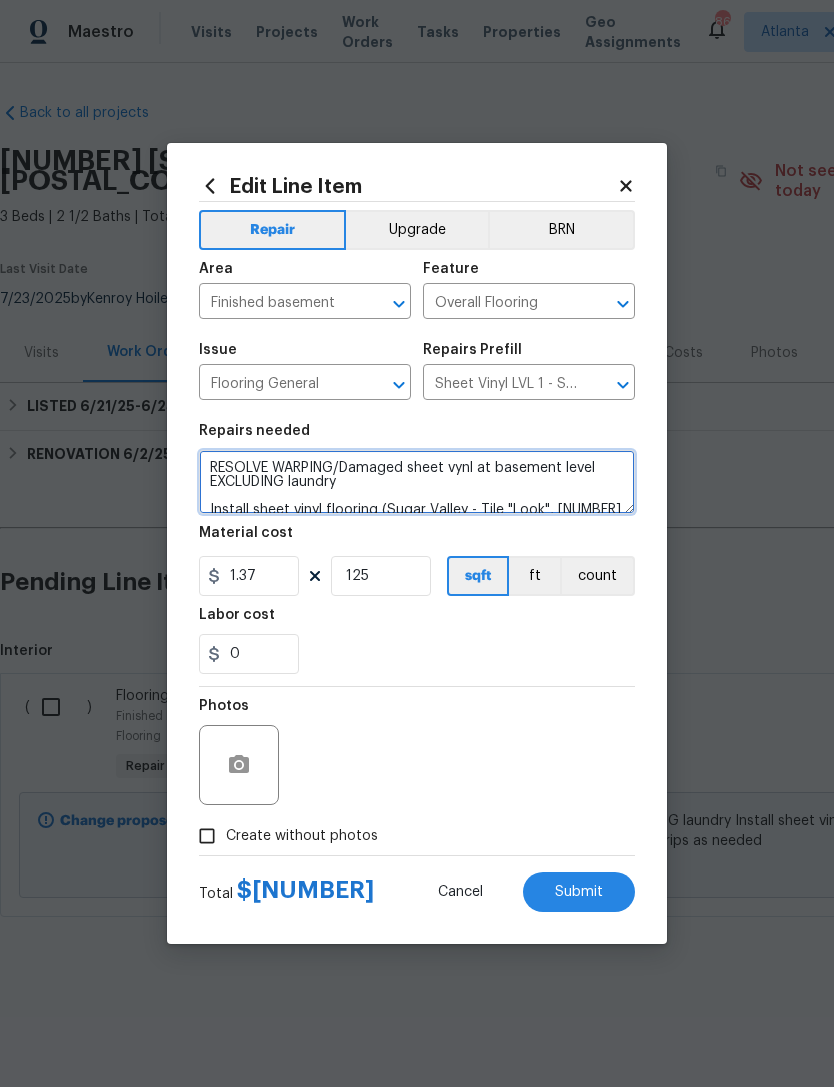 click on "RESOLVE WARPING/Damaged sheet vynl at basement level EXCLUDING laundry
Install sheet vinyl flooring (Sugar Valley - Tile "Look", [NUMBER] [COLOR]) includes transition strips as needed" at bounding box center (417, 482) 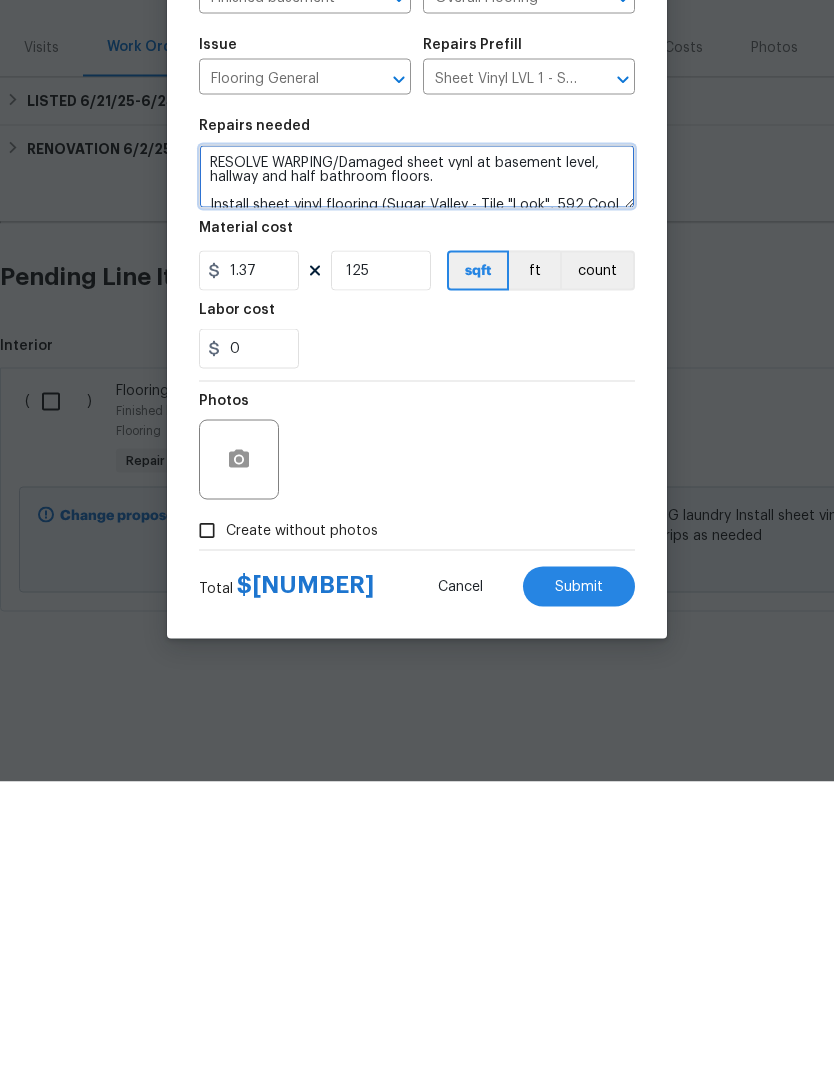 type on "RESOLVE WARPING/Damaged sheet vynl at basement level, hallway and half bathroom floors.
Install sheet vinyl flooring (Sugar Valley - Tile "Look", 592 Cool Sands) includes transition strips as needed" 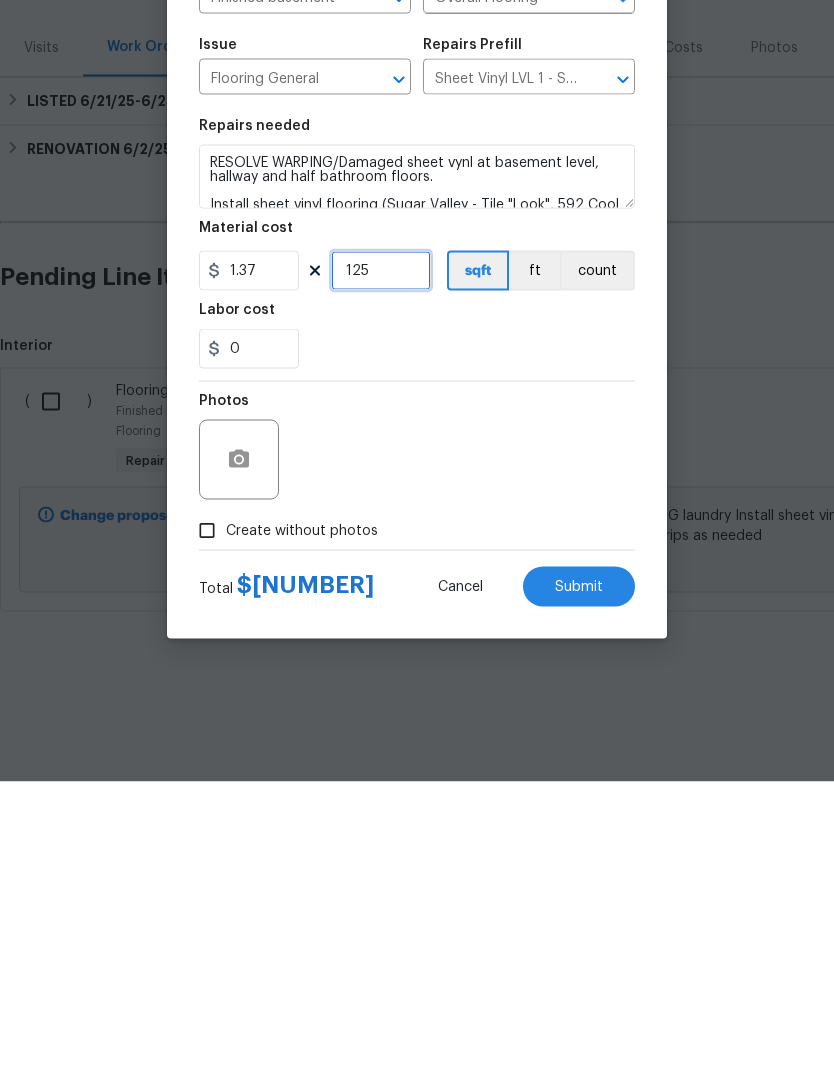 click on "125" at bounding box center [381, 576] 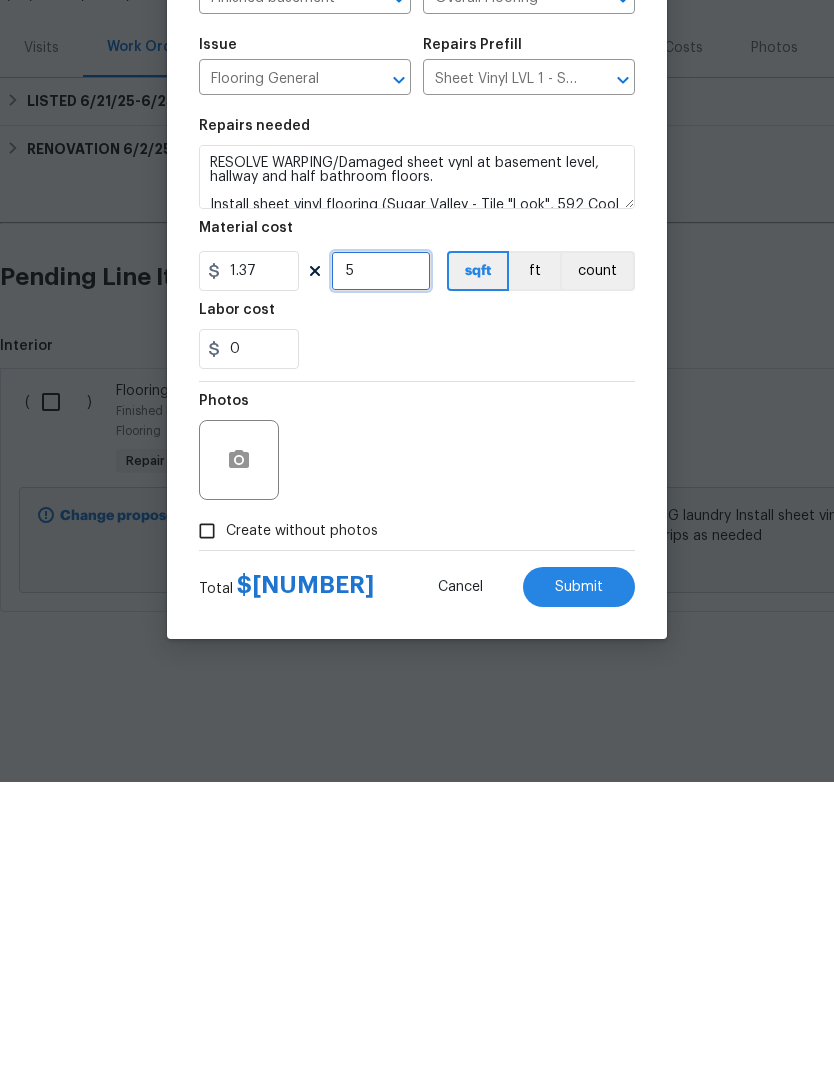 type on "0" 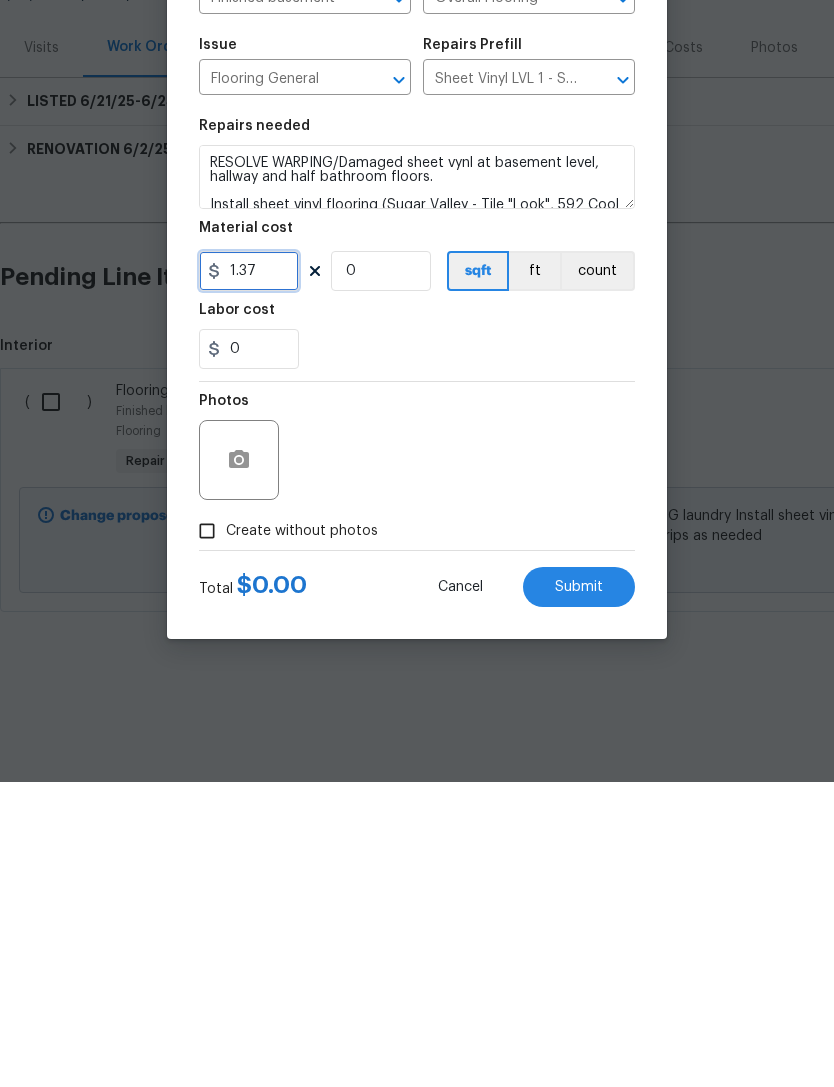 click on "1.37" at bounding box center (249, 576) 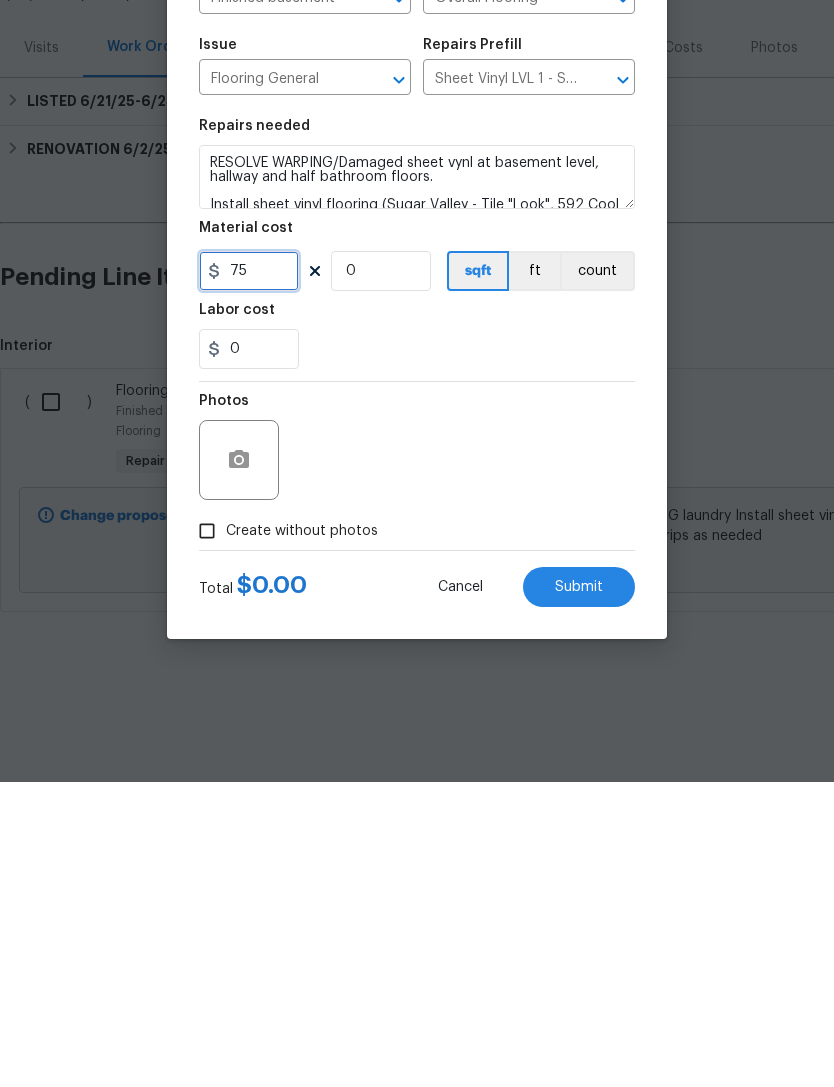 type on "75" 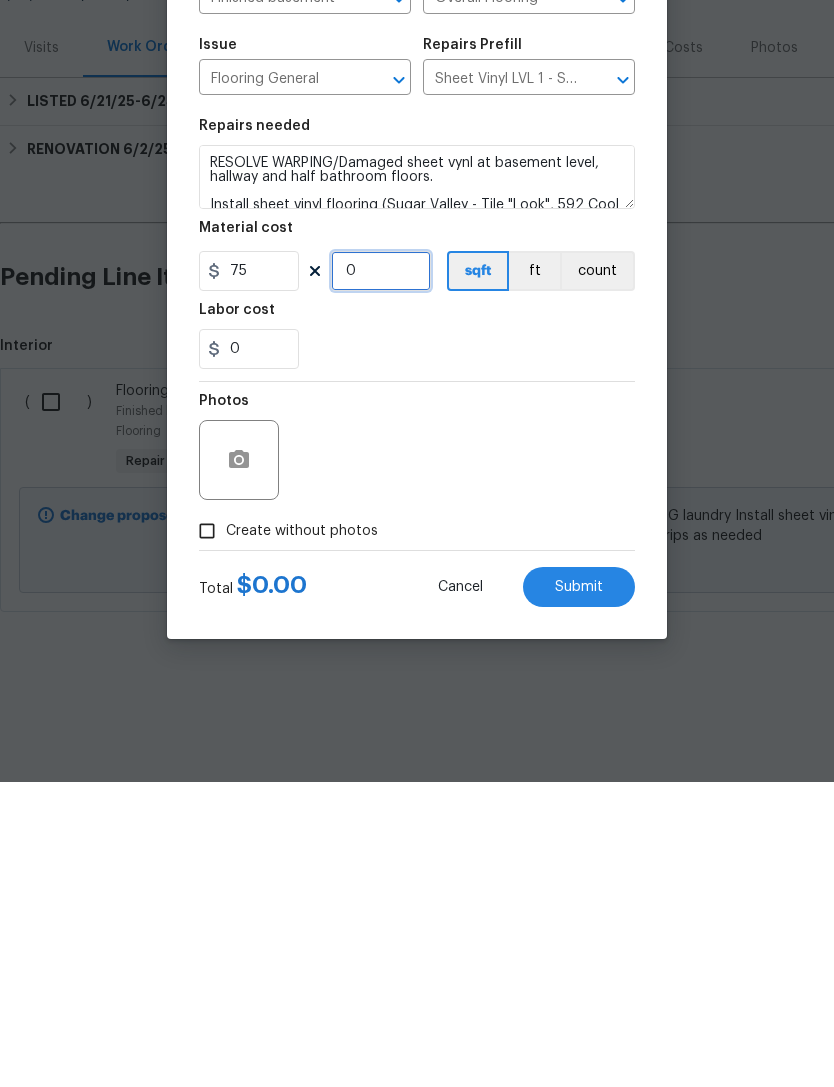 click on "0" at bounding box center (381, 576) 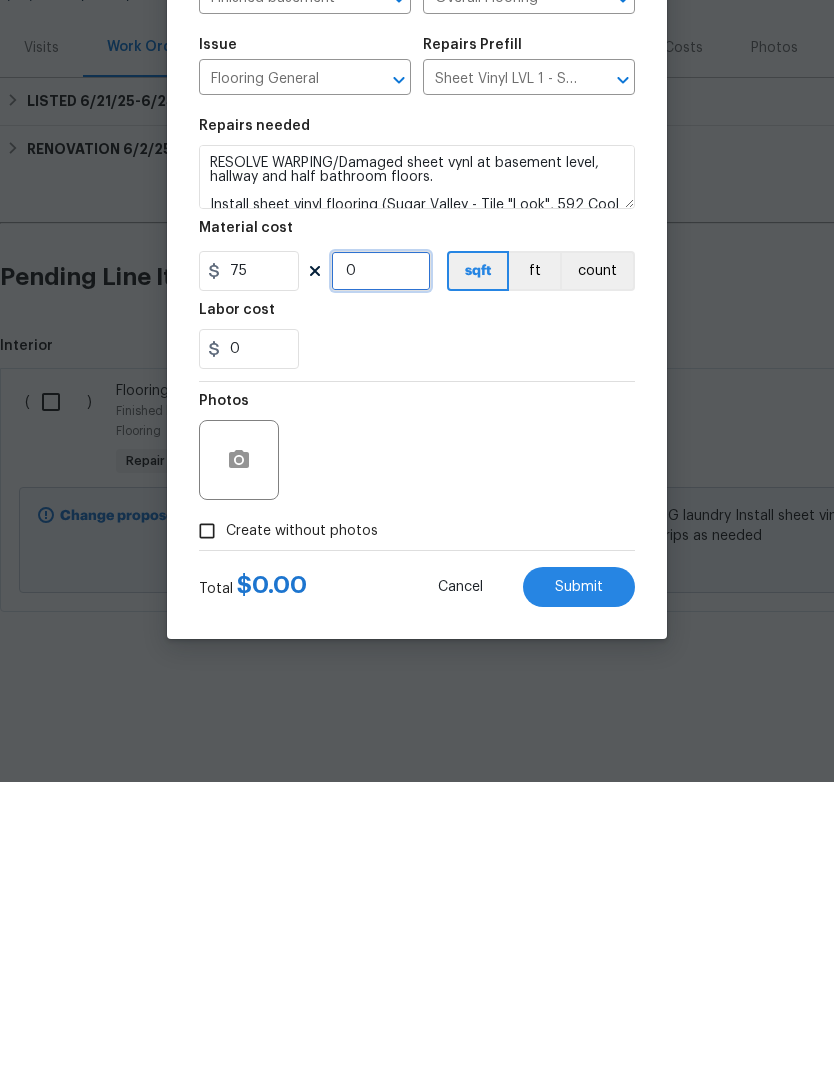 type on "1" 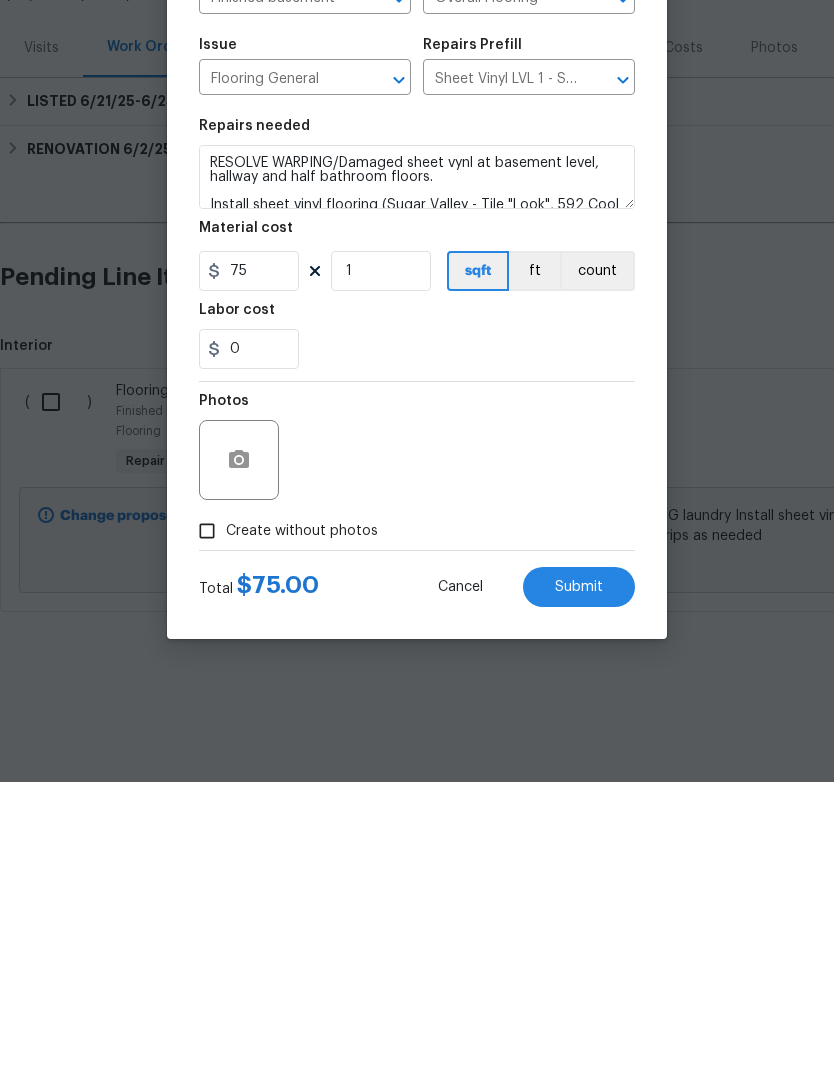 click on "Photos" at bounding box center [417, 752] 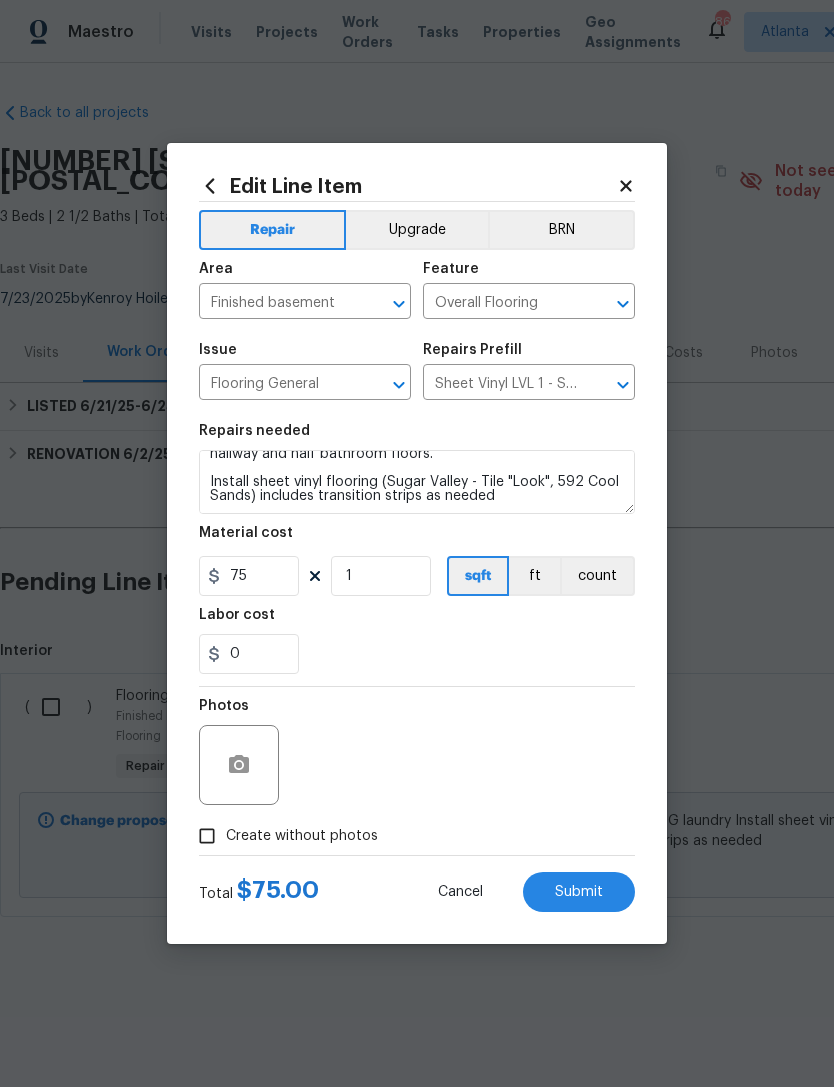 scroll, scrollTop: 5, scrollLeft: 0, axis: vertical 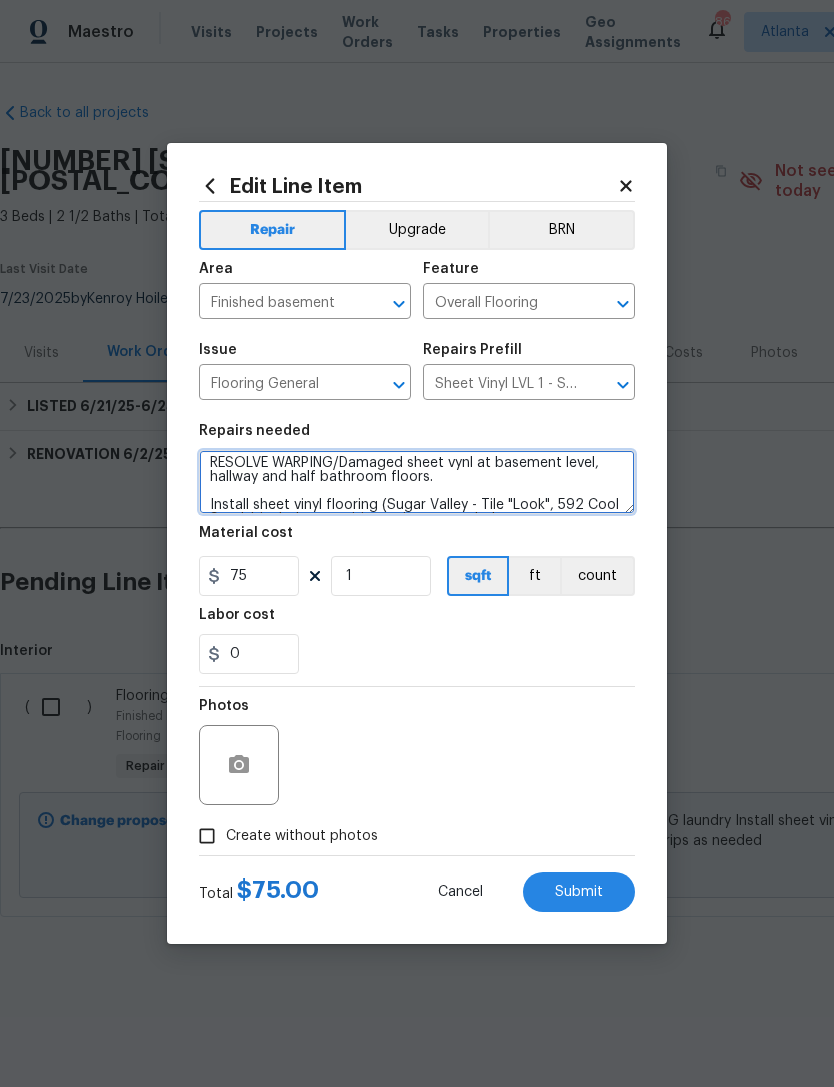 click on "RESOLVE WARPING/Damaged sheet vynl at basement level, hallway and half bathroom floors.
Install sheet vinyl flooring (Sugar Valley - Tile "Look", 592 Cool Sands) includes transition strips as needed" at bounding box center [417, 482] 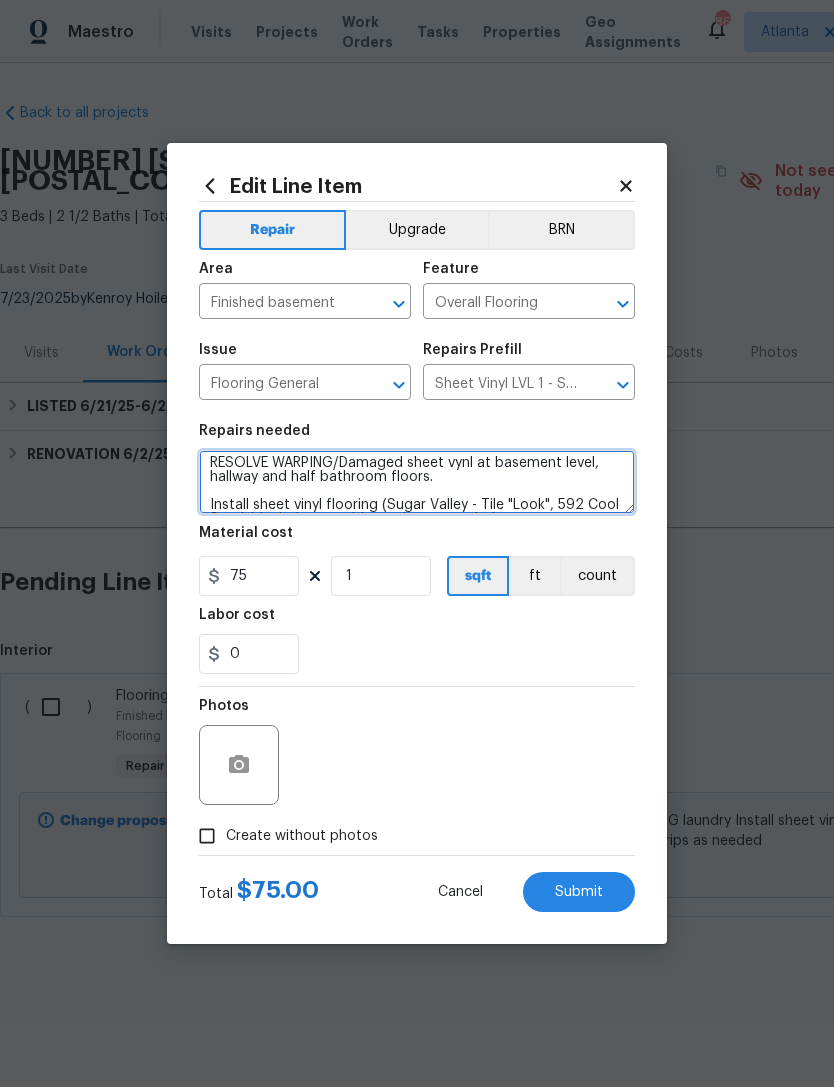 click on "RESOLVE WARPING/Damaged sheet vynl at basement level, hallway and half bathroom floors.
Install sheet vinyl flooring (Sugar Valley - Tile "Look", 592 Cool Sands) includes transition strips as needed" at bounding box center (417, 482) 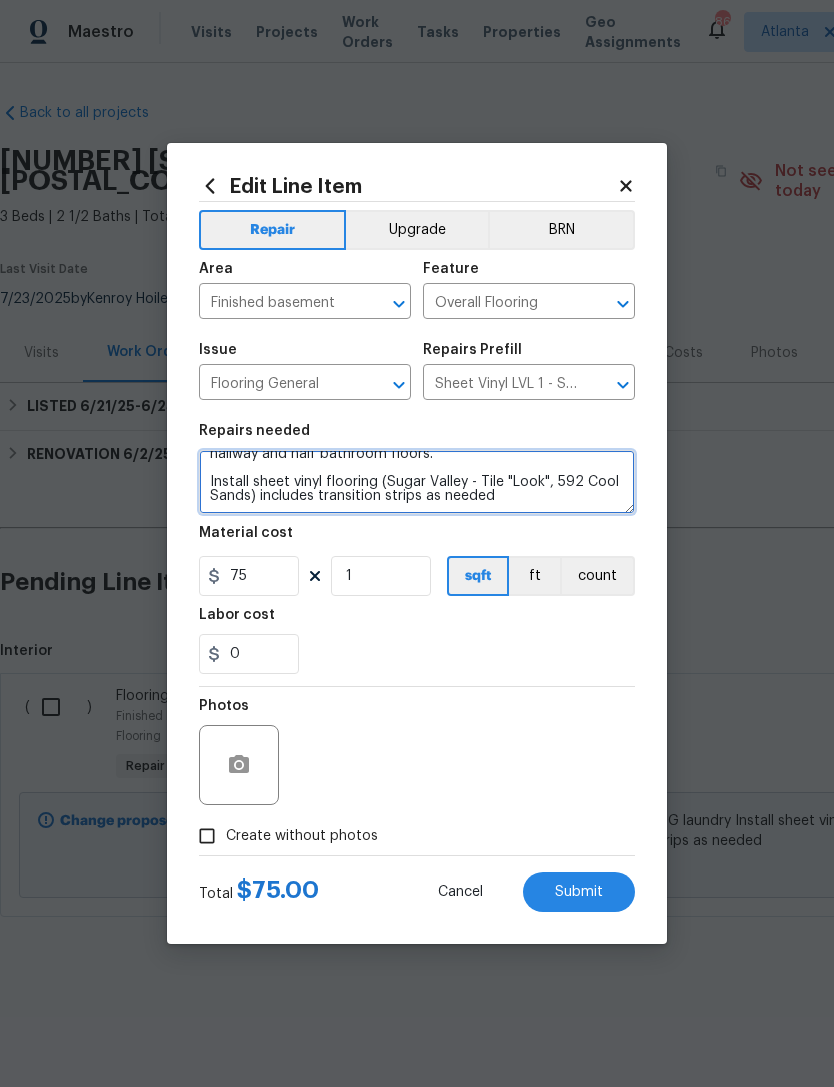 click on "RESOLVE WARPING/Damaged sheet vynl at basement level, hallway and half bathroom floors.
Install sheet vinyl flooring (Sugar Valley - Tile "Look", 592 Cool Sands) includes transition strips as needed" at bounding box center (417, 482) 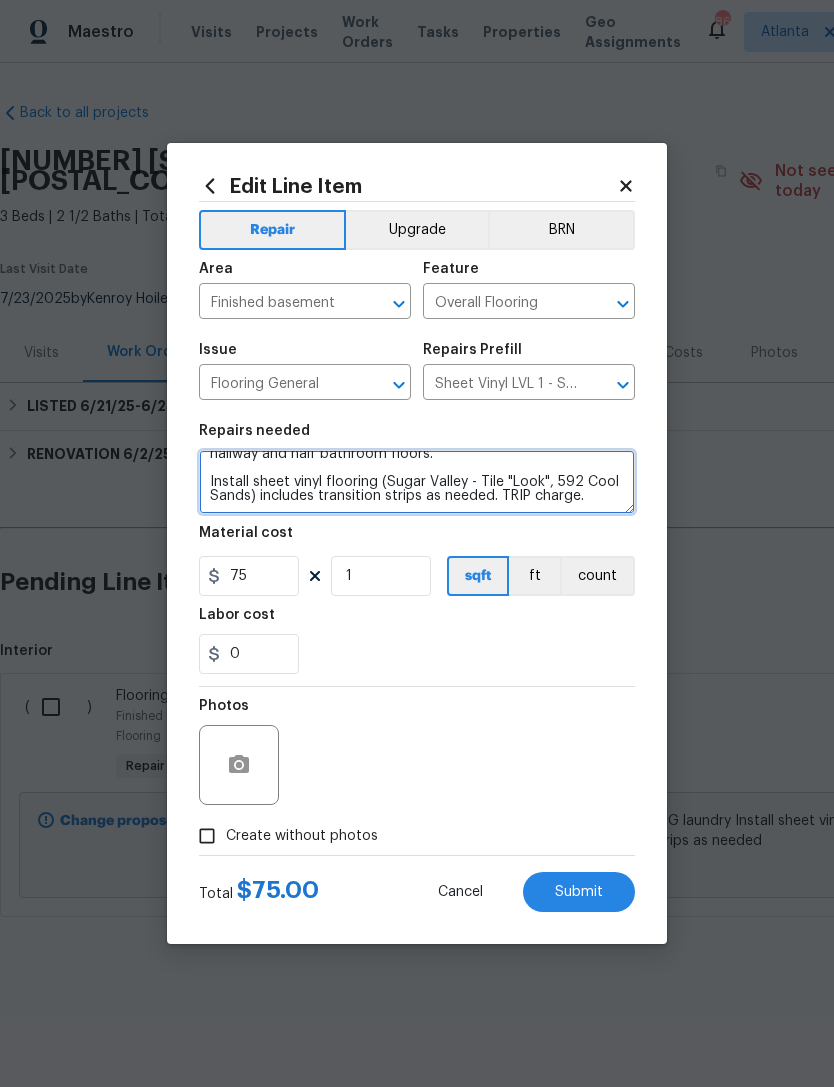 type on "RESOLVE WARPING/Damaged sheet vynl at basement level, hallway and half bathroom floors.
Install sheet vinyl flooring (Sugar Valley - Tile "Look", 592 Cool Sands) includes transition strips as needed. TRIP charge." 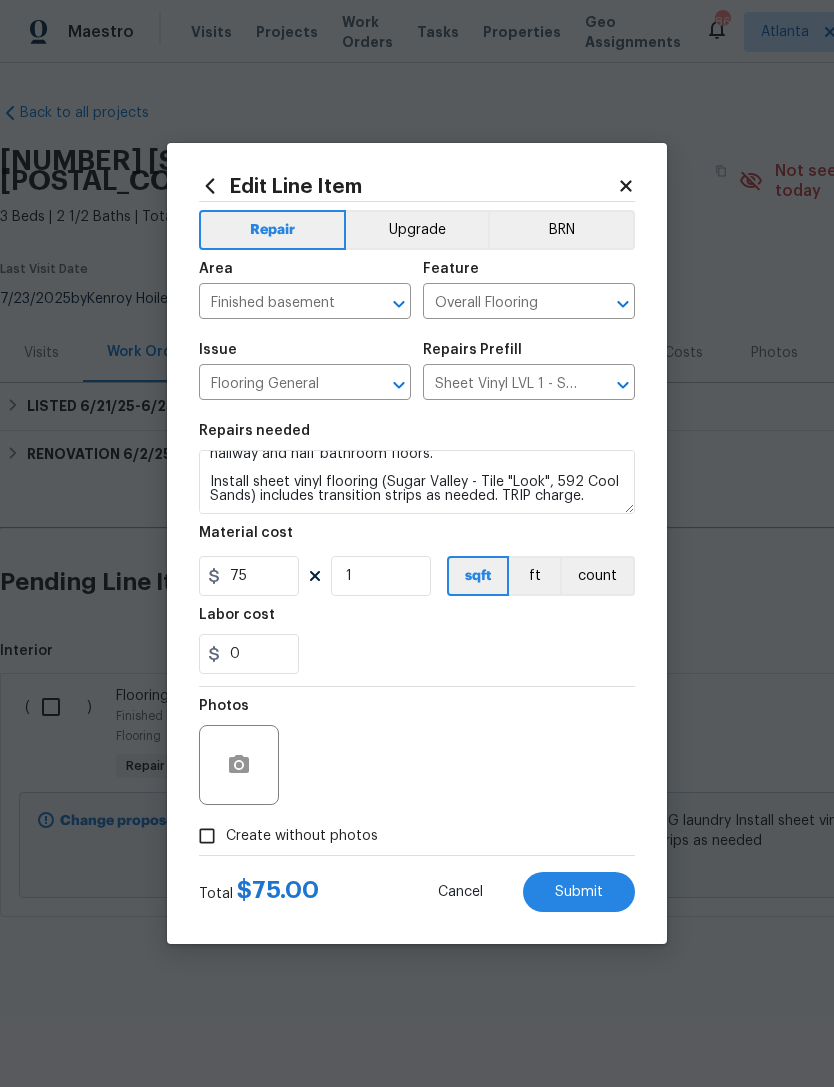 click on "0" at bounding box center [417, 654] 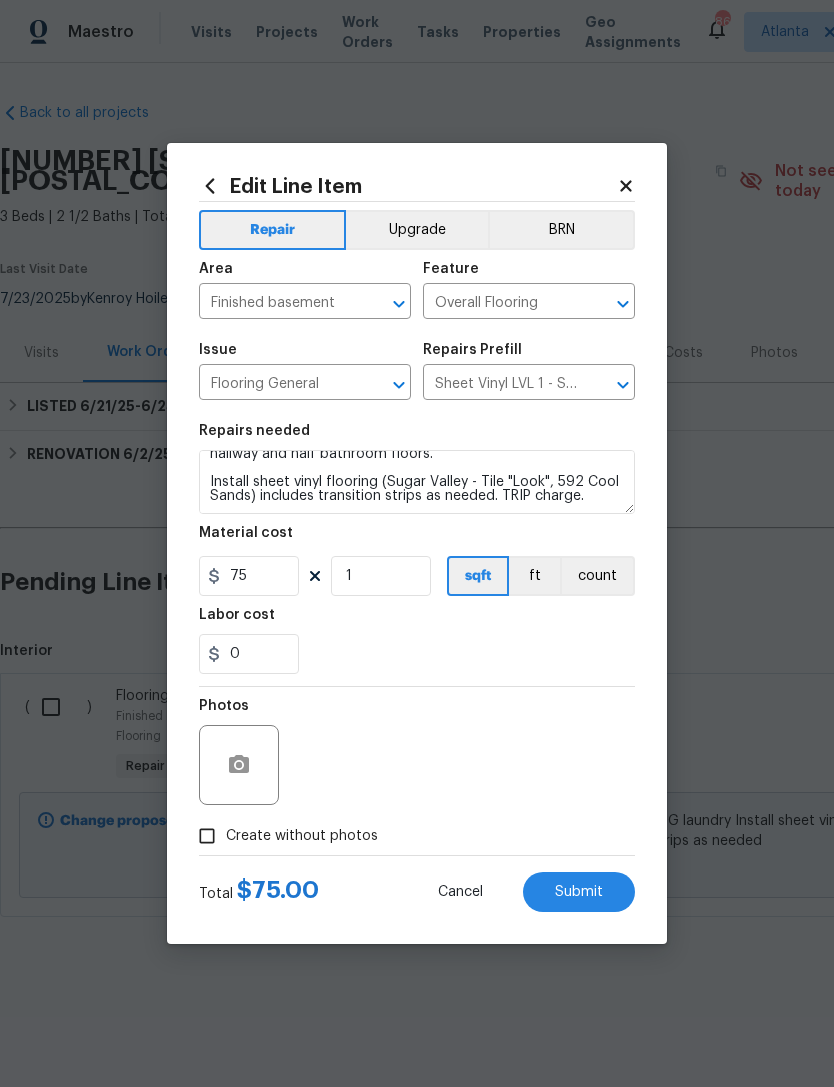 click on "Create without photos" at bounding box center (207, 836) 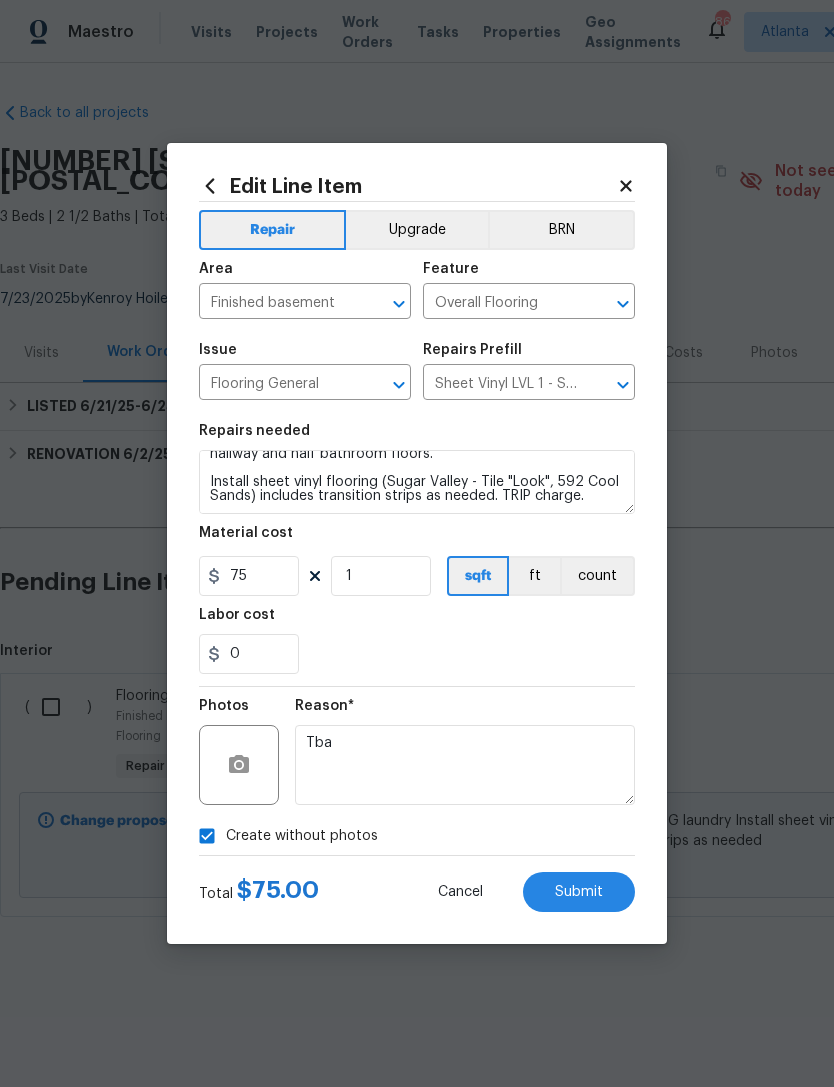 click on "Submit" at bounding box center [579, 892] 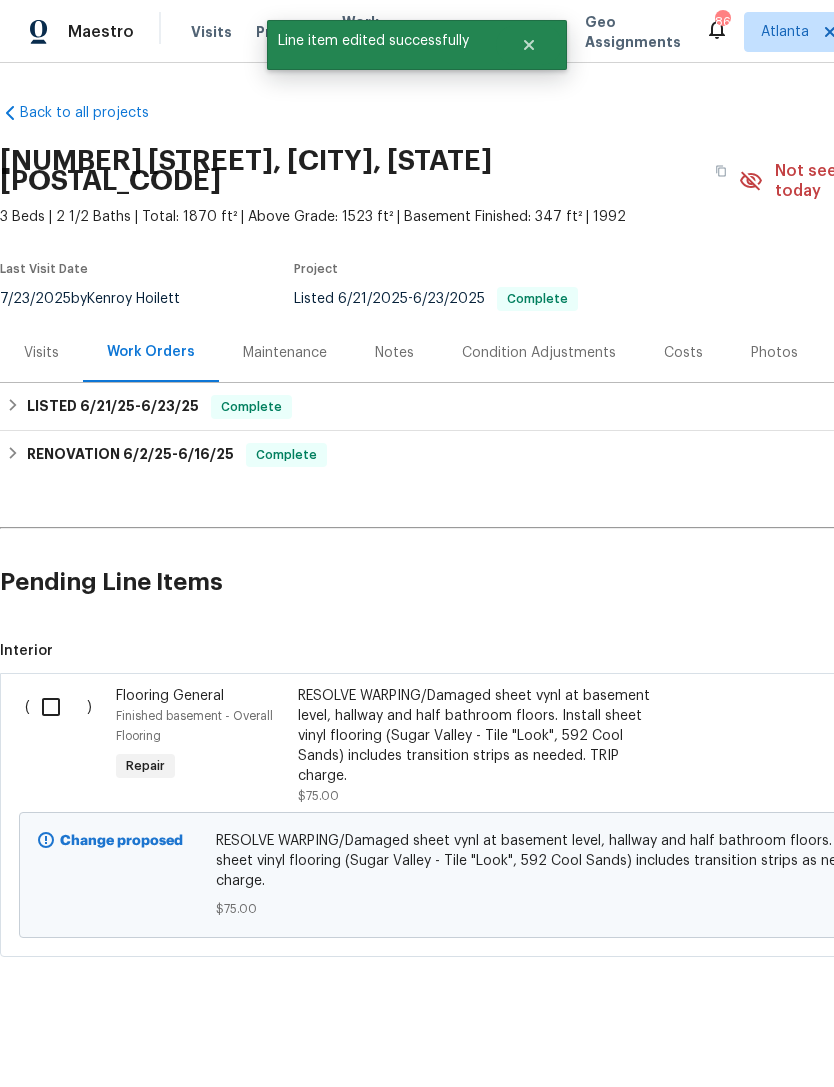 scroll, scrollTop: 0, scrollLeft: 0, axis: both 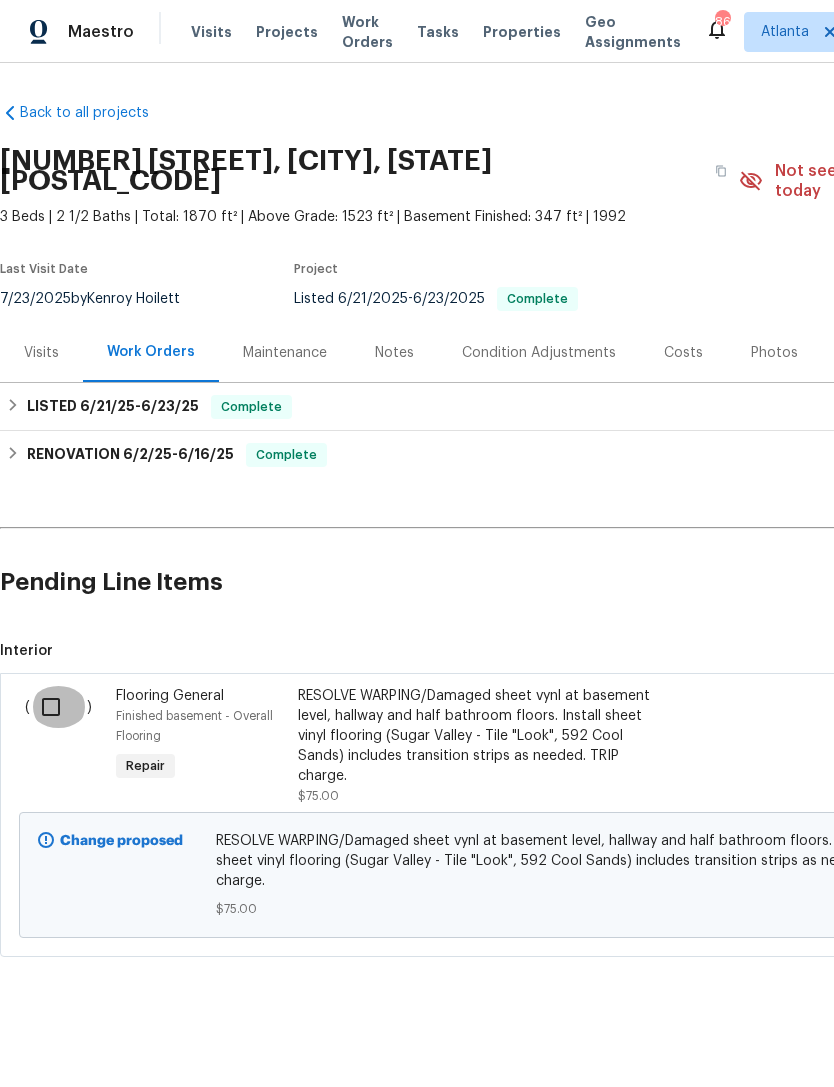 click at bounding box center [58, 707] 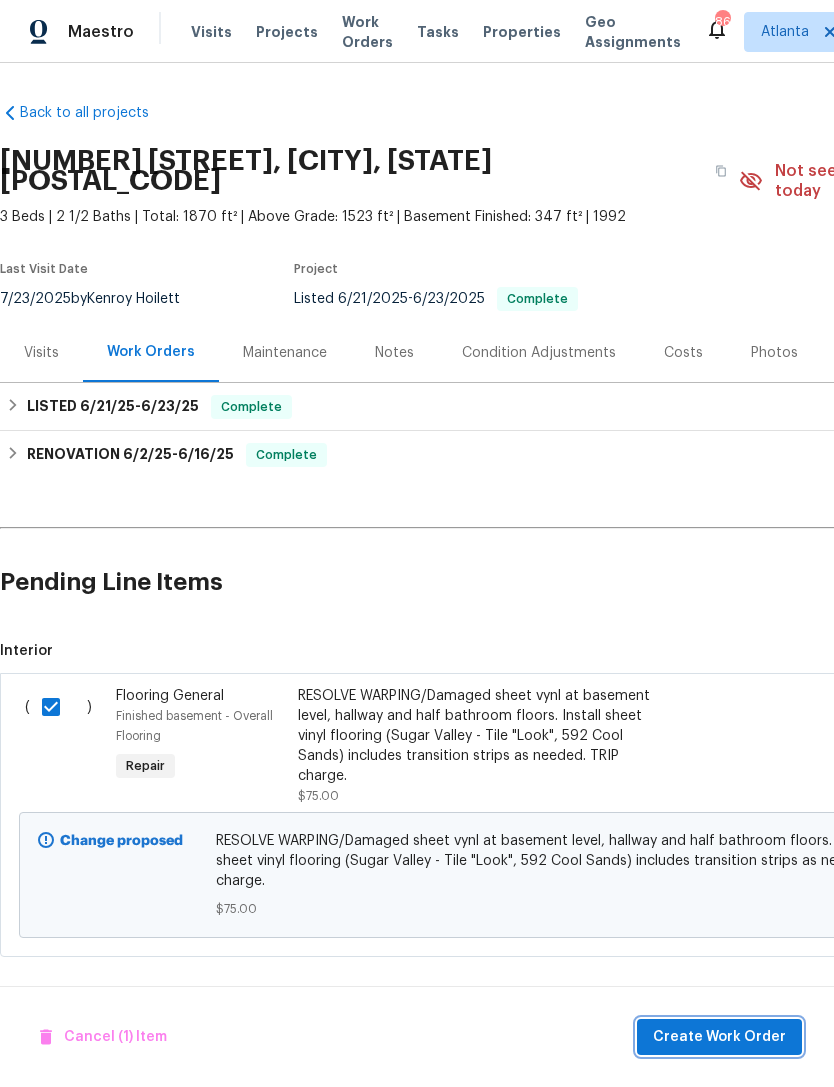 click on "Create Work Order" at bounding box center (719, 1037) 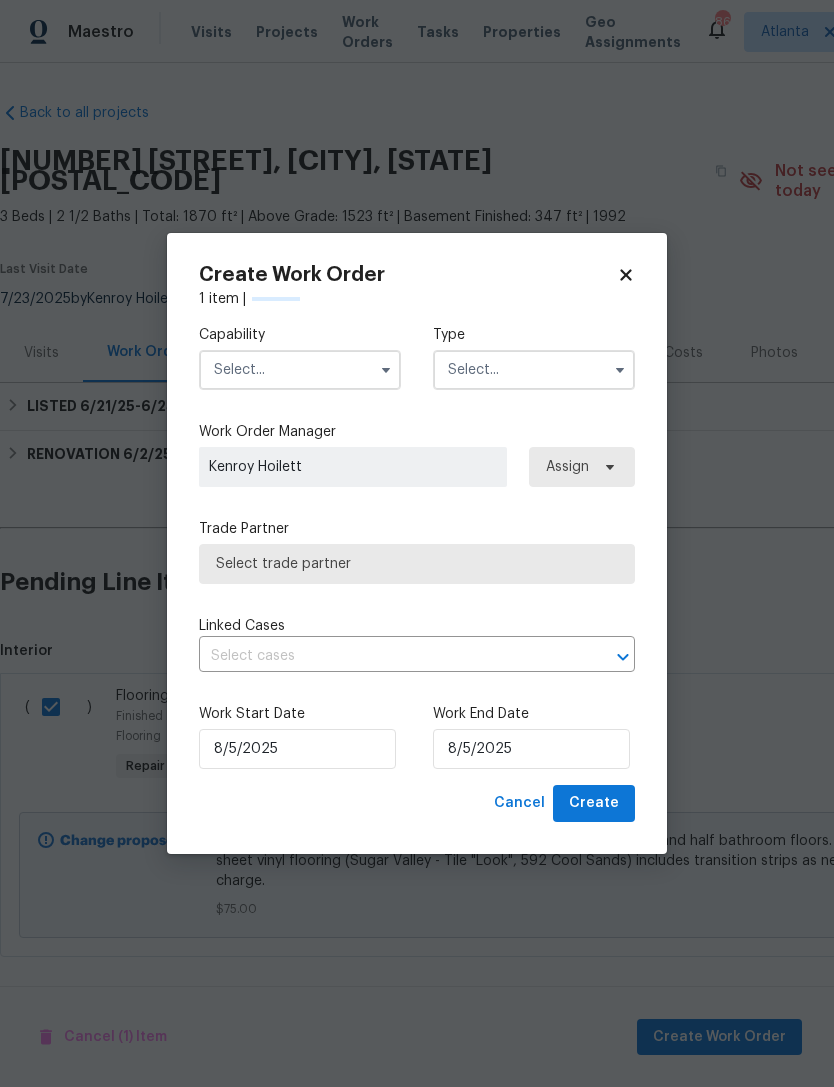click at bounding box center (300, 370) 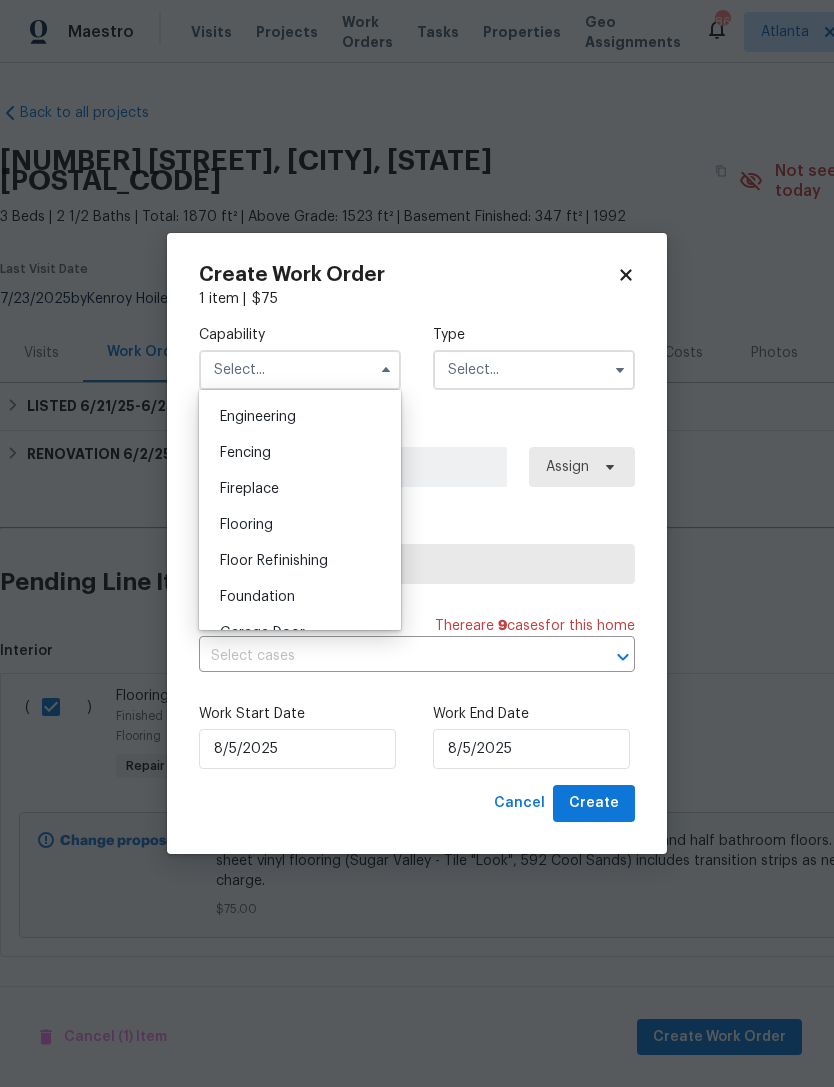 scroll, scrollTop: 668, scrollLeft: 0, axis: vertical 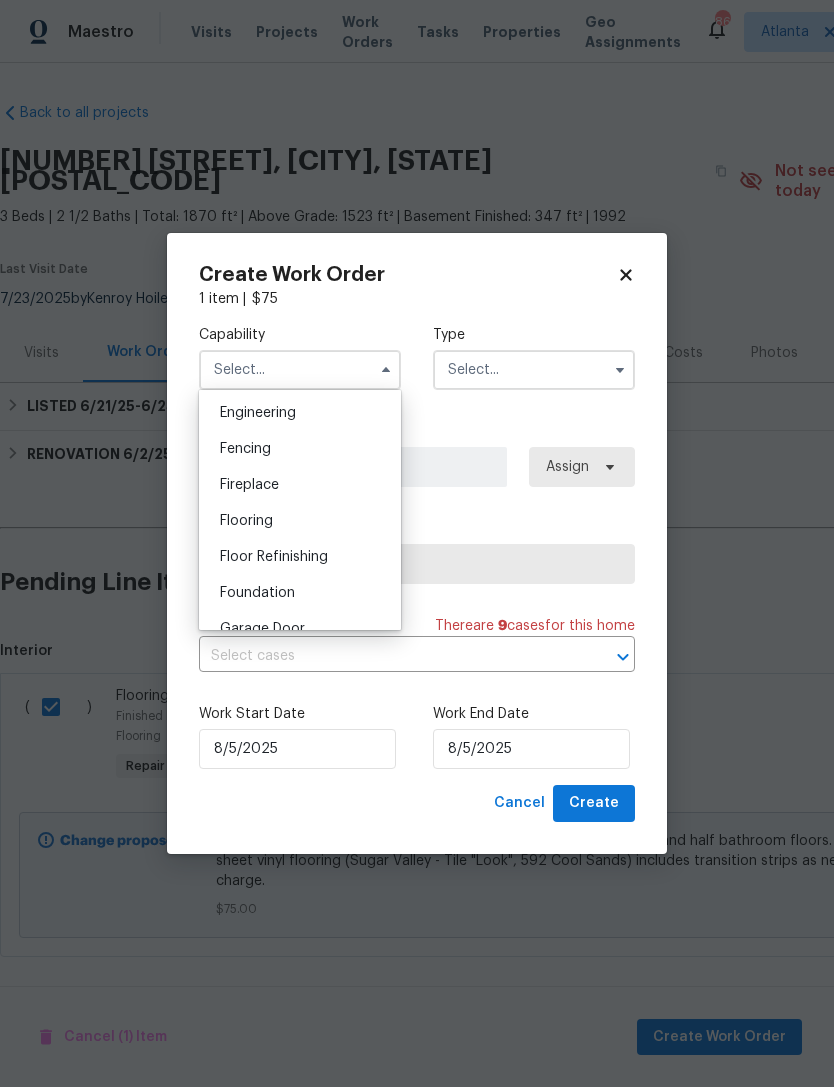click on "Flooring" at bounding box center [300, 521] 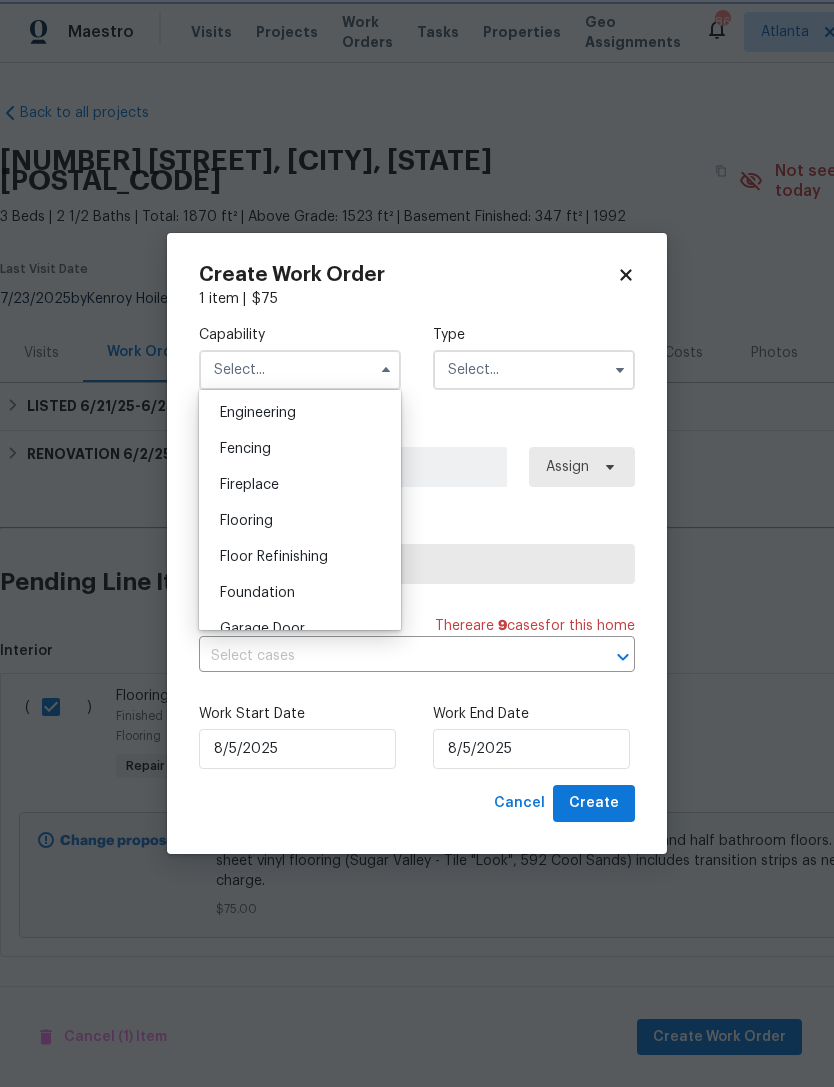 type on "Flooring" 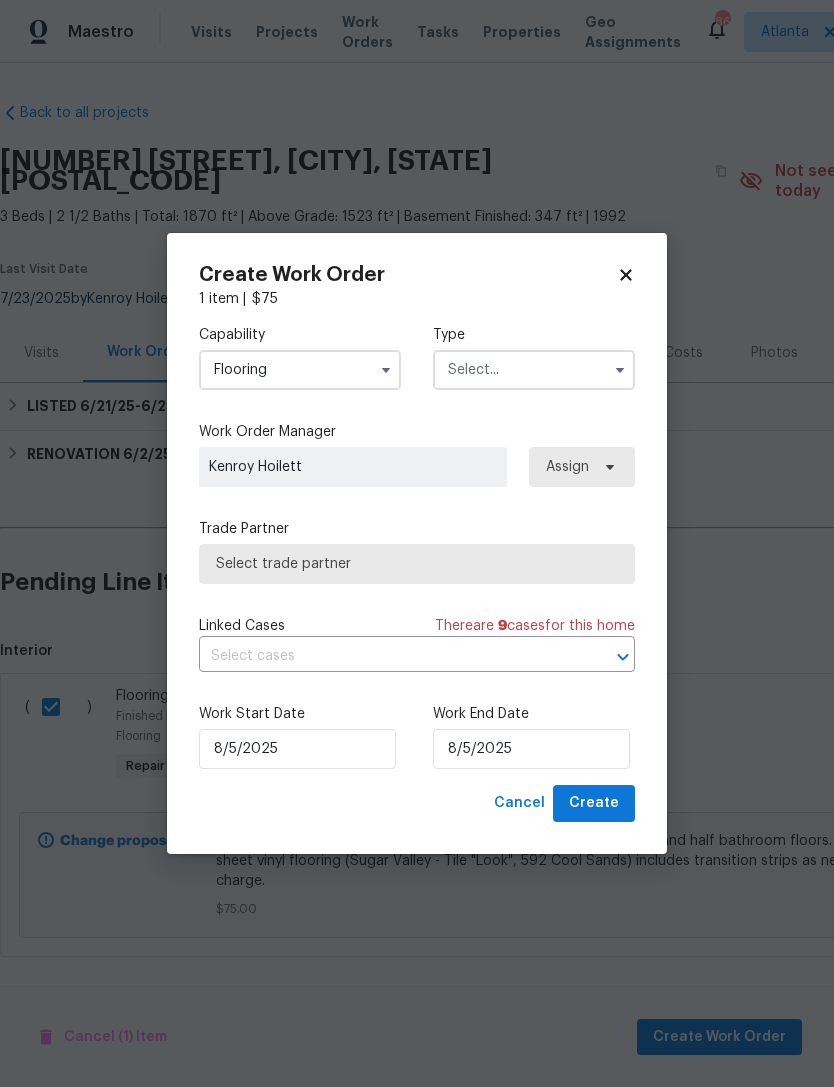 click at bounding box center (534, 370) 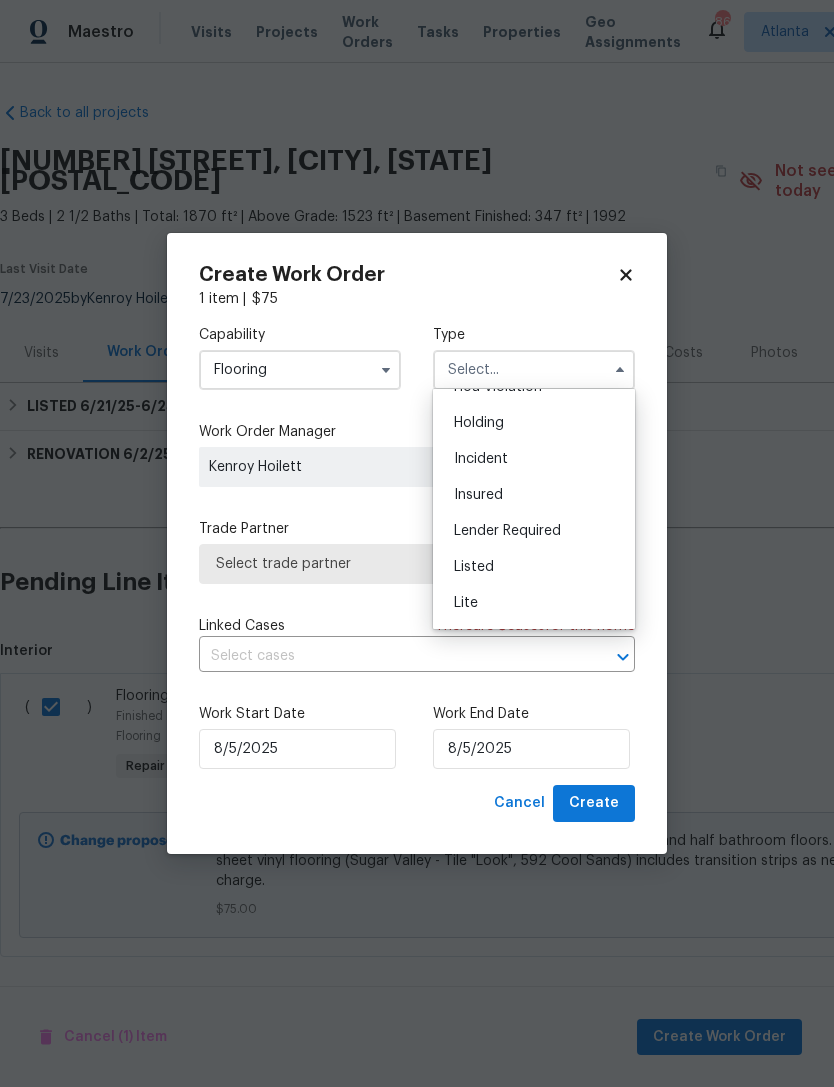 scroll, scrollTop: 66, scrollLeft: 0, axis: vertical 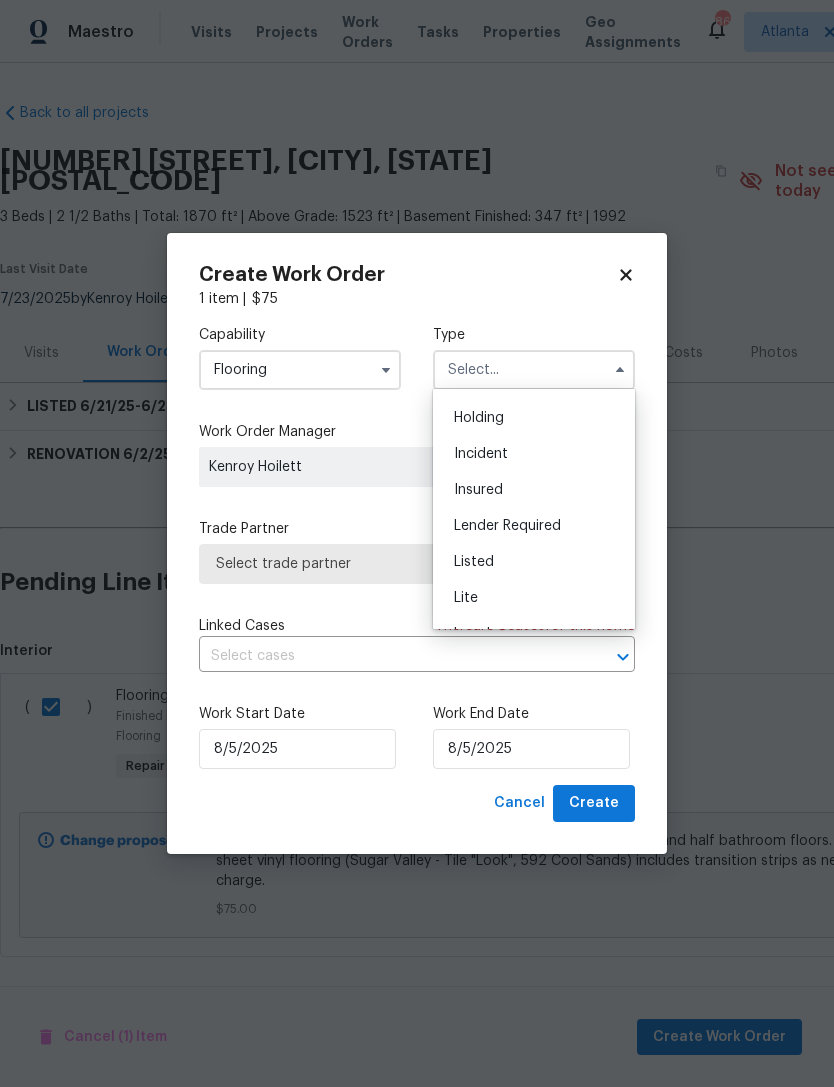 click on "Listed" at bounding box center [534, 562] 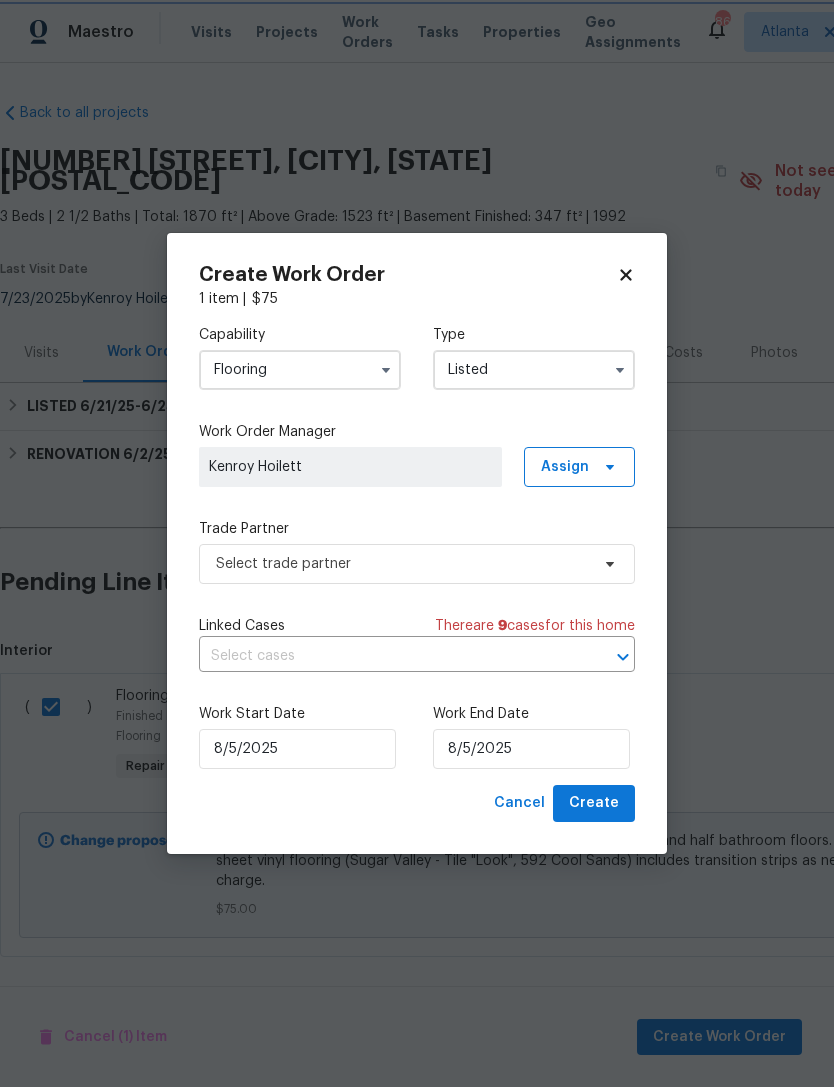 type on "Listed" 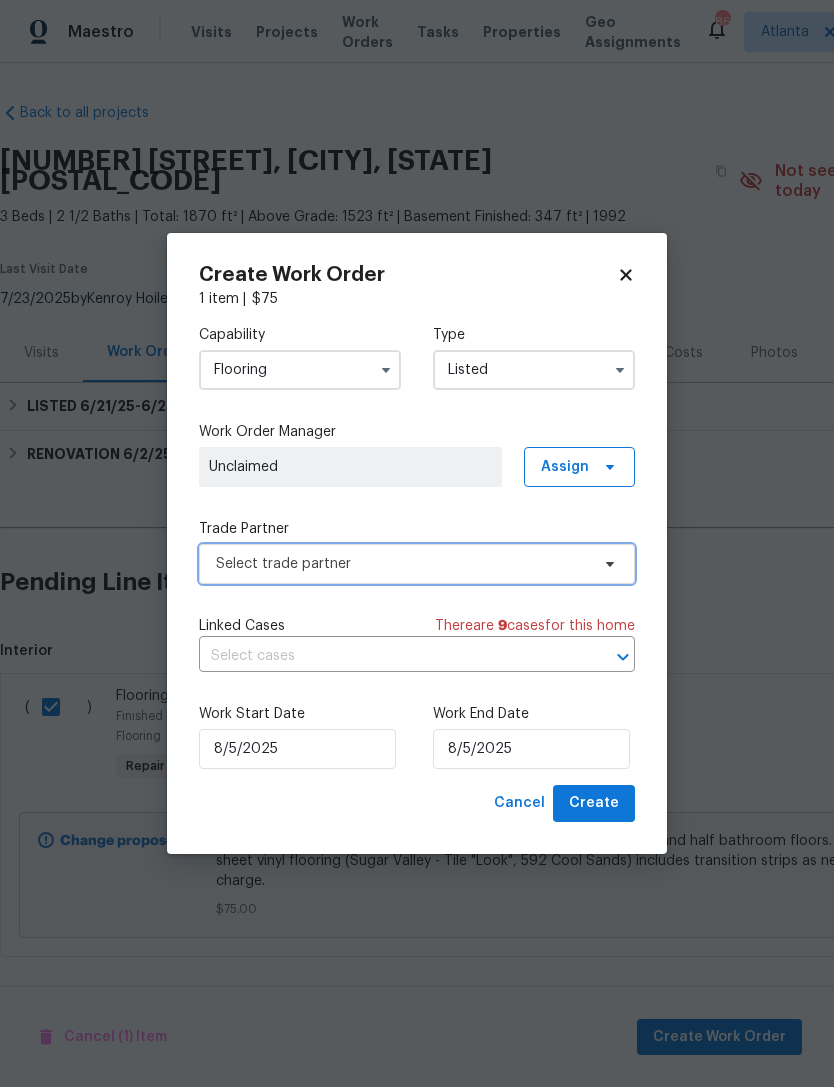 click on "Select trade partner" at bounding box center [402, 564] 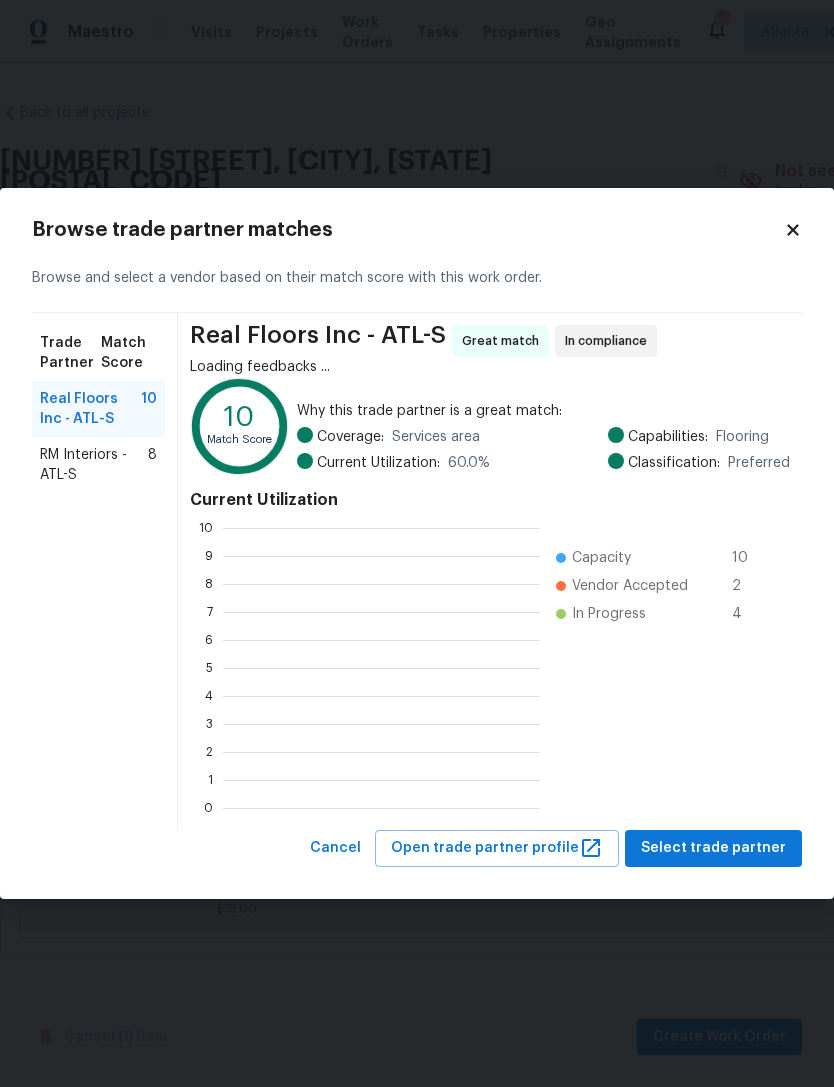 scroll, scrollTop: 2, scrollLeft: 2, axis: both 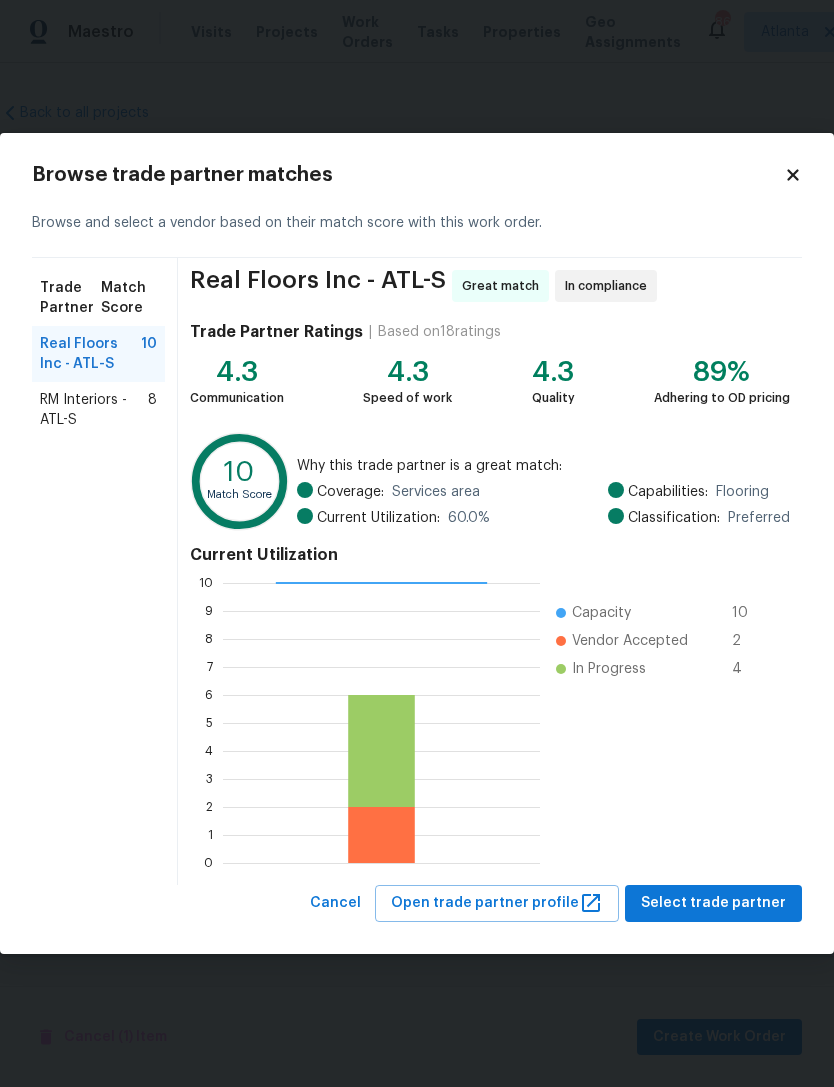 click on "RM Interiors - ATL-S" at bounding box center [94, 410] 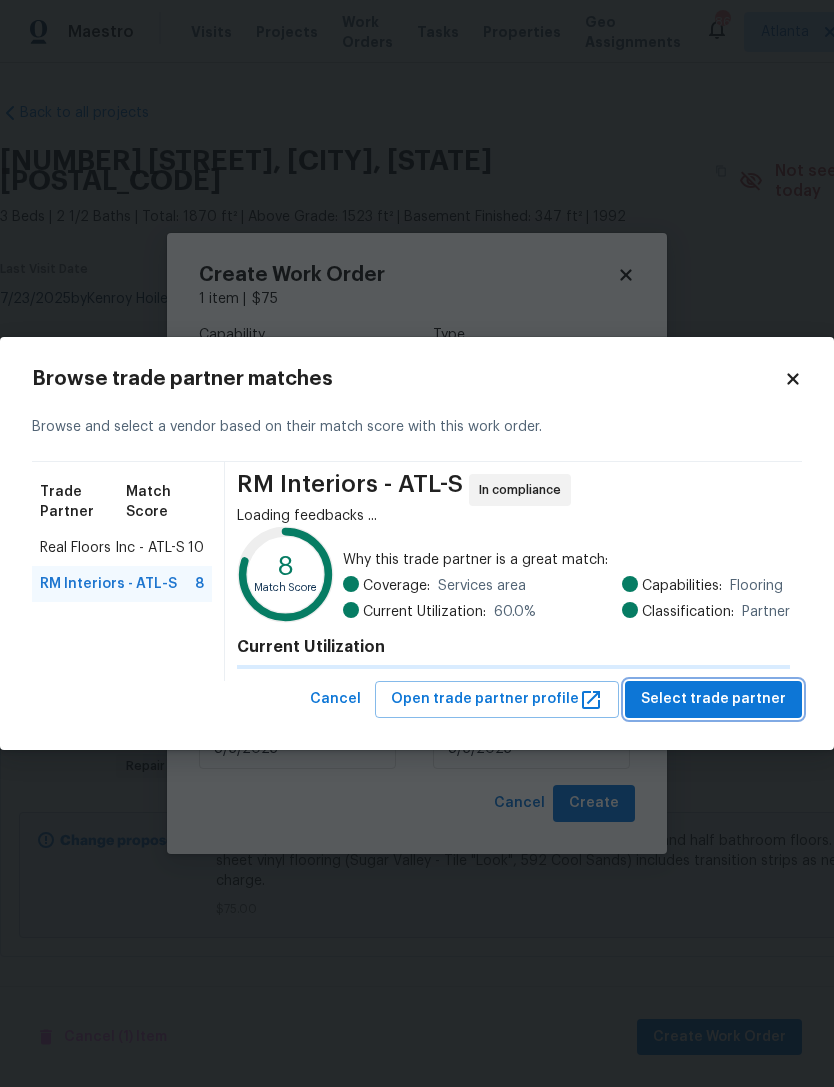 click on "Select trade partner" at bounding box center [713, 699] 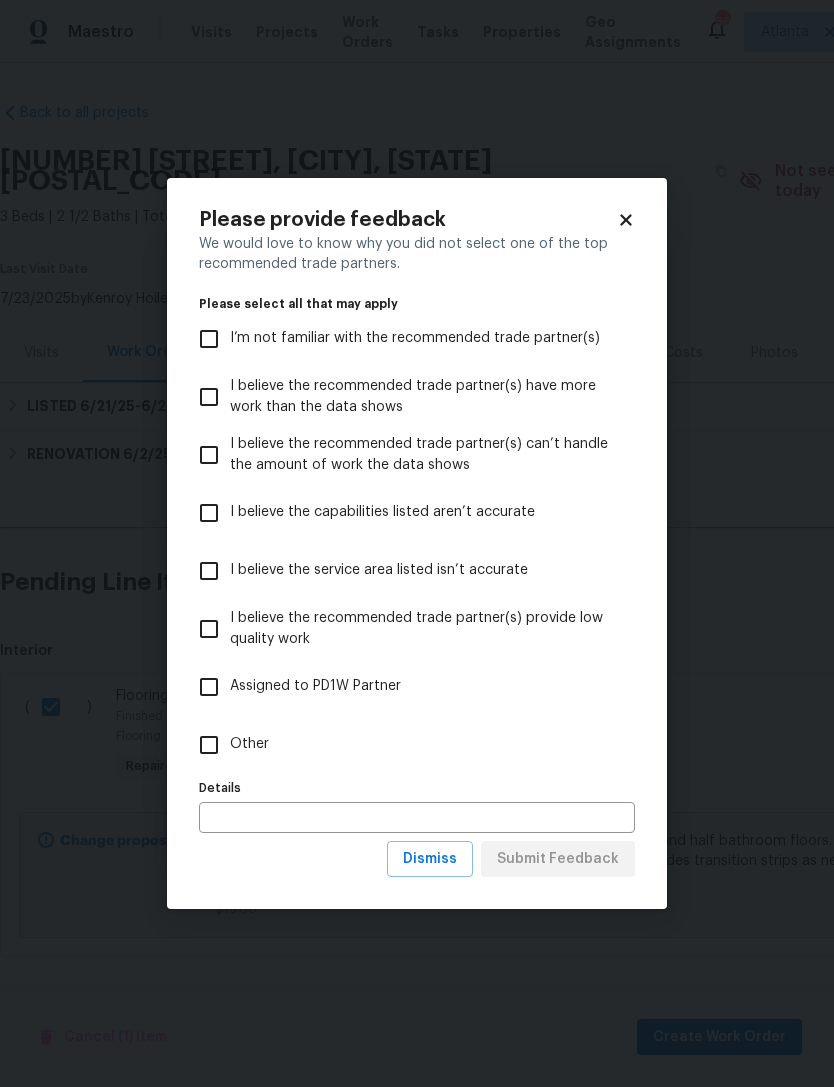 click on "Other" at bounding box center [209, 745] 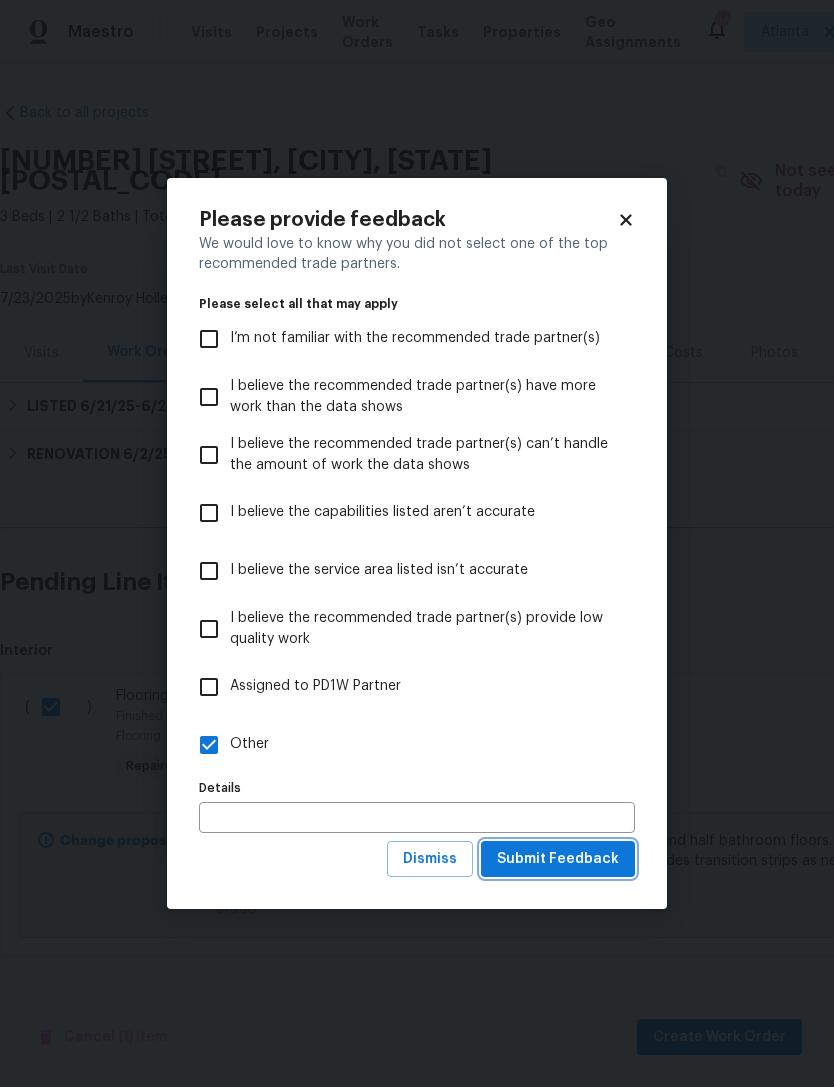 click on "Submit Feedback" at bounding box center [558, 859] 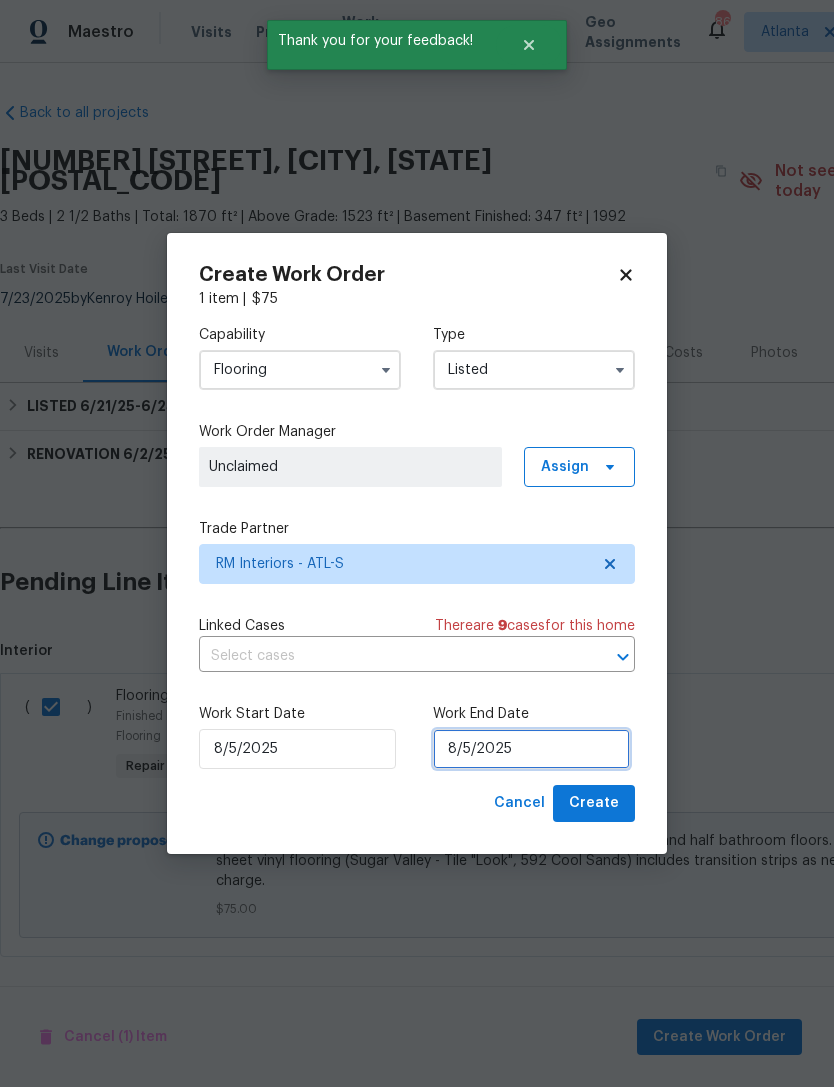 click on "8/5/2025" at bounding box center [531, 749] 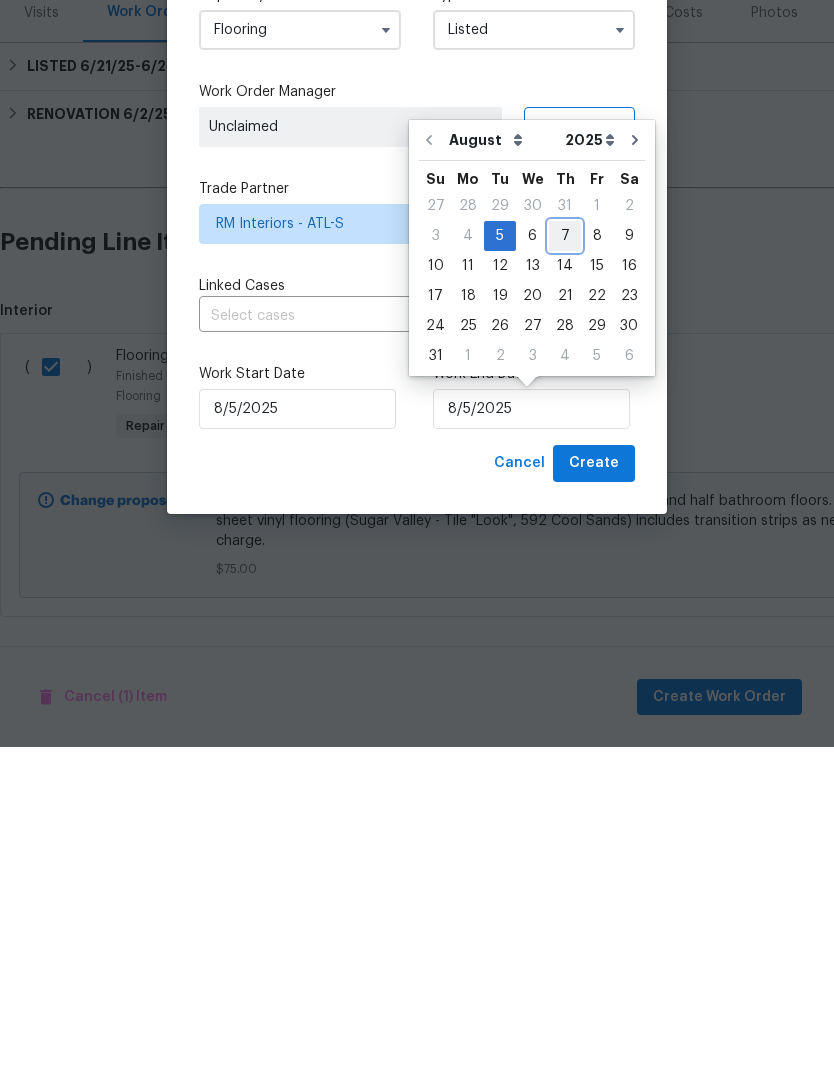 click on "7" at bounding box center (565, 576) 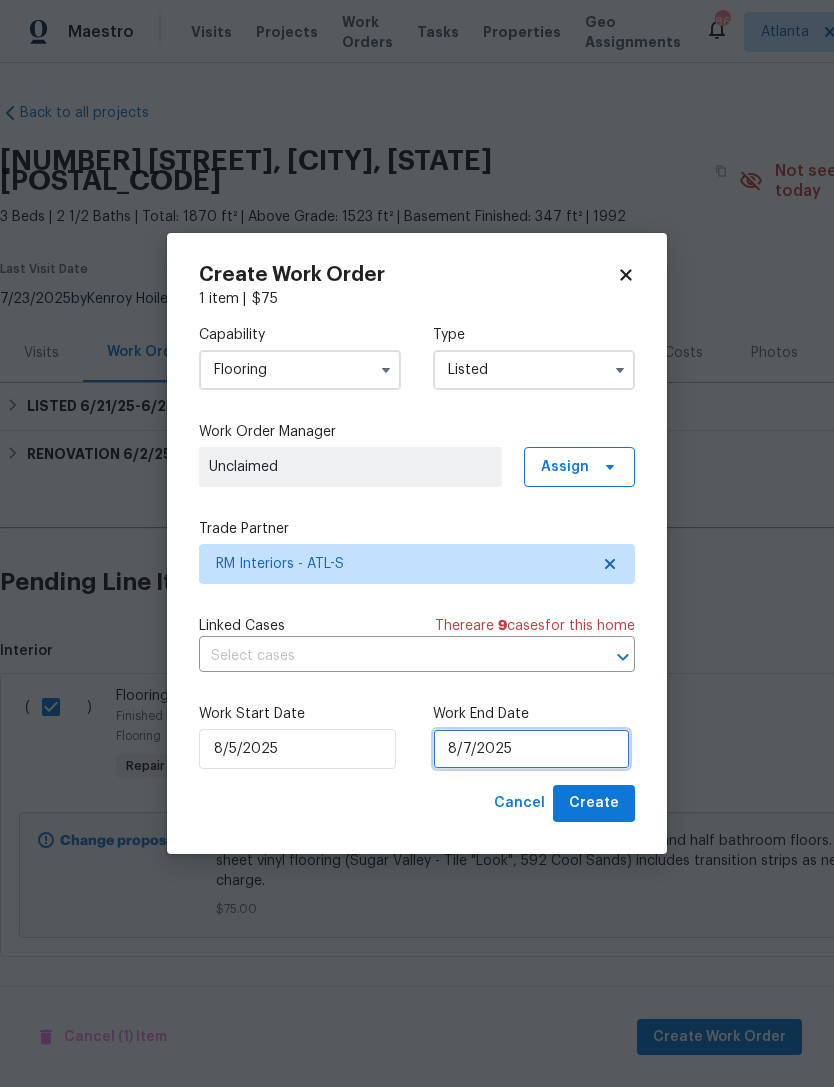 click on "8/7/2025" at bounding box center [531, 749] 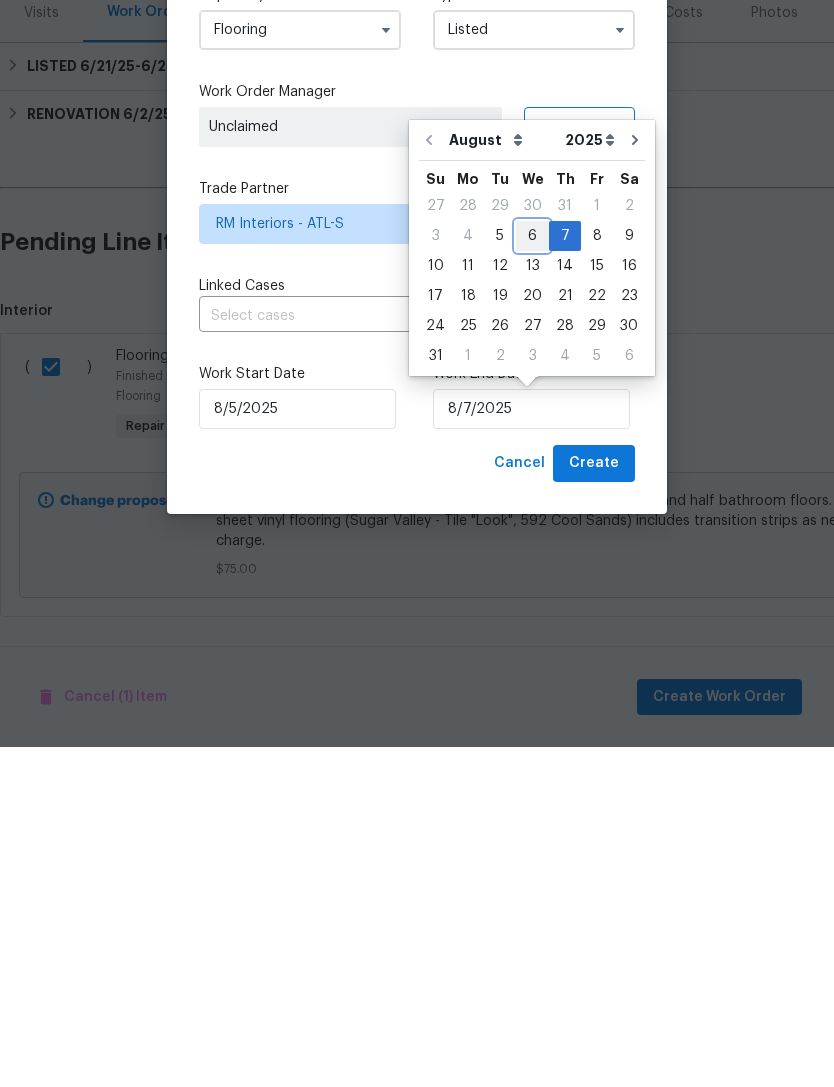 click on "6" at bounding box center [532, 576] 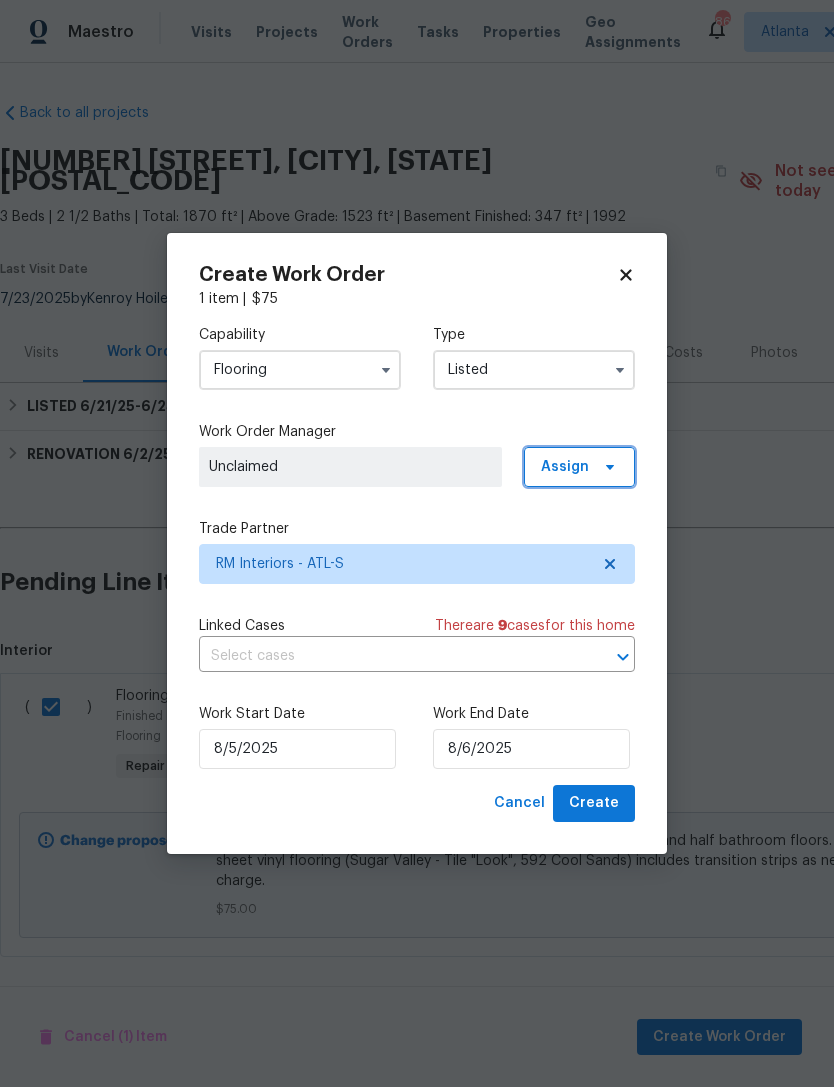 click on "Assign" at bounding box center (565, 467) 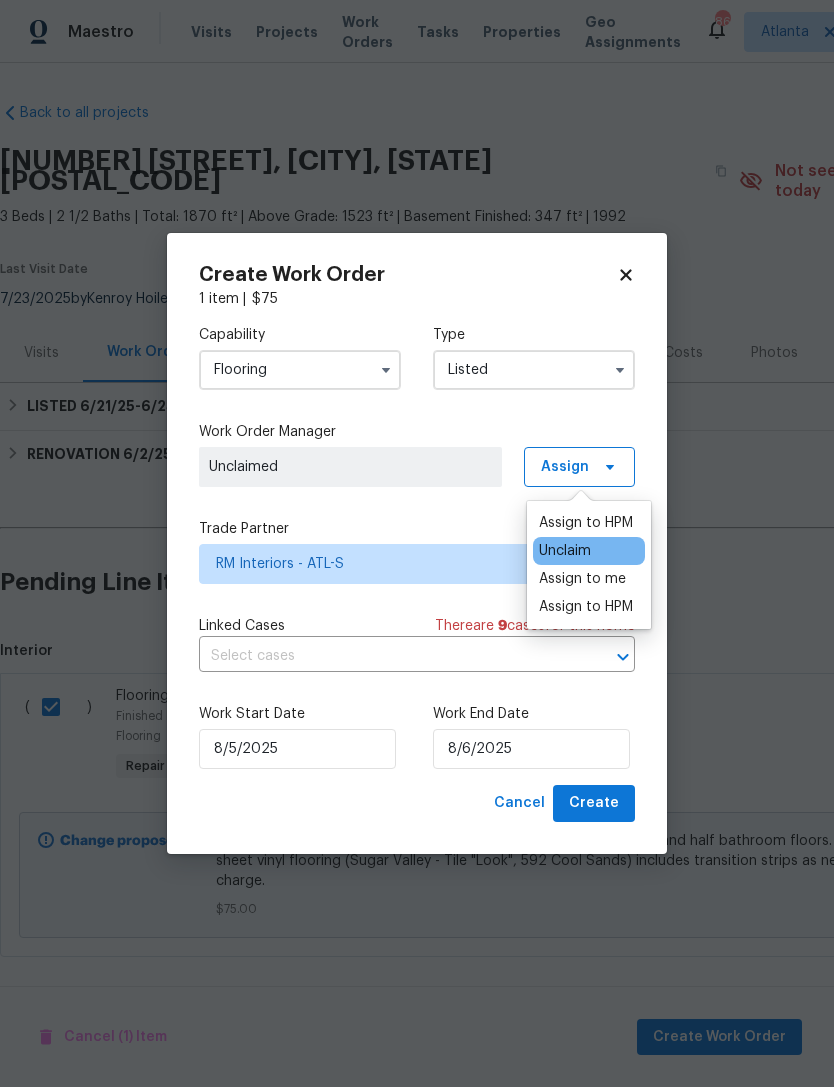 click on "Assign to HPM" at bounding box center [586, 607] 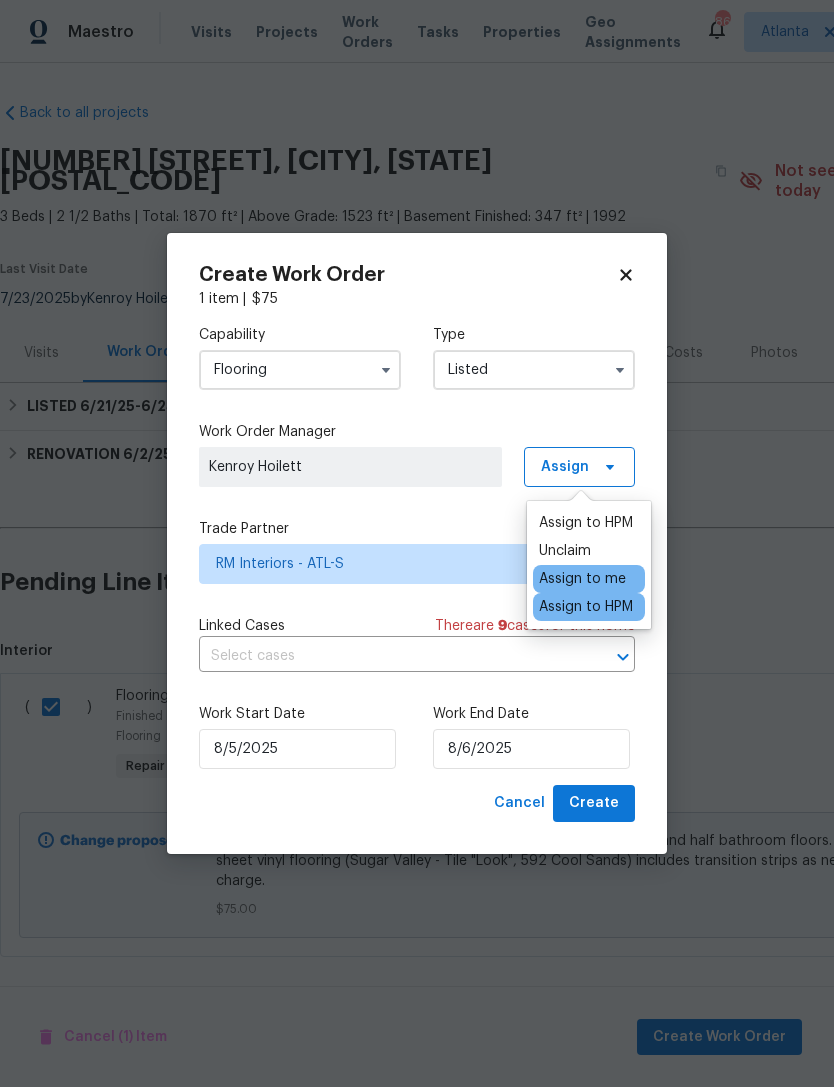 click on "1 item | $ 75" at bounding box center [417, 299] 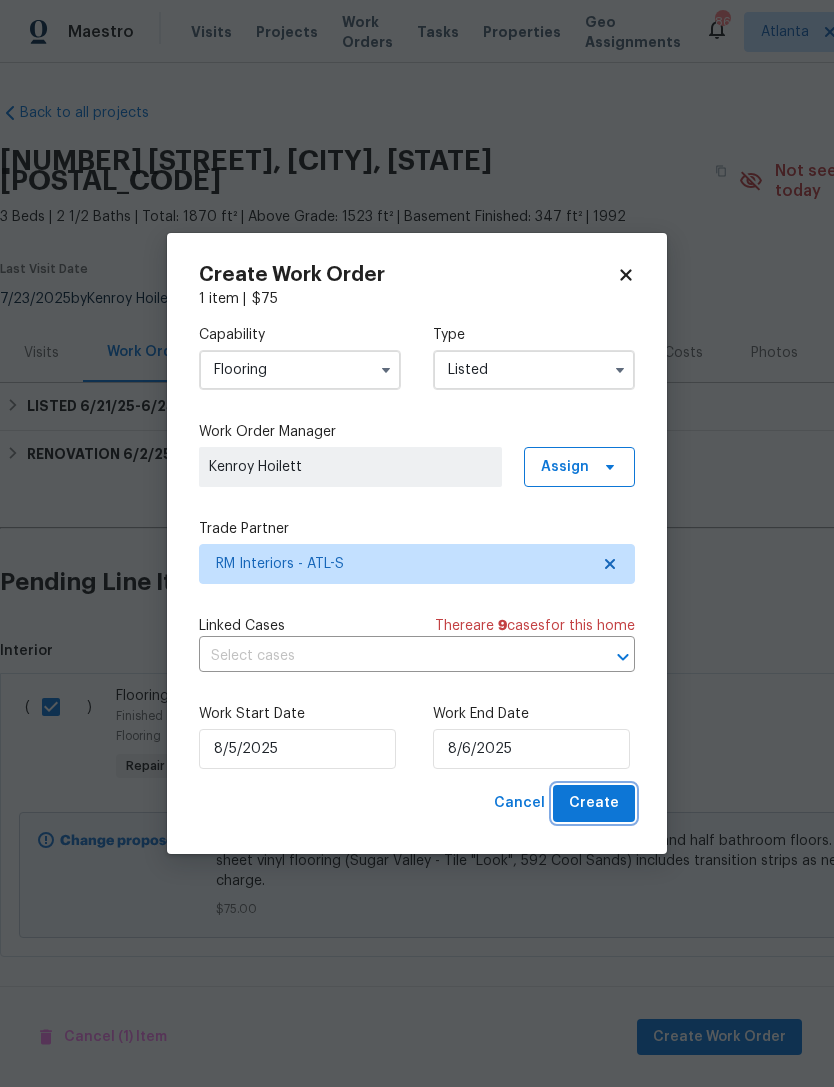 click on "Create" at bounding box center (594, 803) 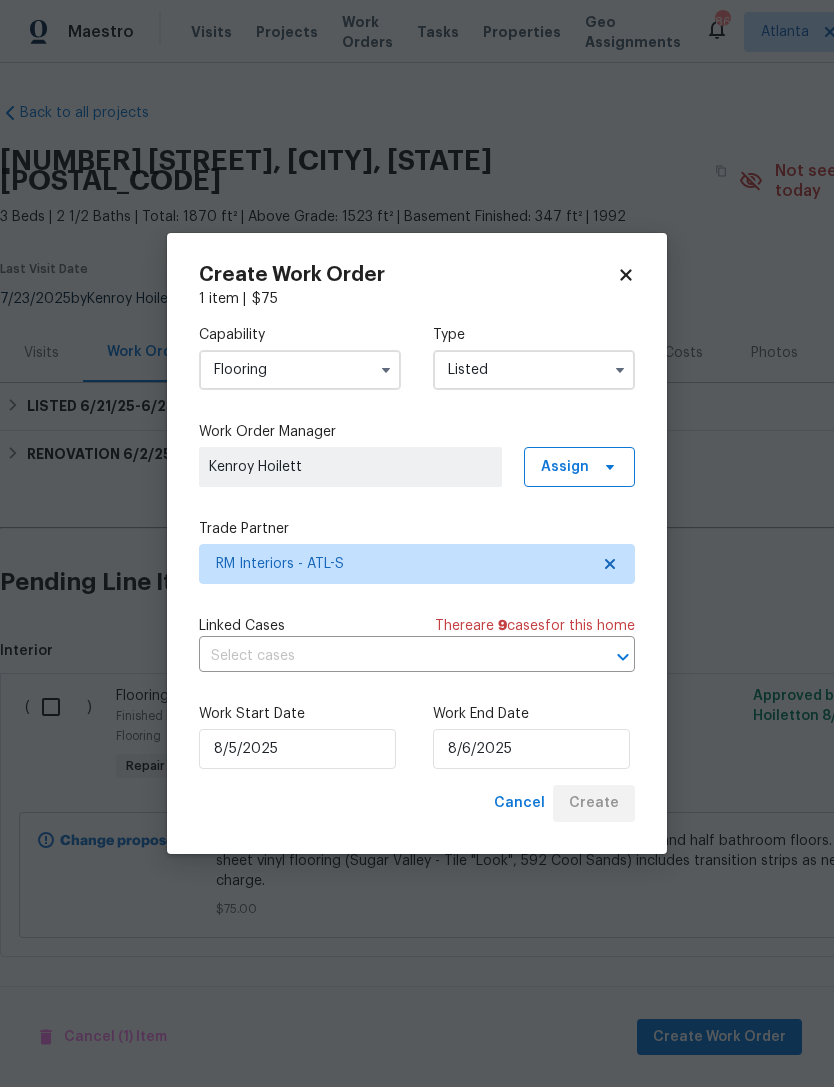 checkbox on "false" 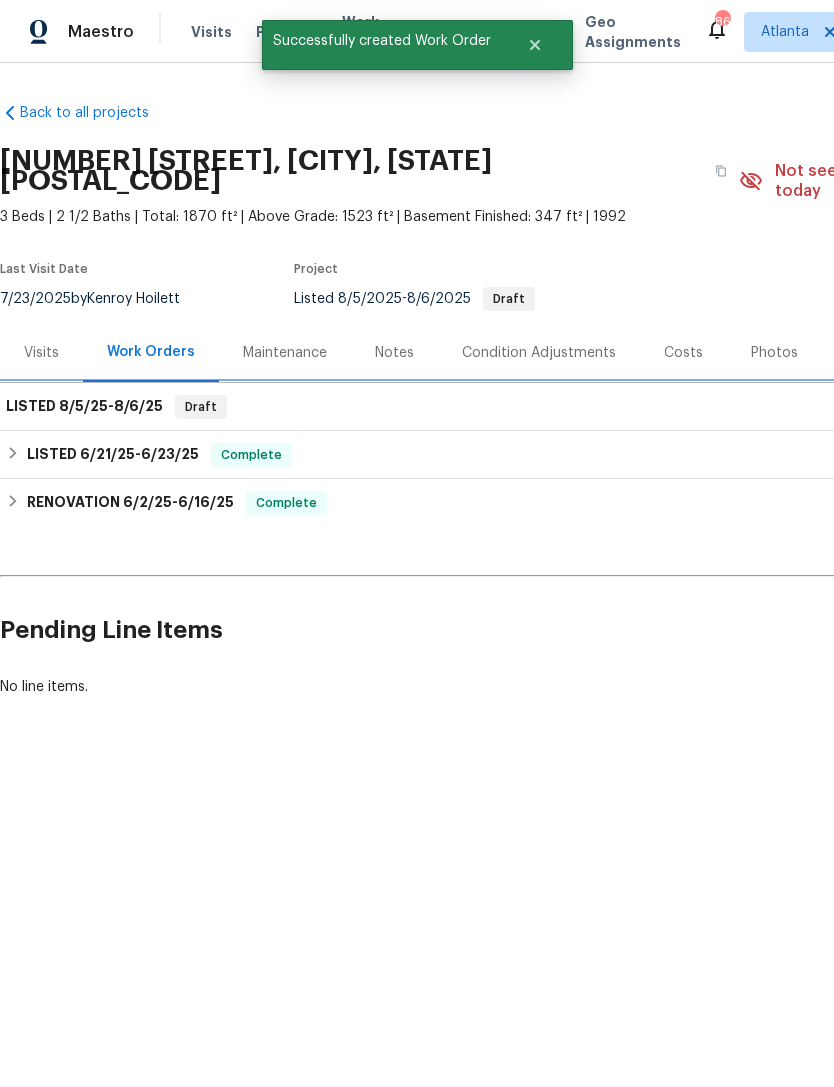 click on "LISTED   8/[MM]/[YY]  -  8/[MM]/[YY] Draft" at bounding box center [565, 407] 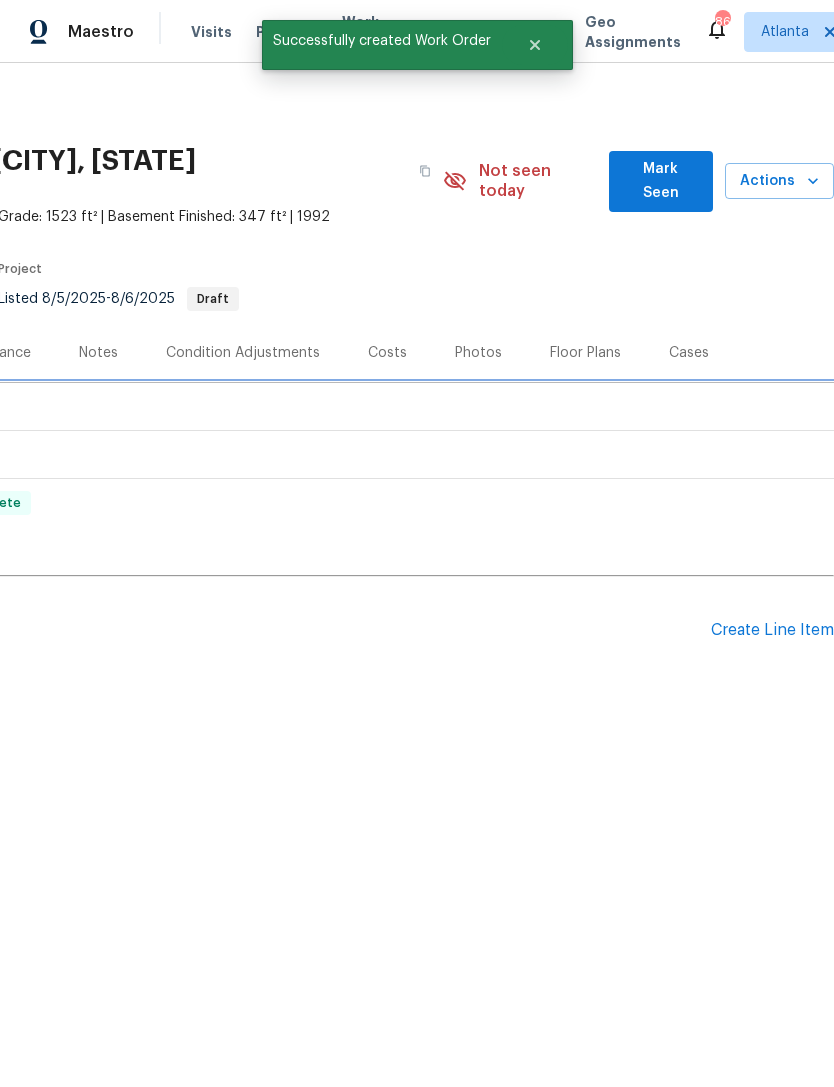scroll, scrollTop: 0, scrollLeft: 296, axis: horizontal 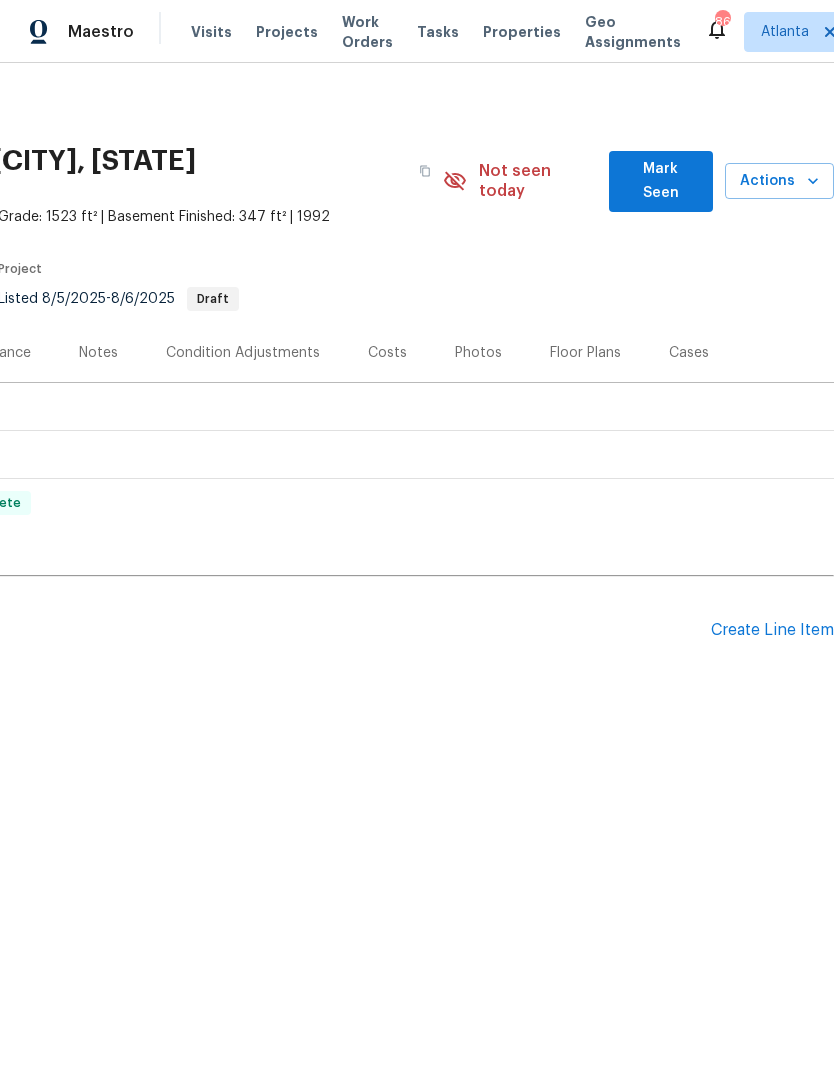 click on "Mark Seen" at bounding box center (661, 181) 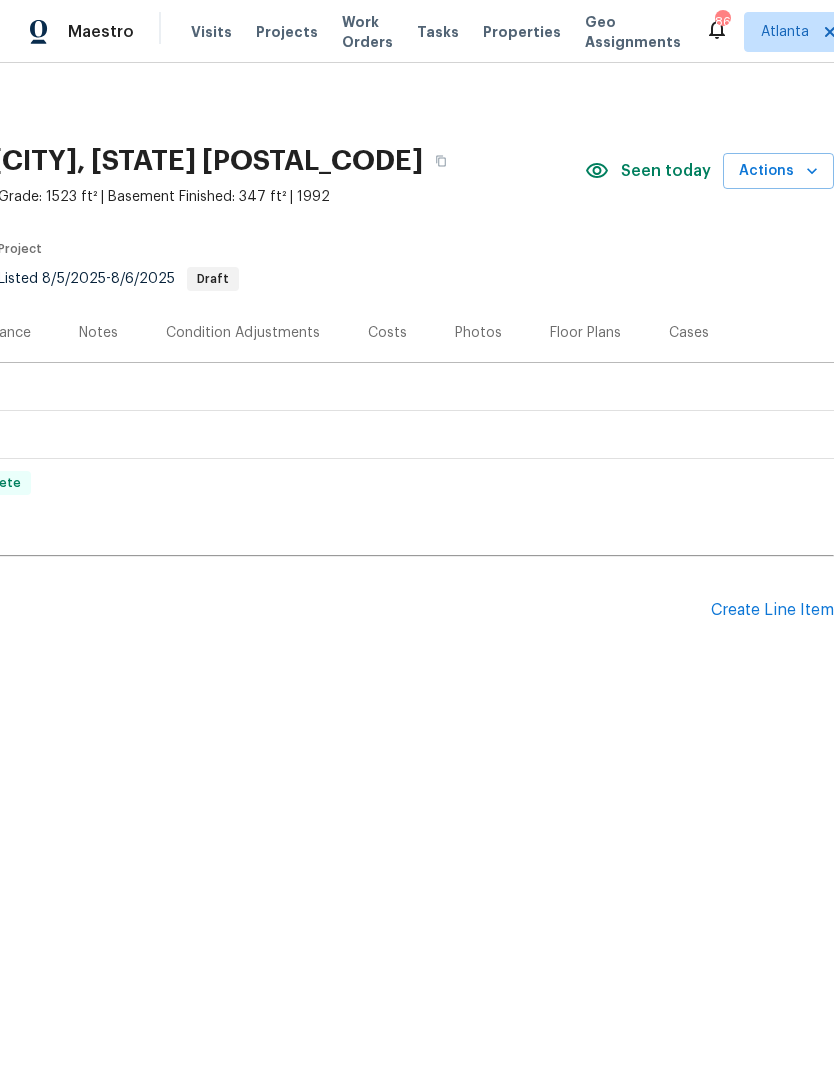 click on "Seen today" at bounding box center (666, 171) 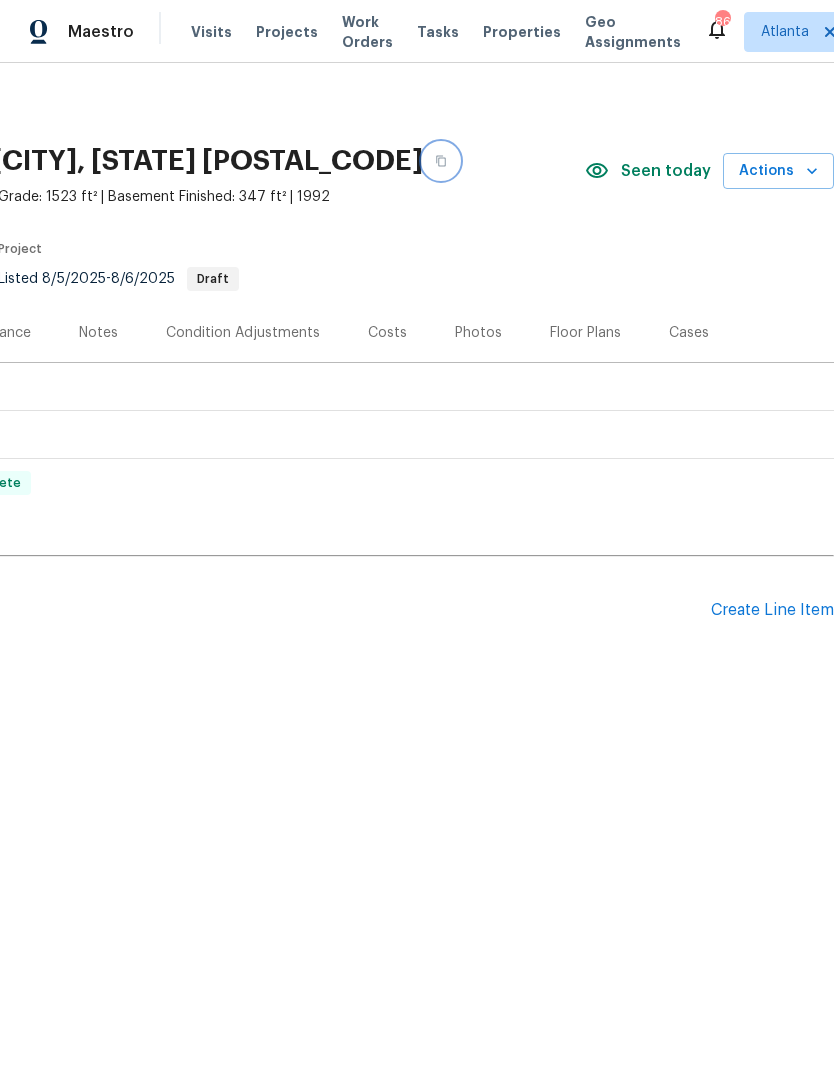 click at bounding box center [441, 161] 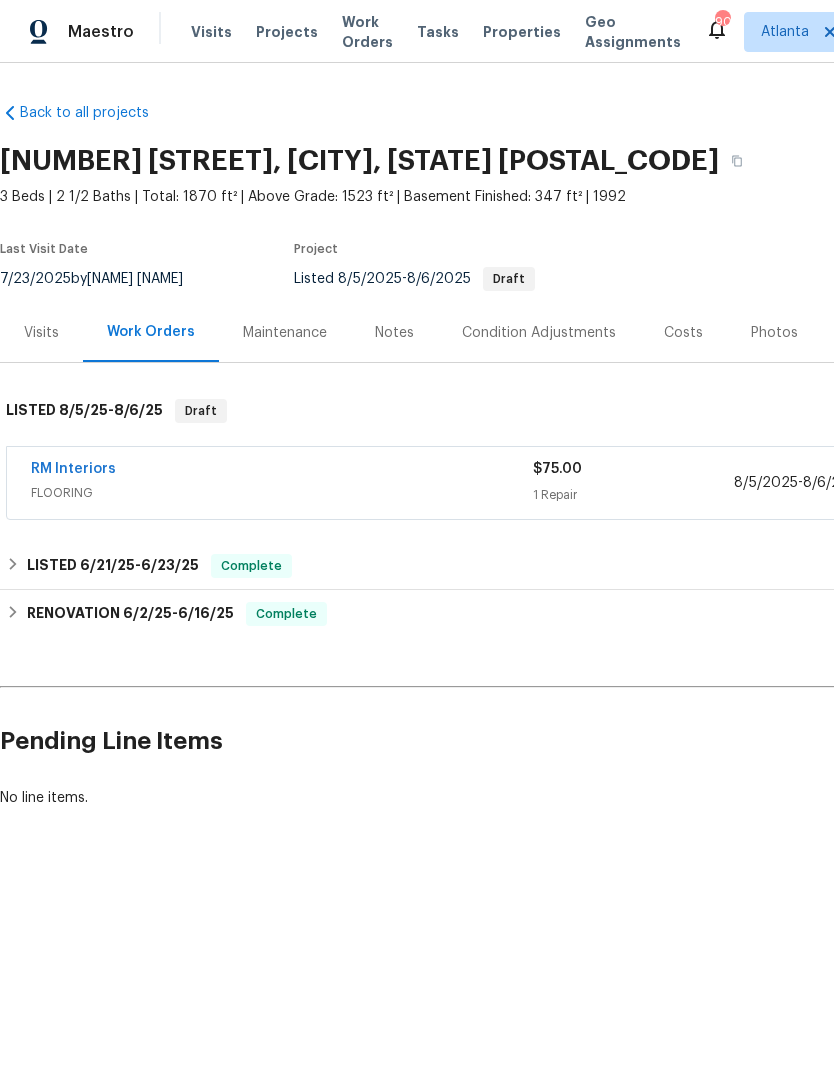 scroll, scrollTop: 0, scrollLeft: 0, axis: both 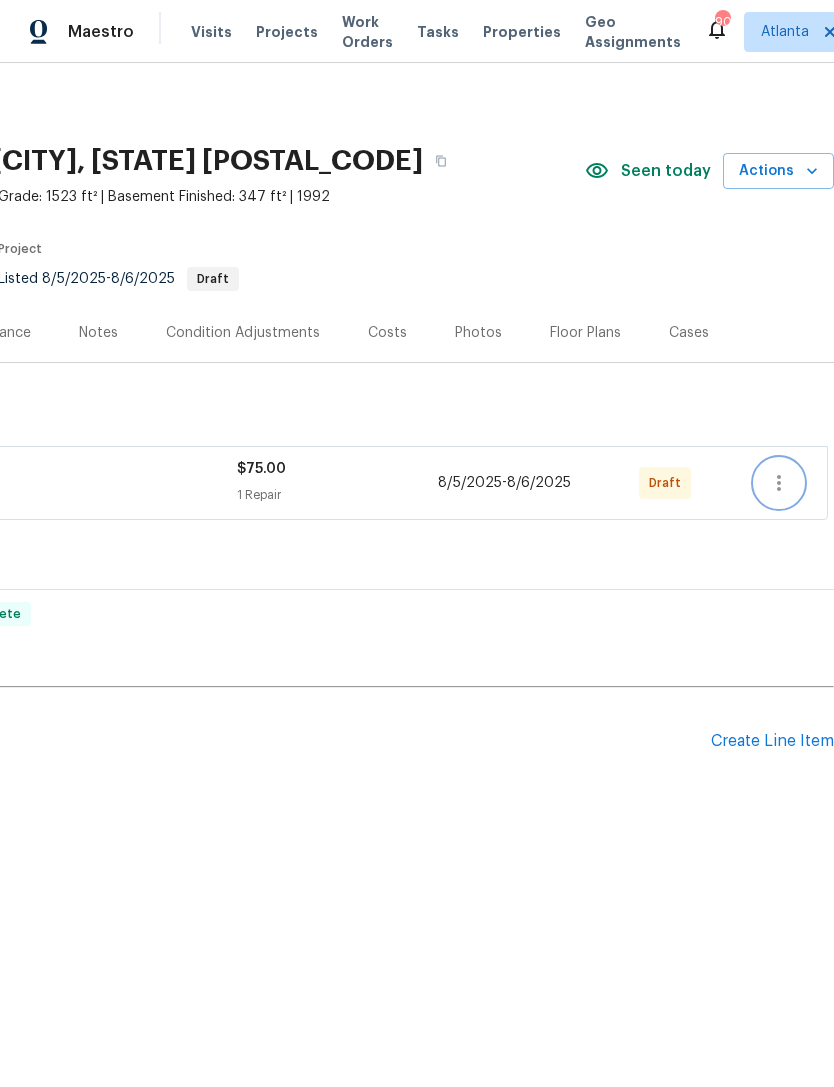click 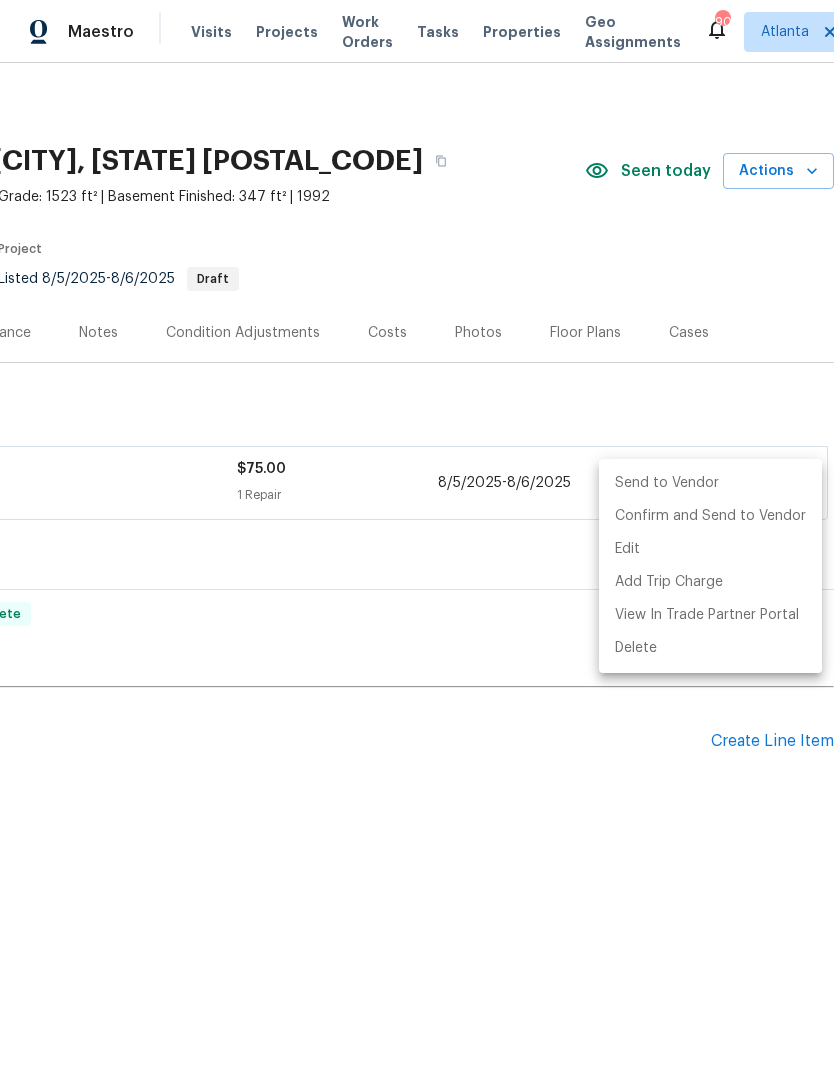 scroll, scrollTop: 0, scrollLeft: 296, axis: horizontal 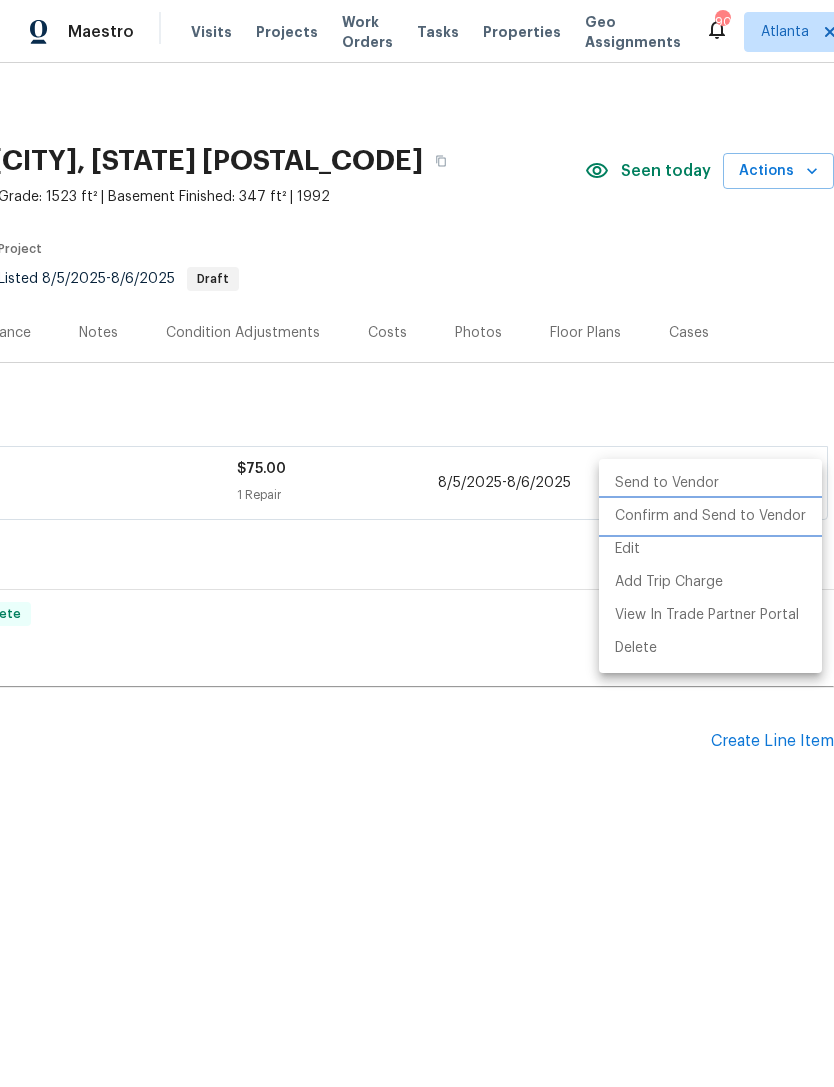 click on "Confirm and Send to Vendor" at bounding box center (710, 516) 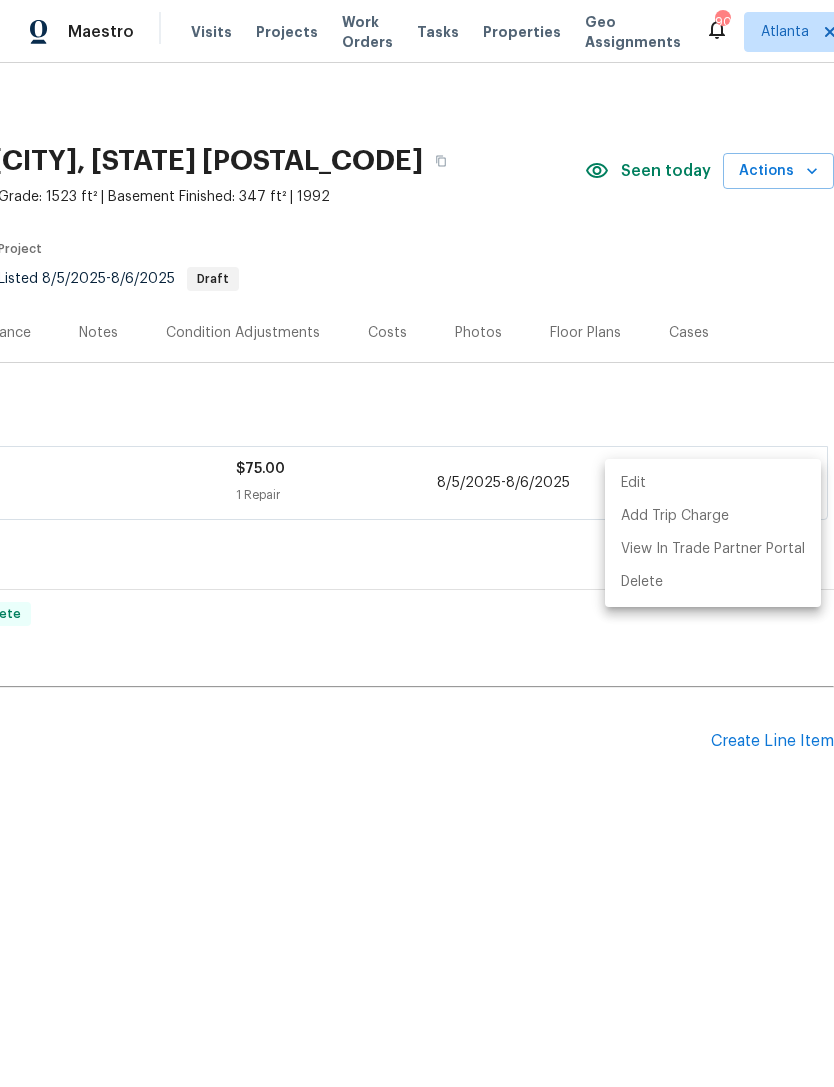 click at bounding box center (417, 543) 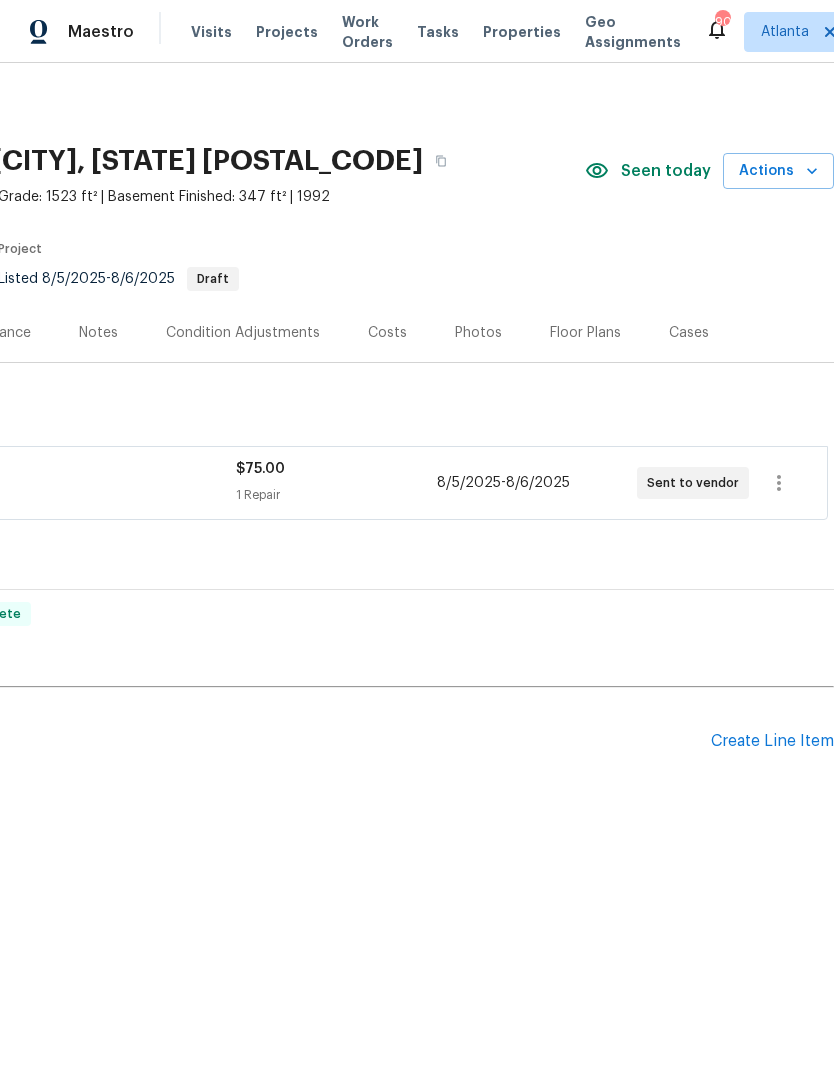 click on "Pending Line Items" at bounding box center [207, 741] 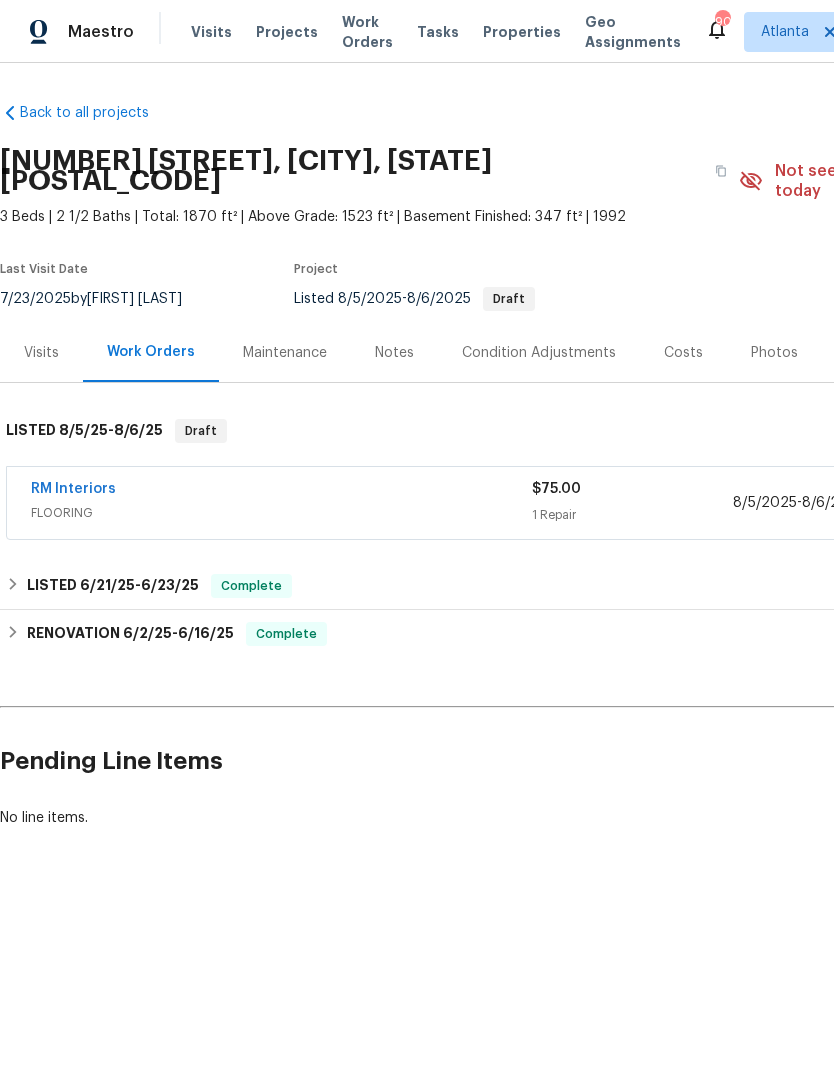 scroll, scrollTop: 0, scrollLeft: 0, axis: both 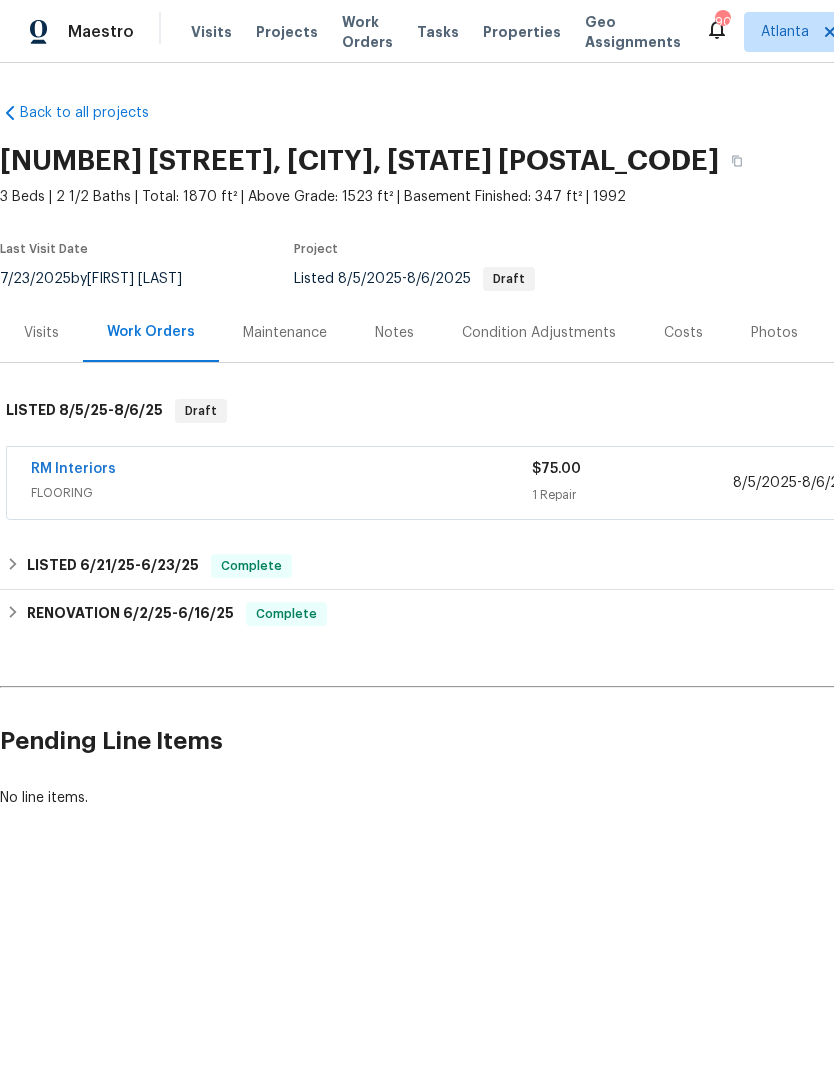 click on "Maintenance" at bounding box center [285, 333] 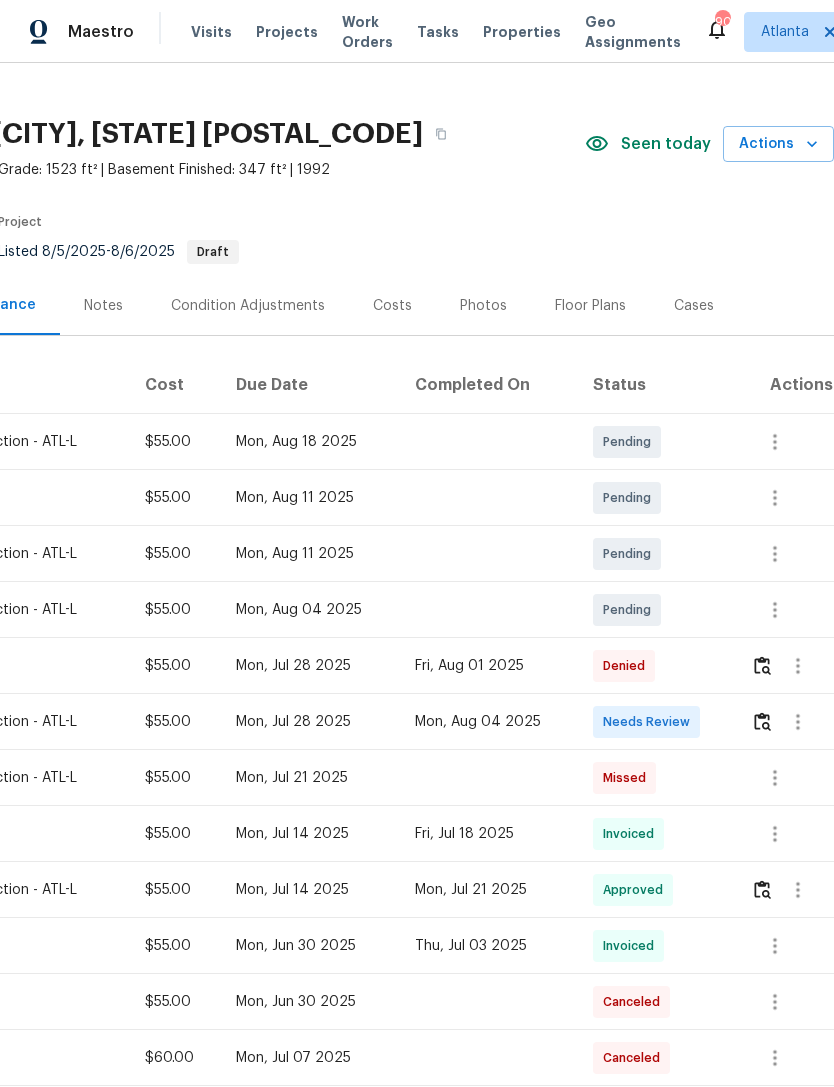 scroll, scrollTop: 26, scrollLeft: 296, axis: both 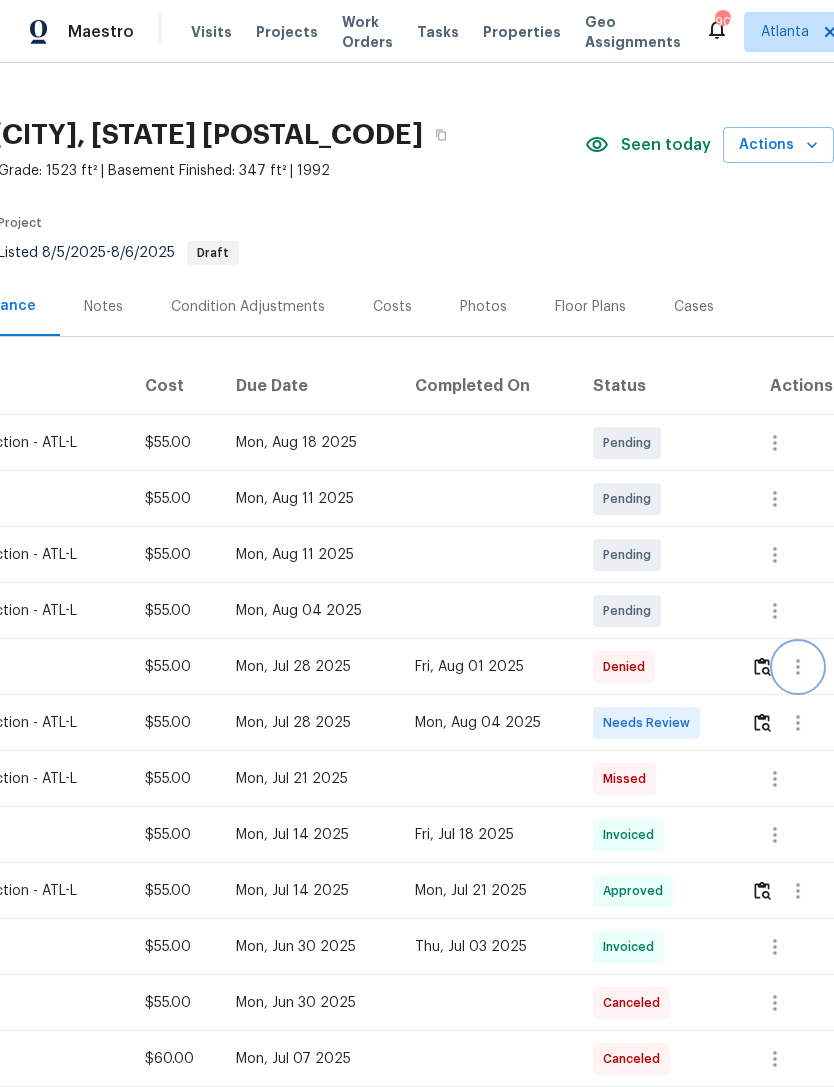 click 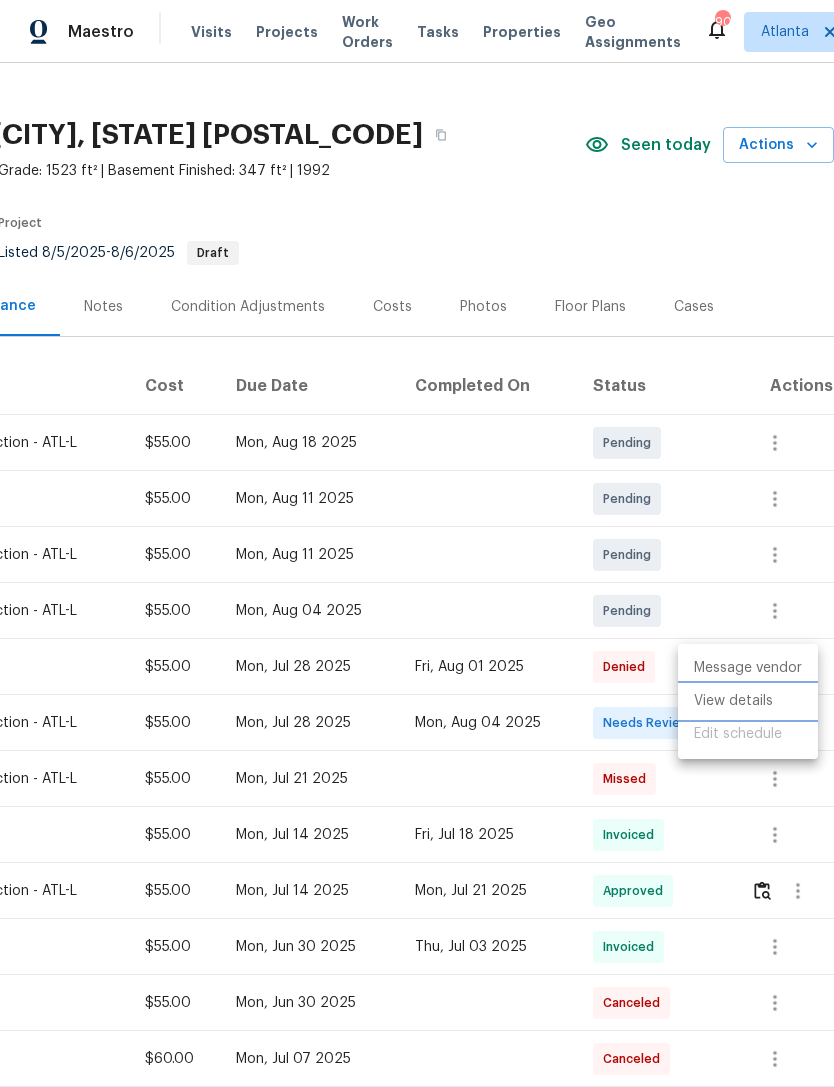 click on "View details" at bounding box center [748, 701] 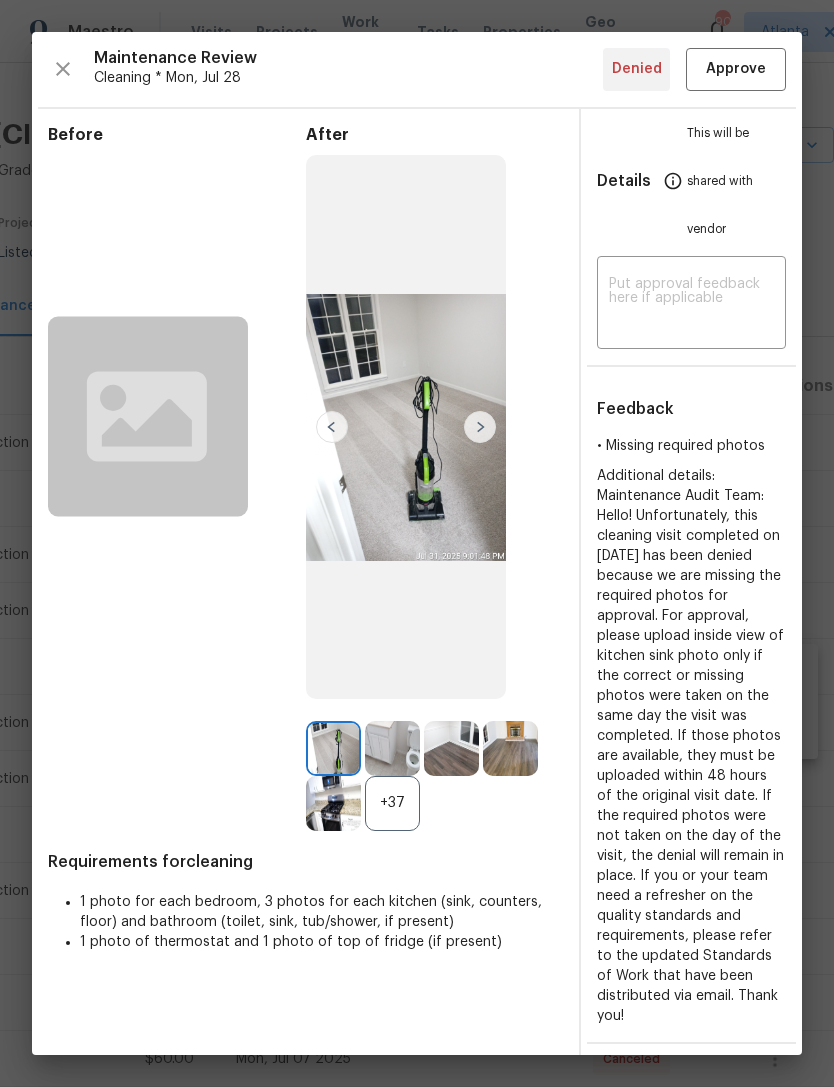 click at bounding box center (480, 427) 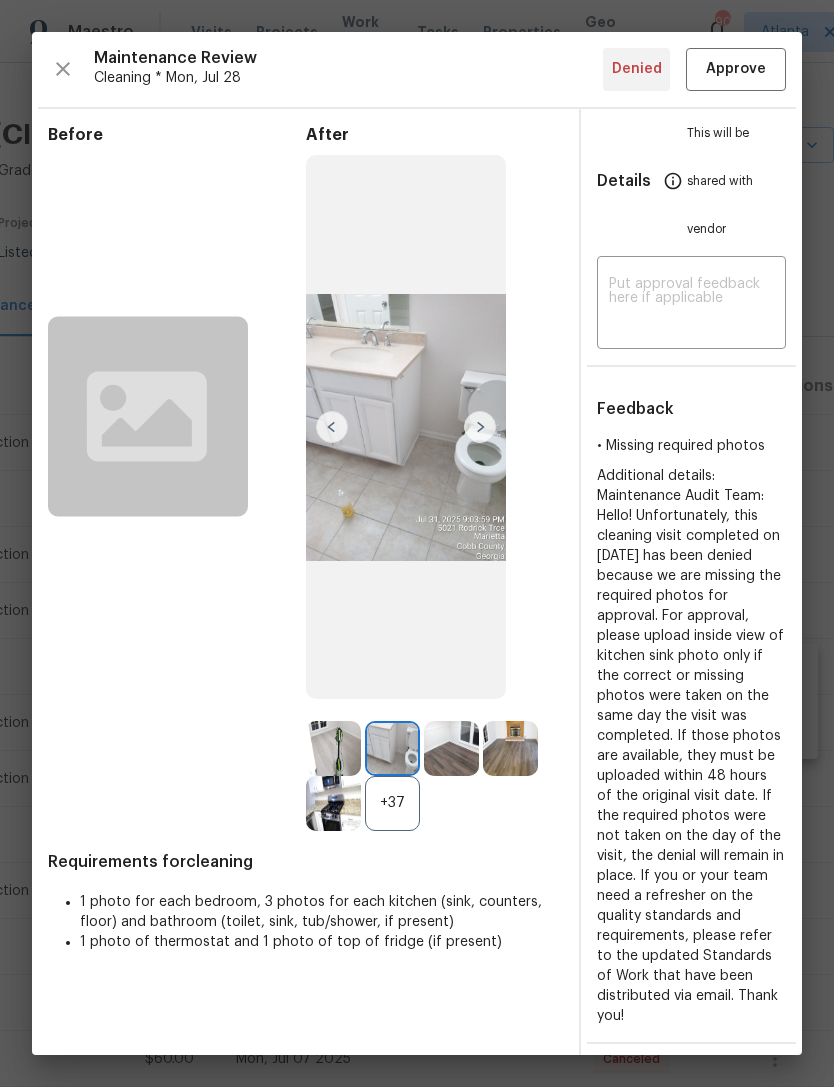 click at bounding box center [480, 427] 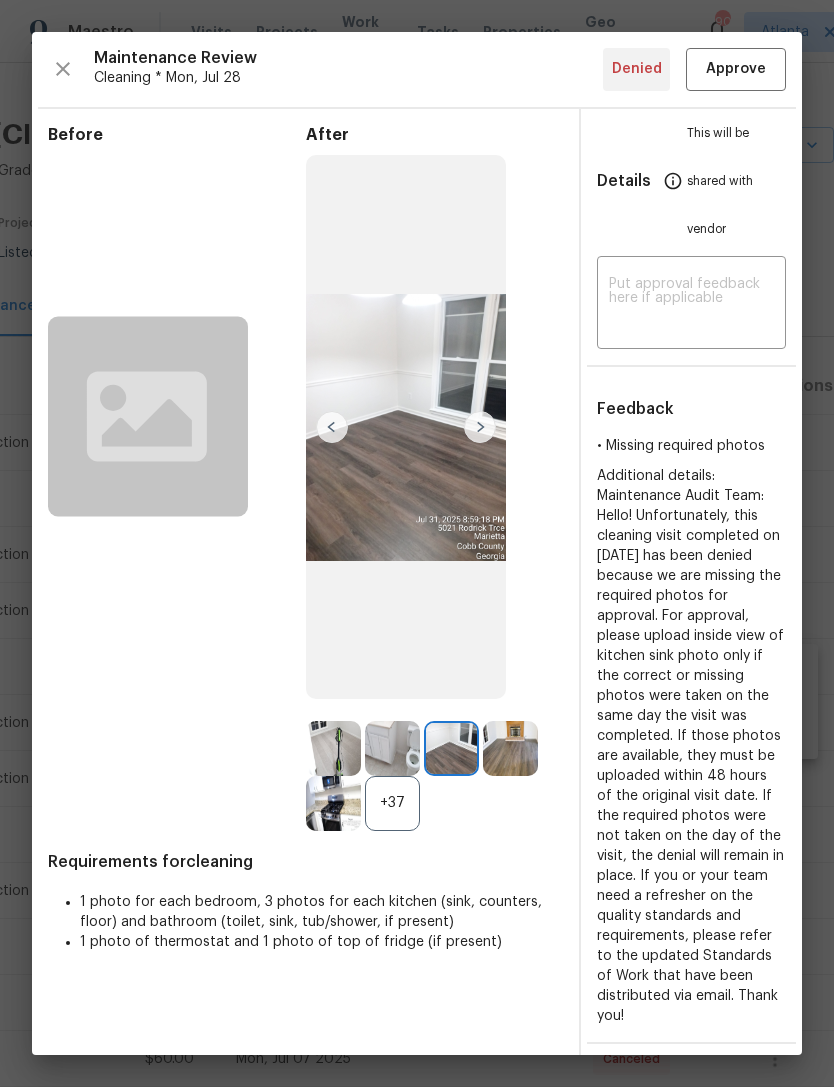 click at bounding box center (480, 427) 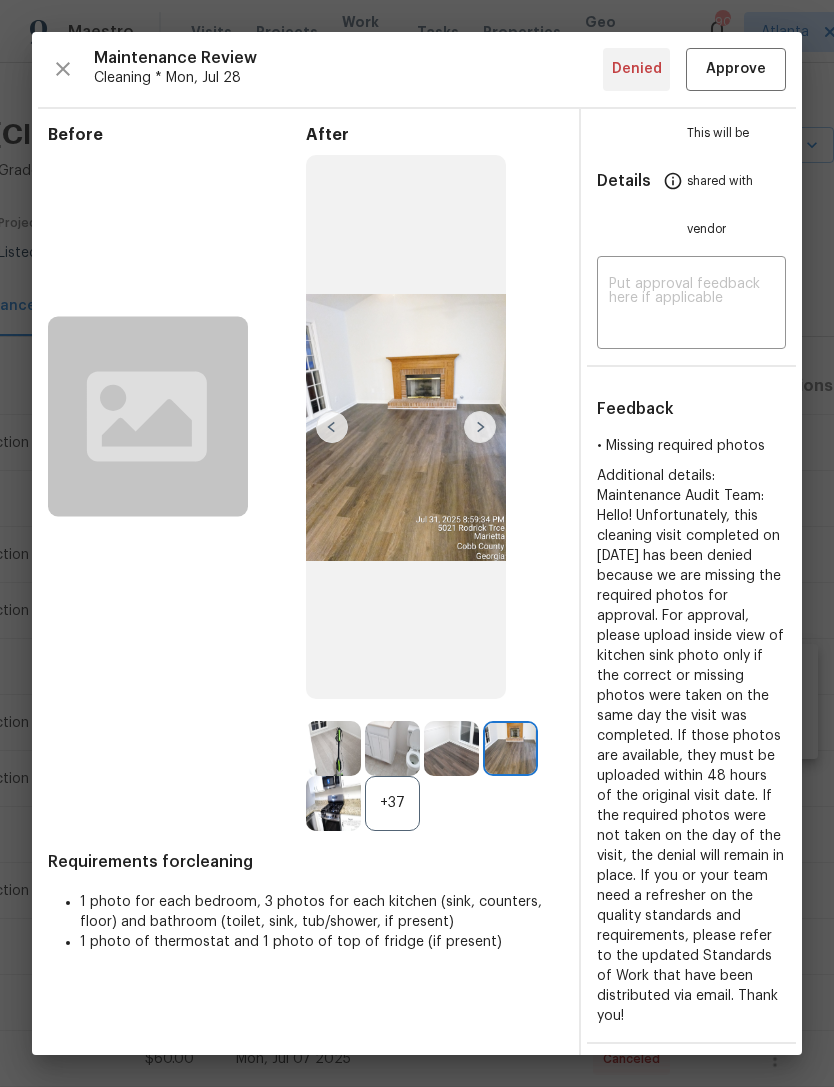click at bounding box center (510, 748) 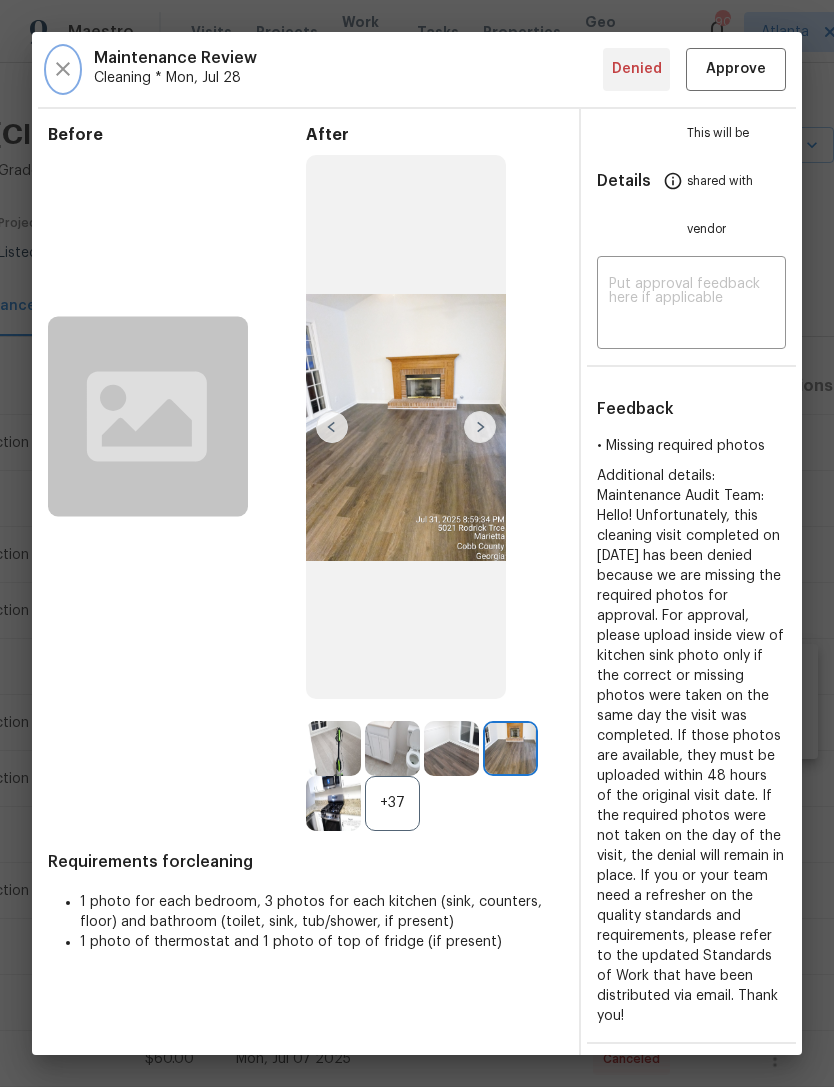 click 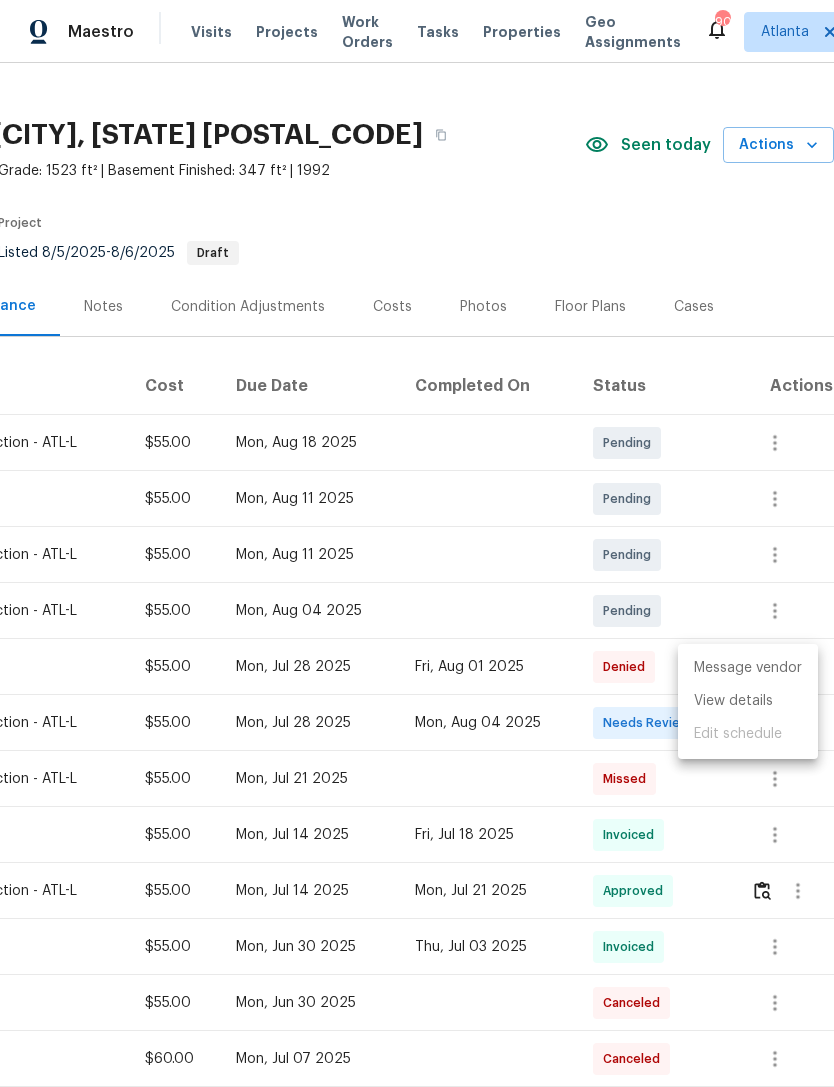 click at bounding box center [417, 543] 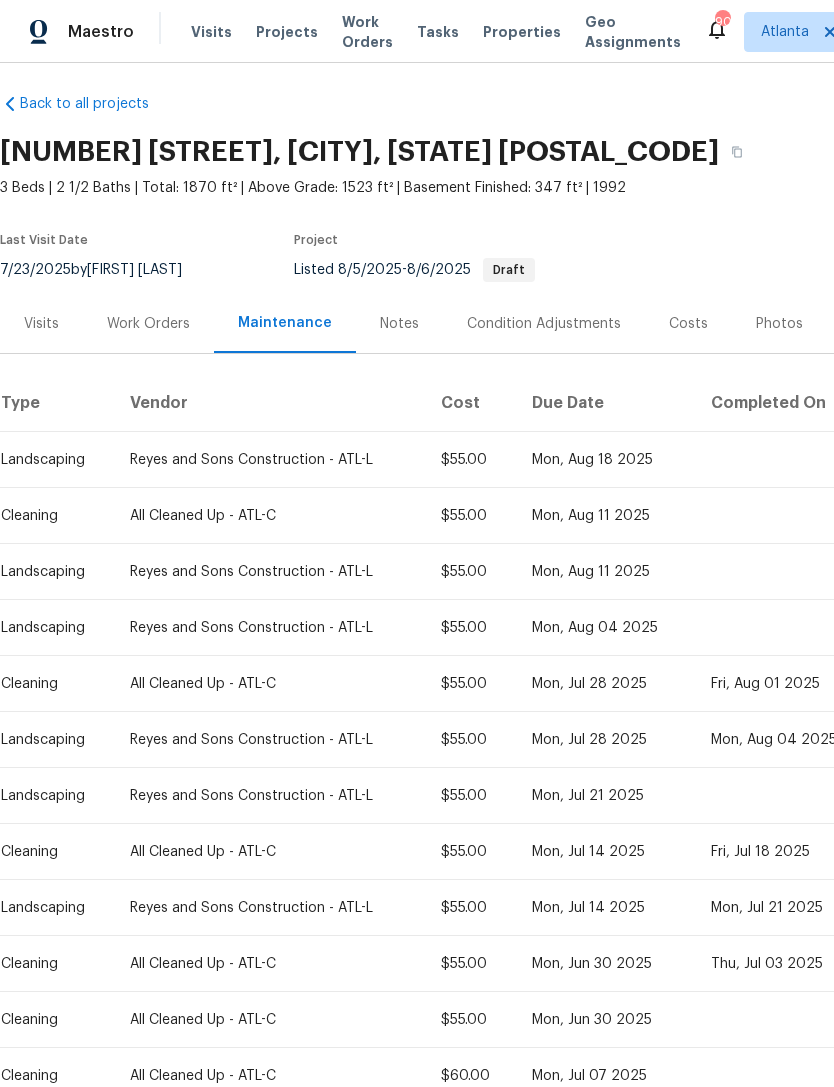 scroll, scrollTop: 8, scrollLeft: 0, axis: vertical 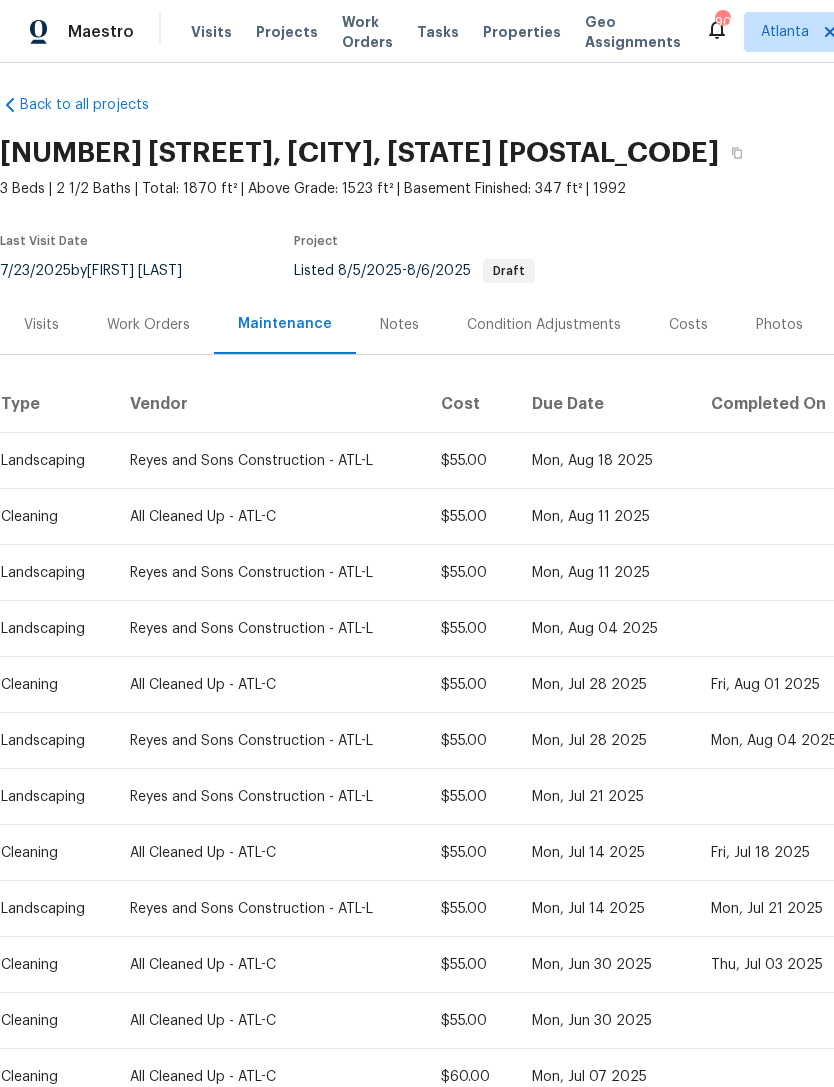click on "Visits" at bounding box center [41, 325] 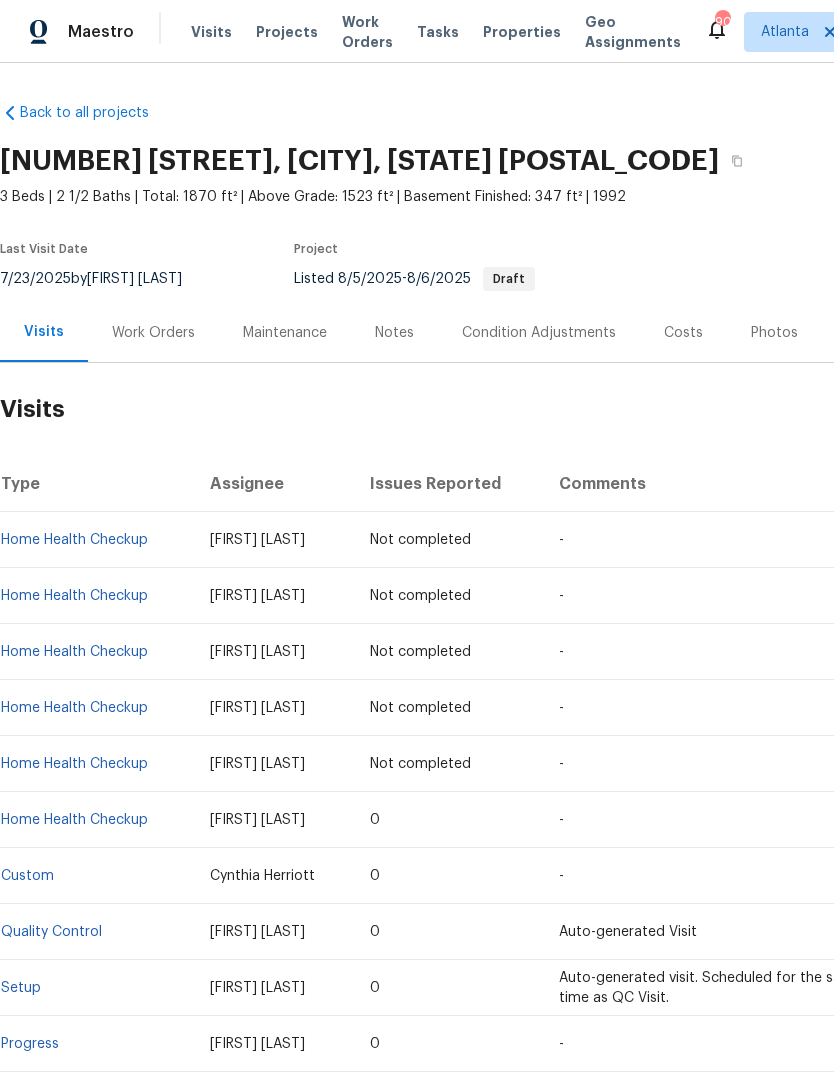 scroll, scrollTop: 0, scrollLeft: 0, axis: both 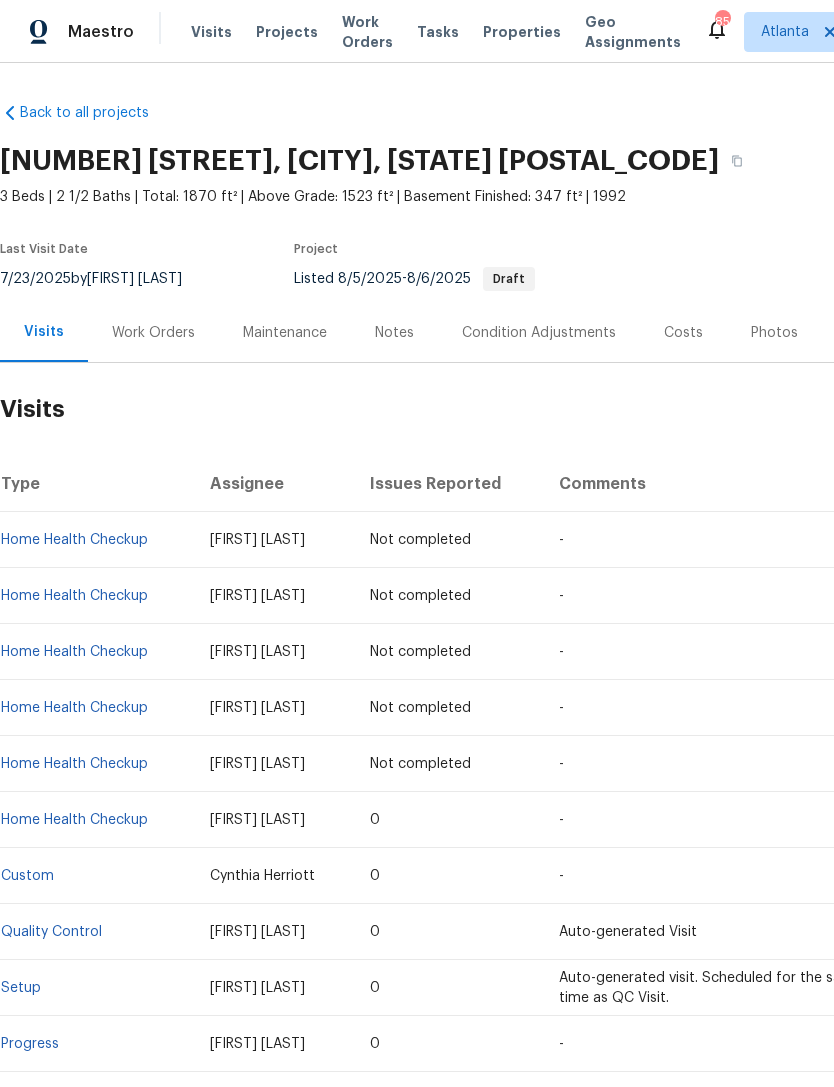 click on "Photos" at bounding box center (774, 333) 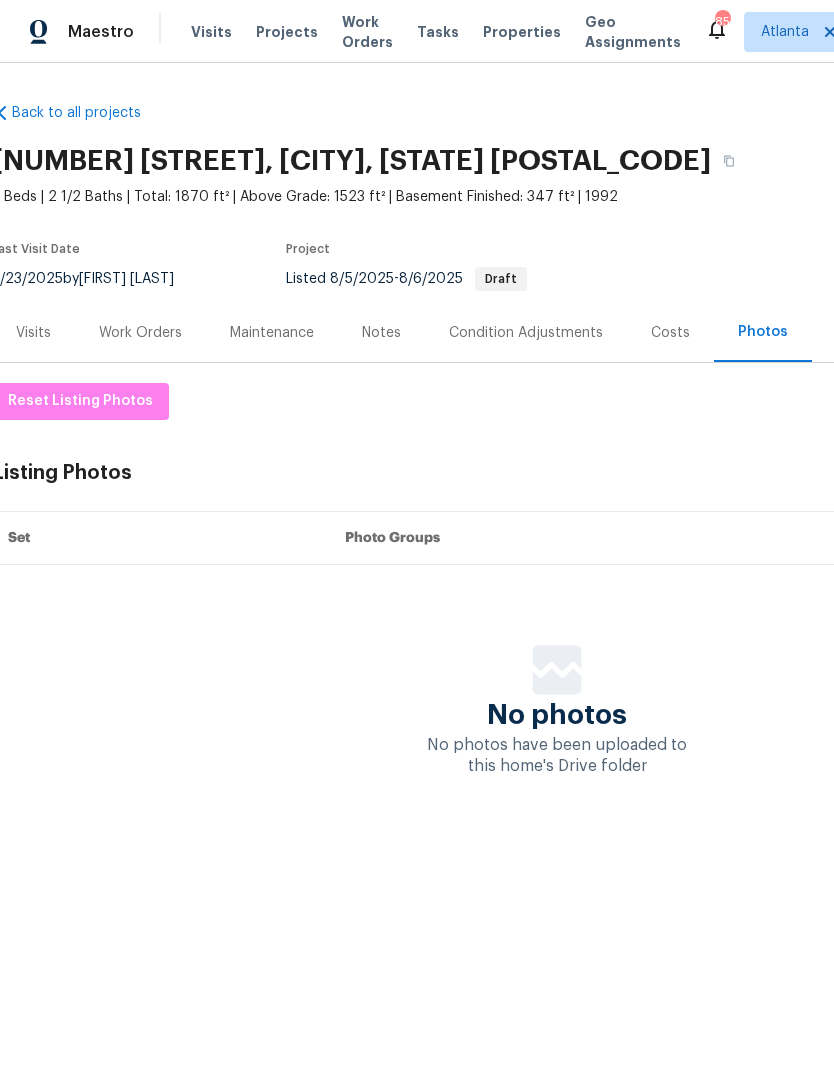 scroll, scrollTop: 0, scrollLeft: 9, axis: horizontal 